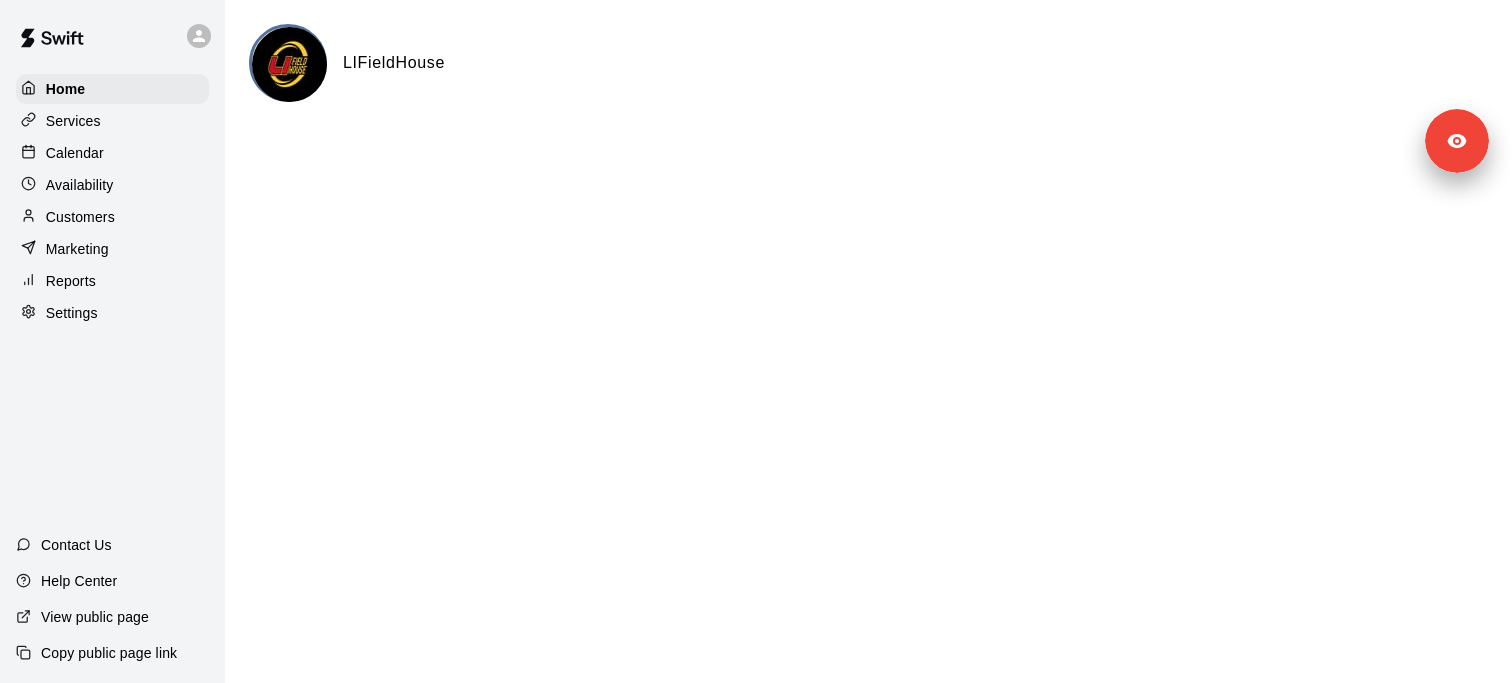 scroll, scrollTop: 0, scrollLeft: 0, axis: both 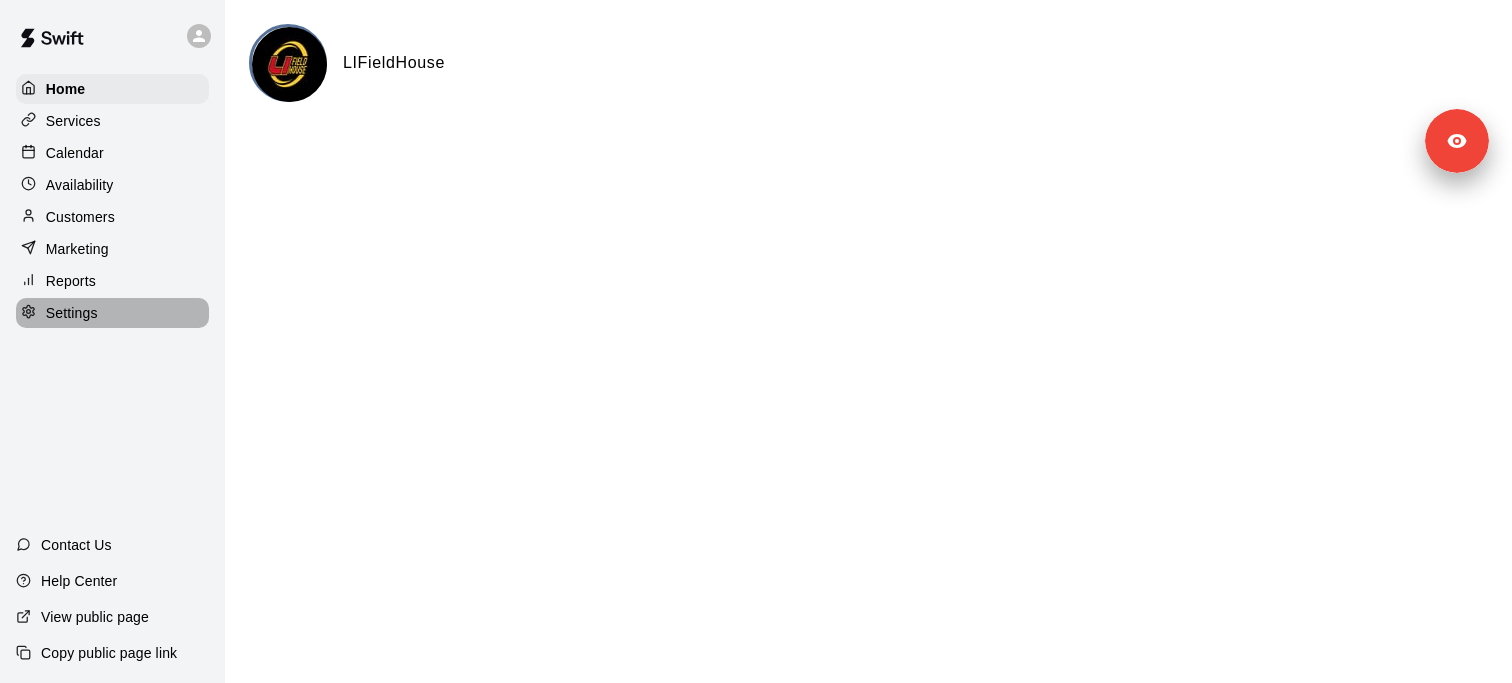 click on "Settings" at bounding box center (112, 313) 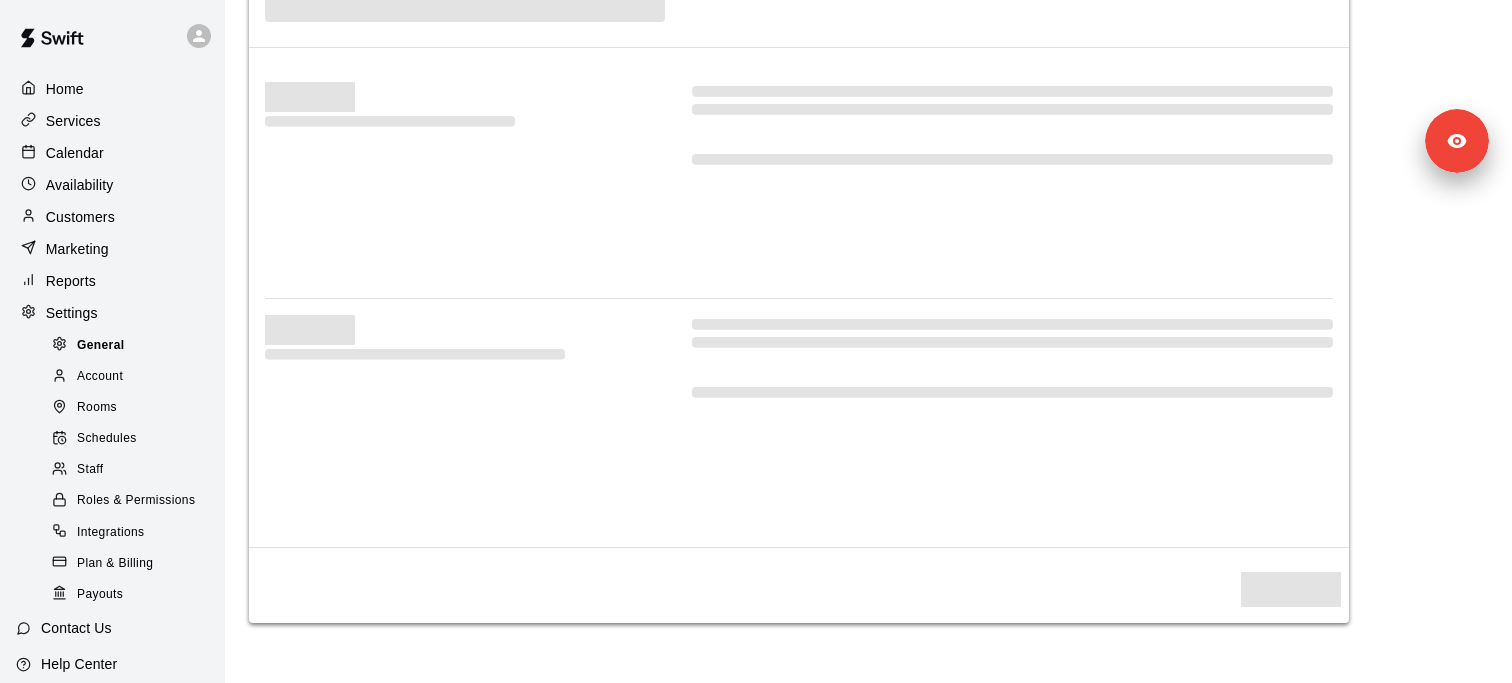 select on "**" 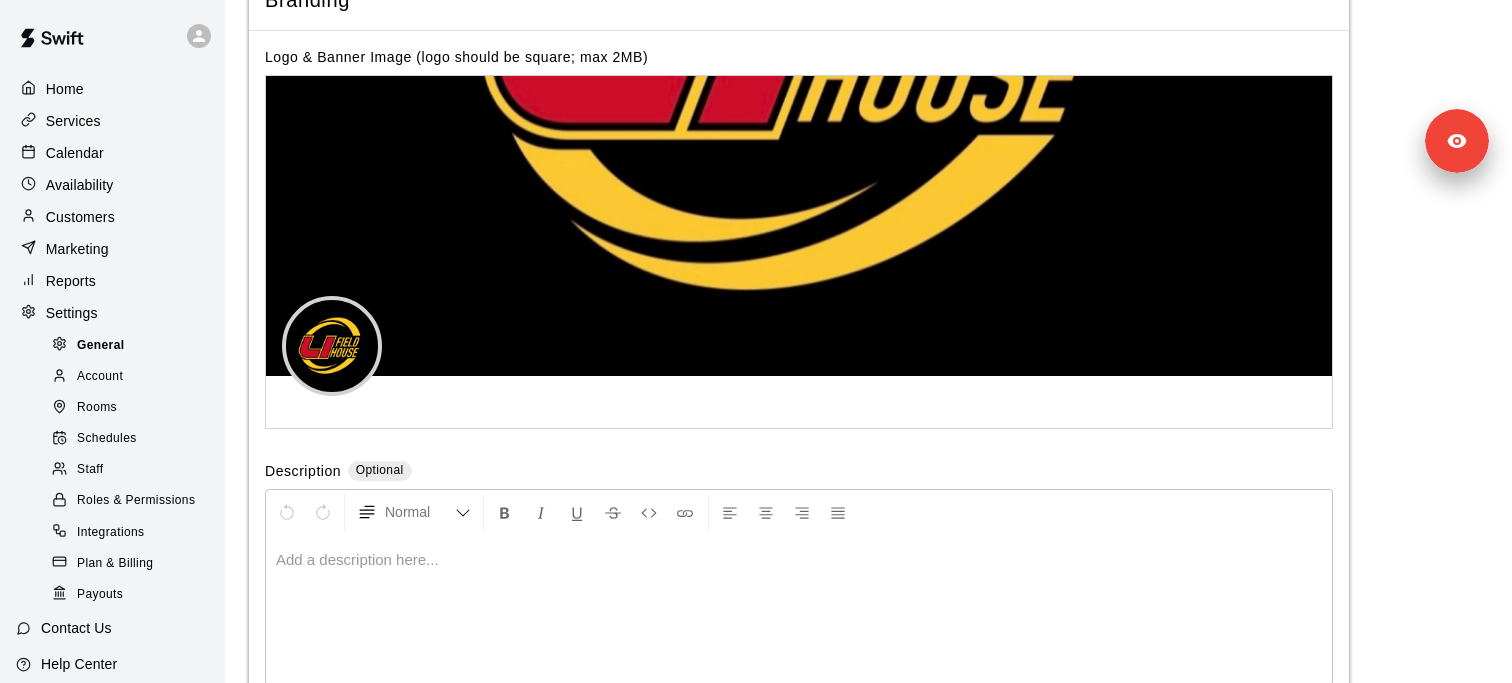 scroll, scrollTop: 3649, scrollLeft: 0, axis: vertical 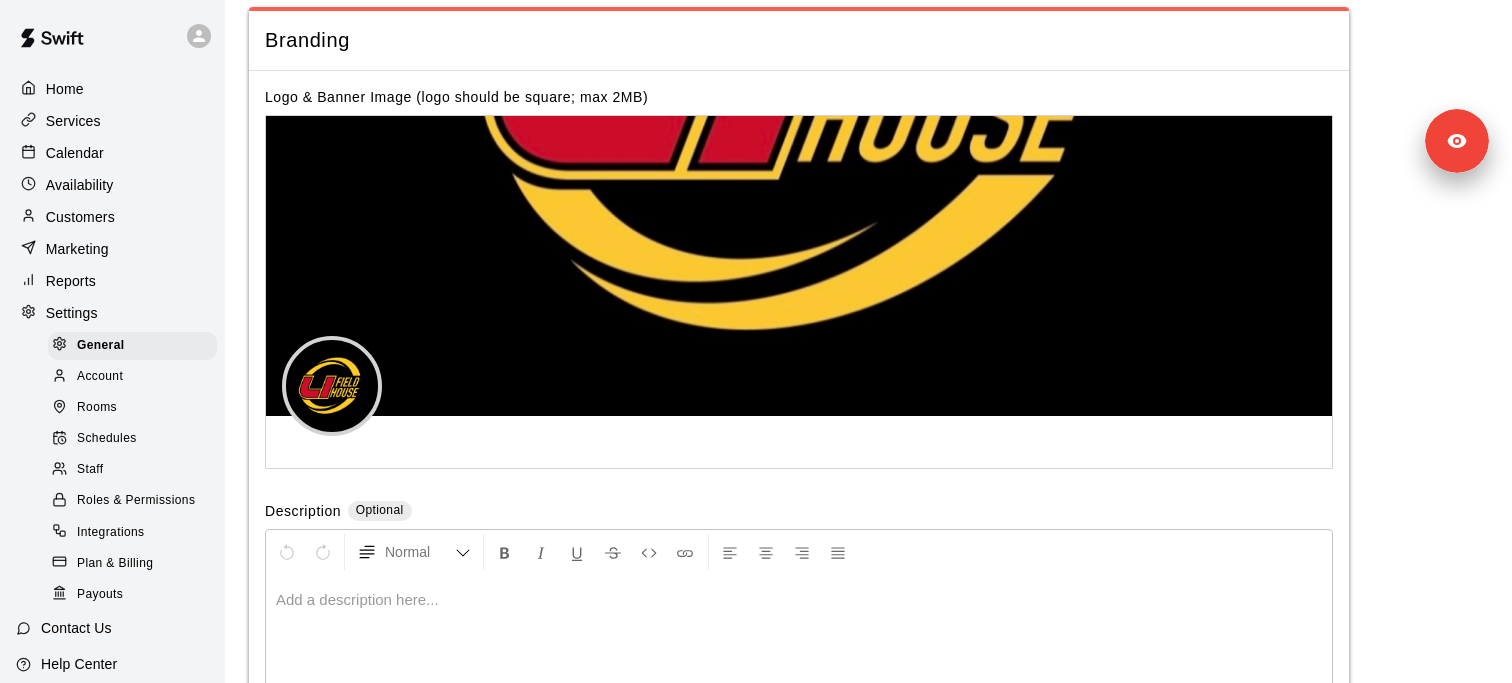 click on "Branding" at bounding box center (799, 40) 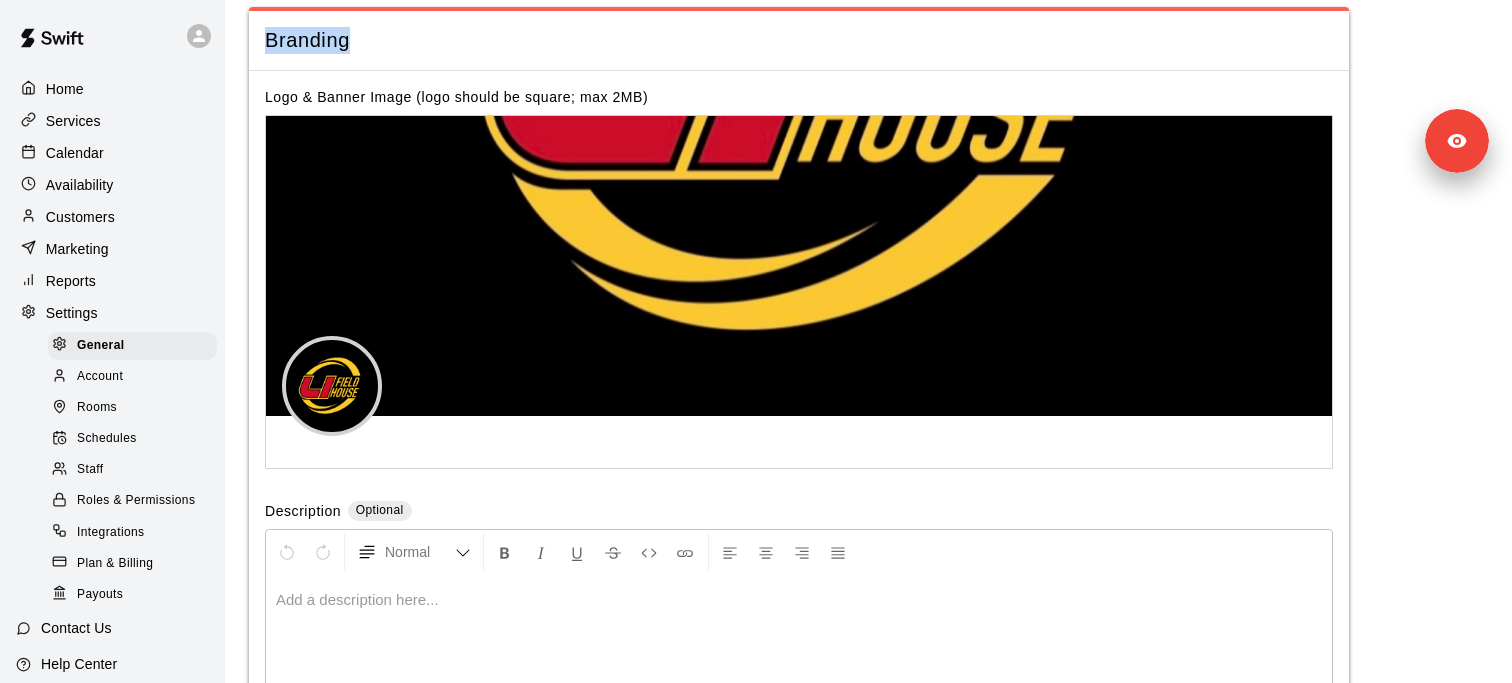 click on "Branding" at bounding box center (799, 40) 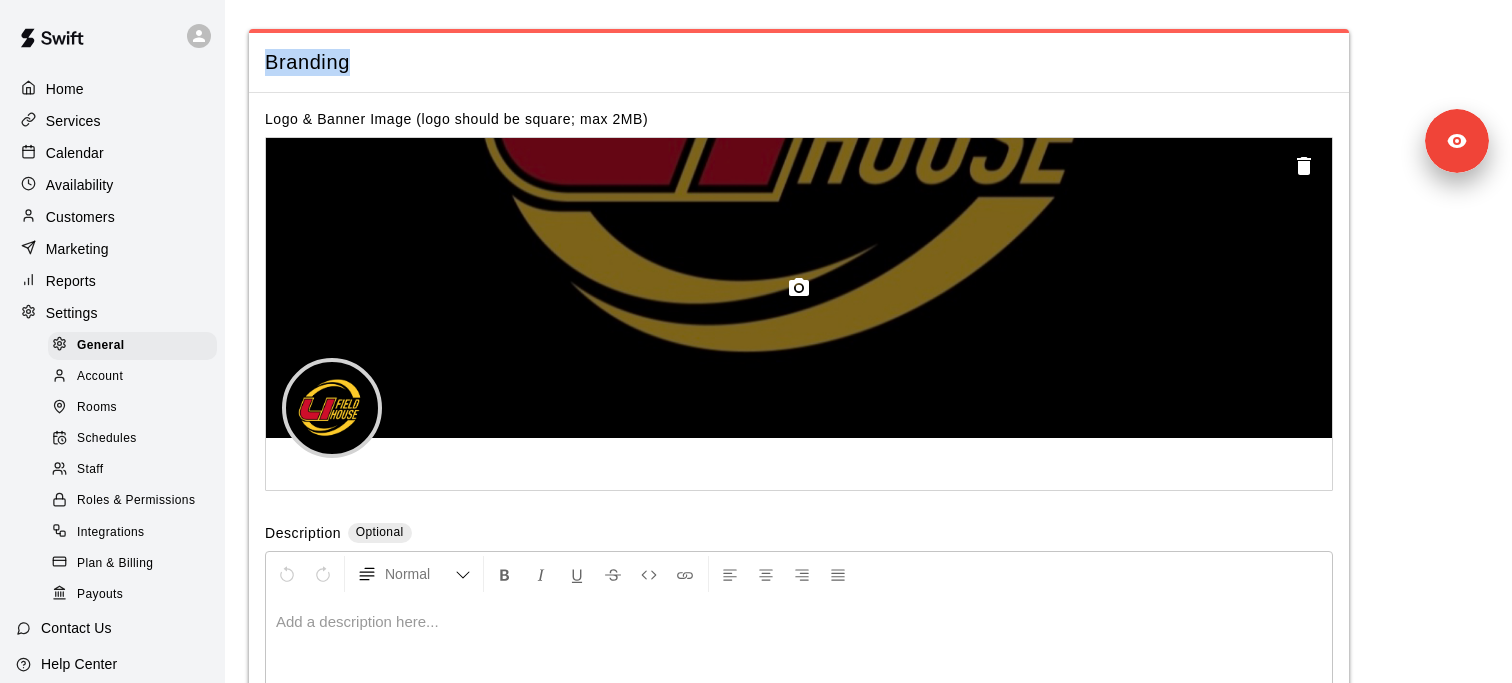 scroll, scrollTop: 3625, scrollLeft: 0, axis: vertical 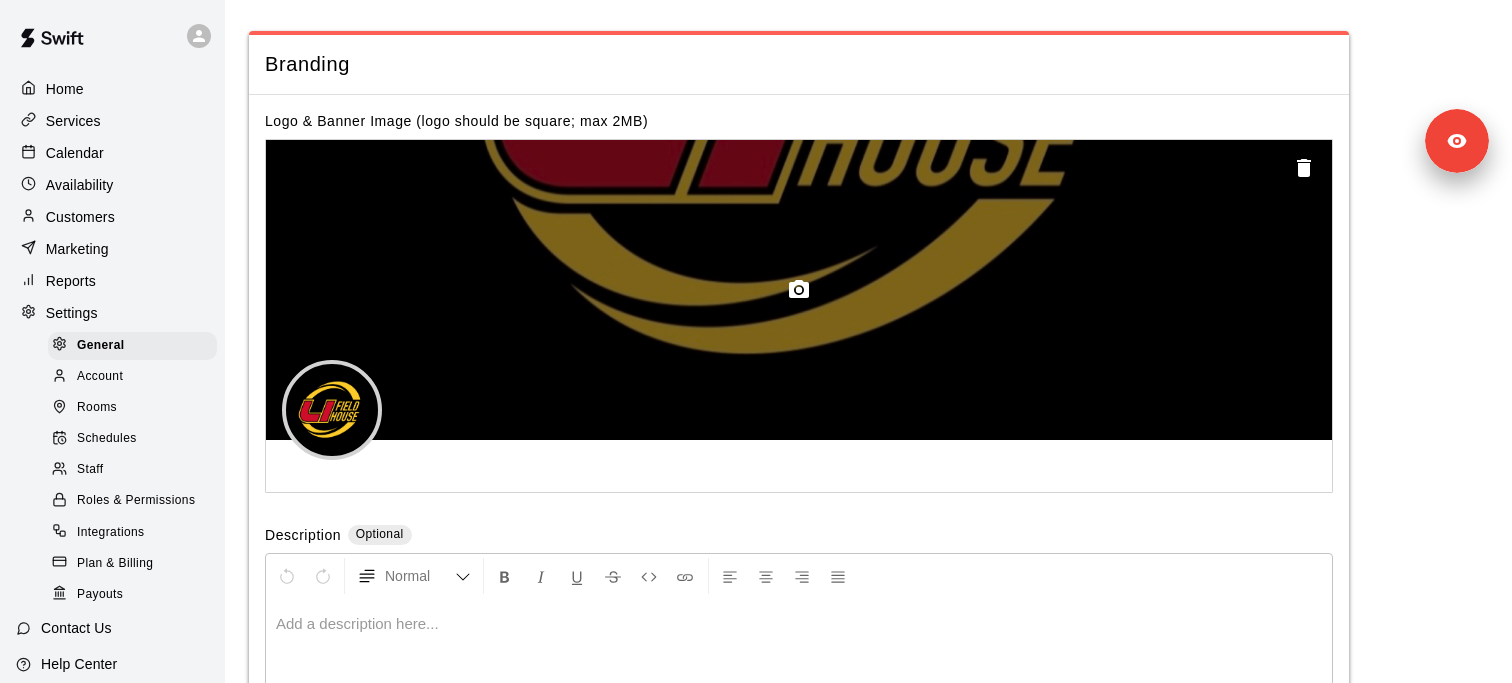 click at bounding box center (799, 290) 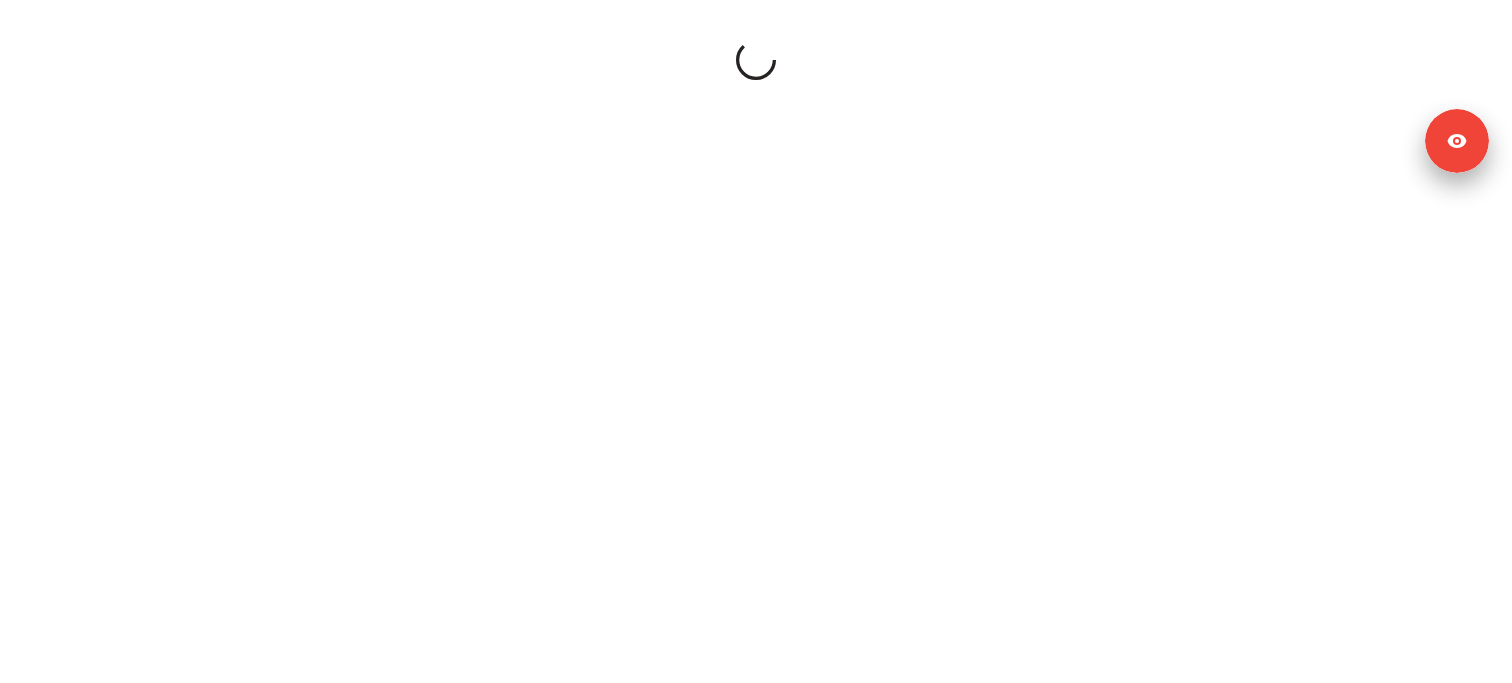 scroll, scrollTop: 0, scrollLeft: 0, axis: both 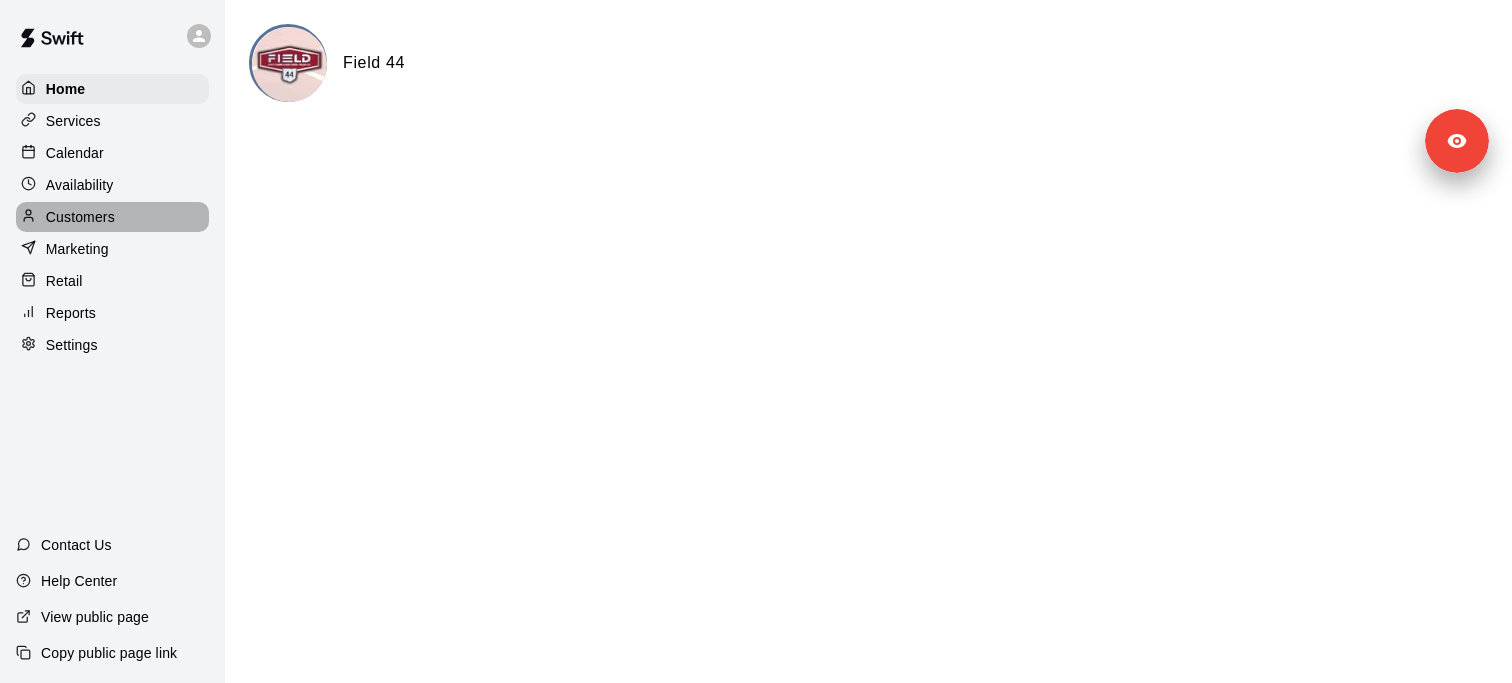 click on "Customers" at bounding box center (112, 217) 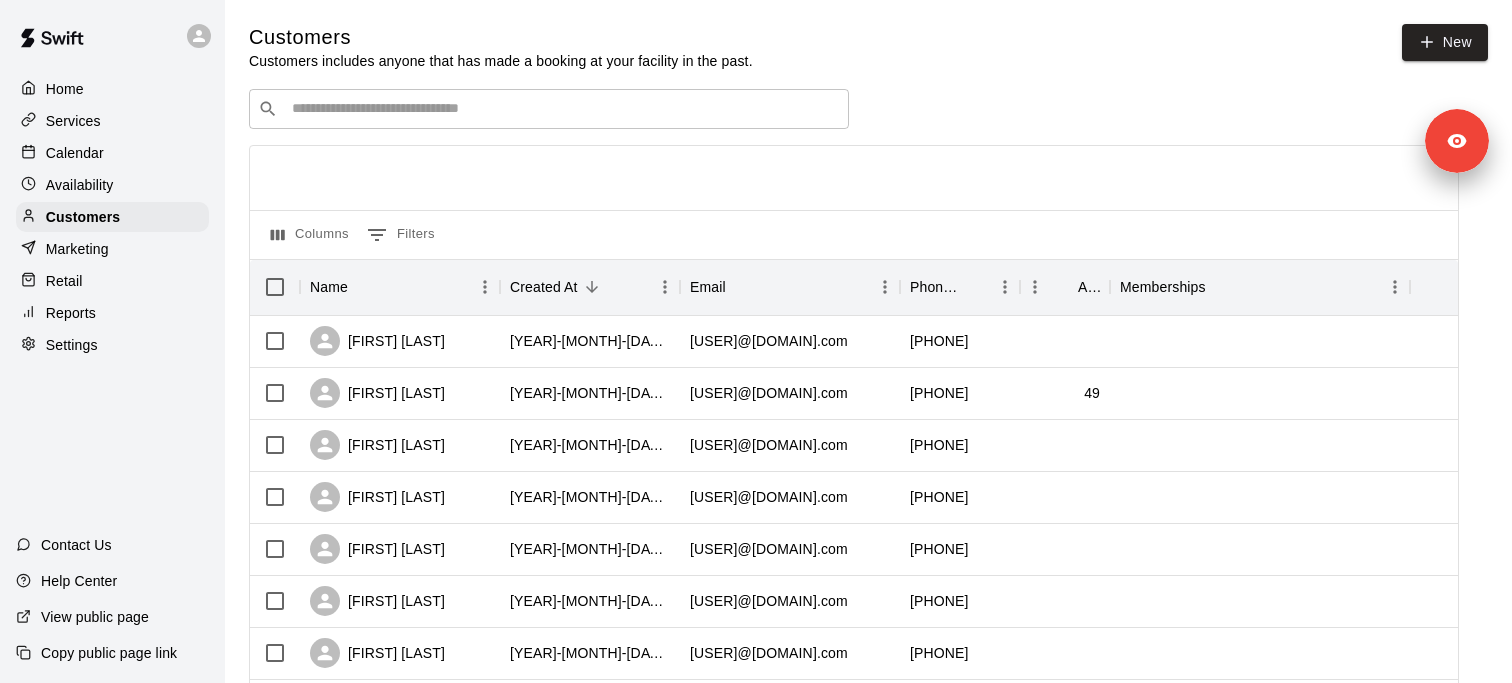 click on "​ ​" at bounding box center [549, 109] 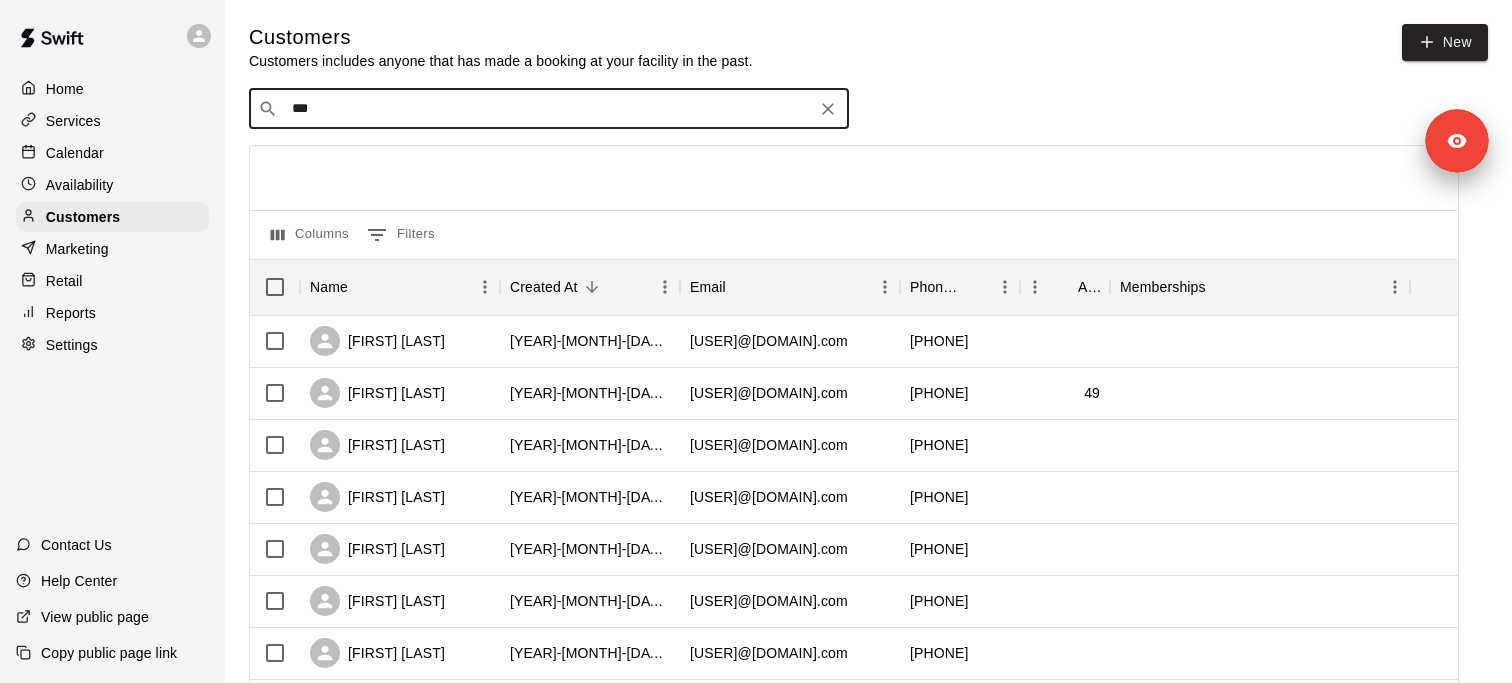 type on "****" 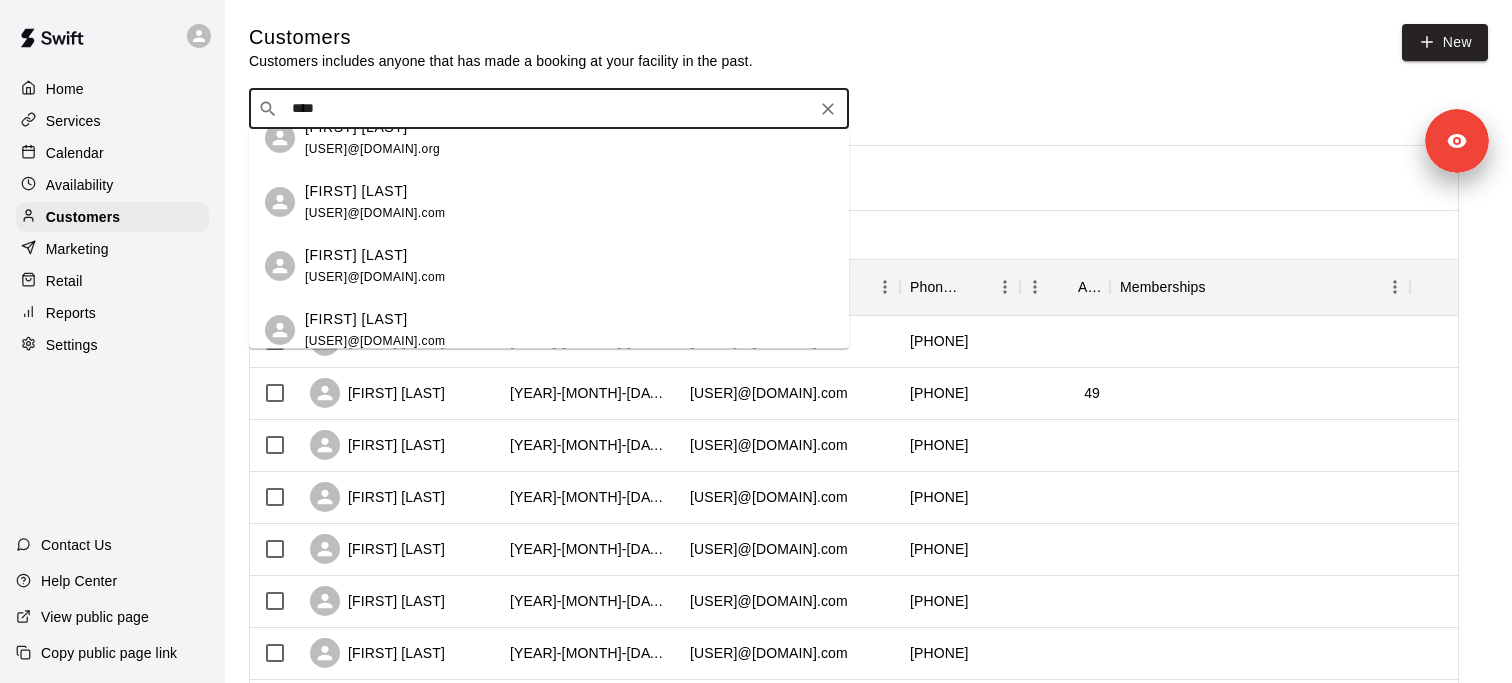 scroll, scrollTop: 293, scrollLeft: 0, axis: vertical 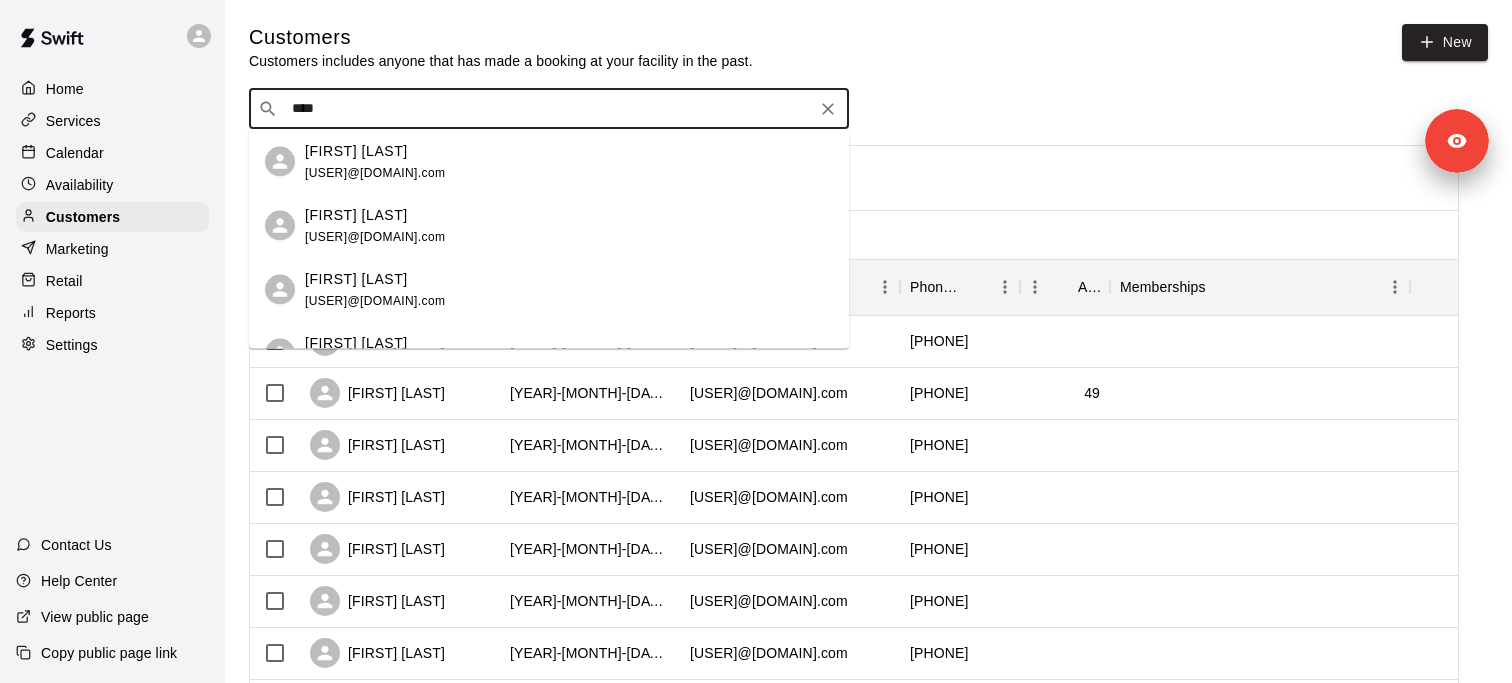 click on "[FIRST] [LAST]" at bounding box center (356, 150) 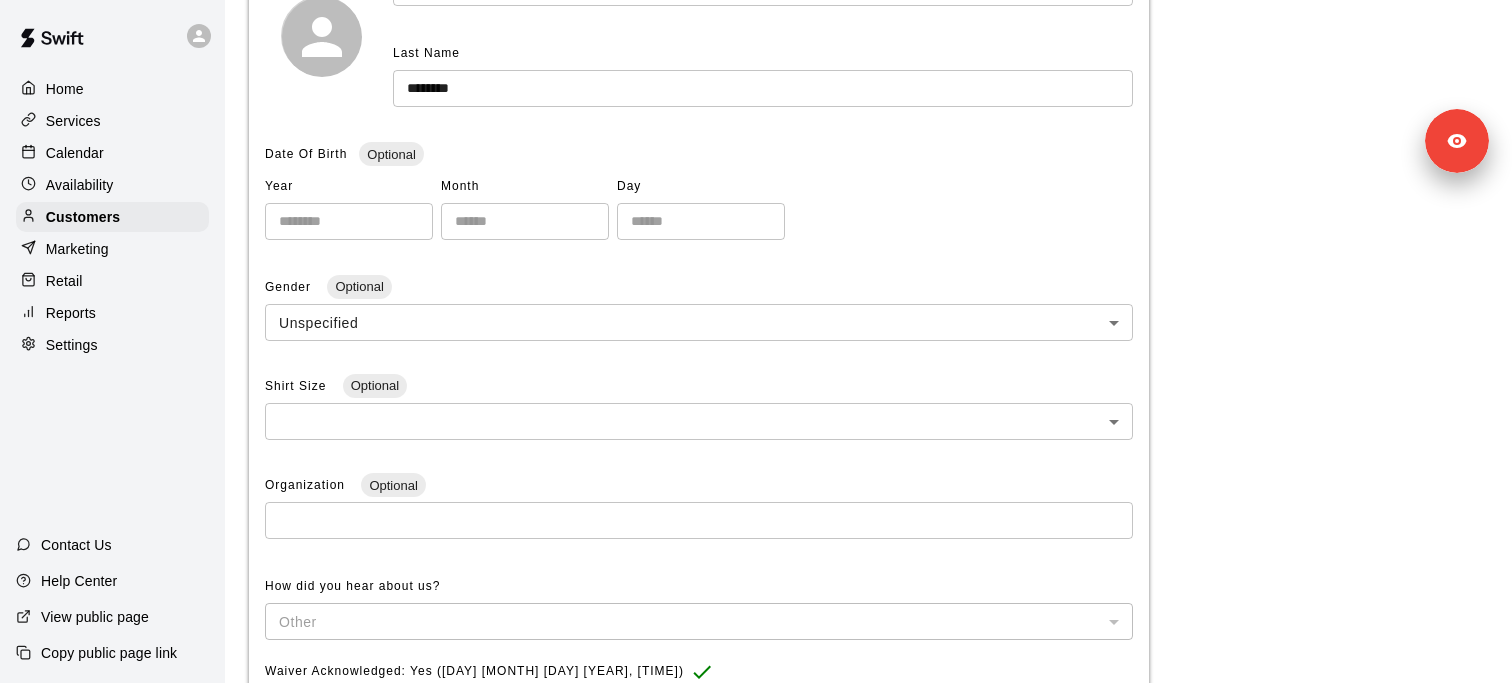 scroll, scrollTop: 355, scrollLeft: 0, axis: vertical 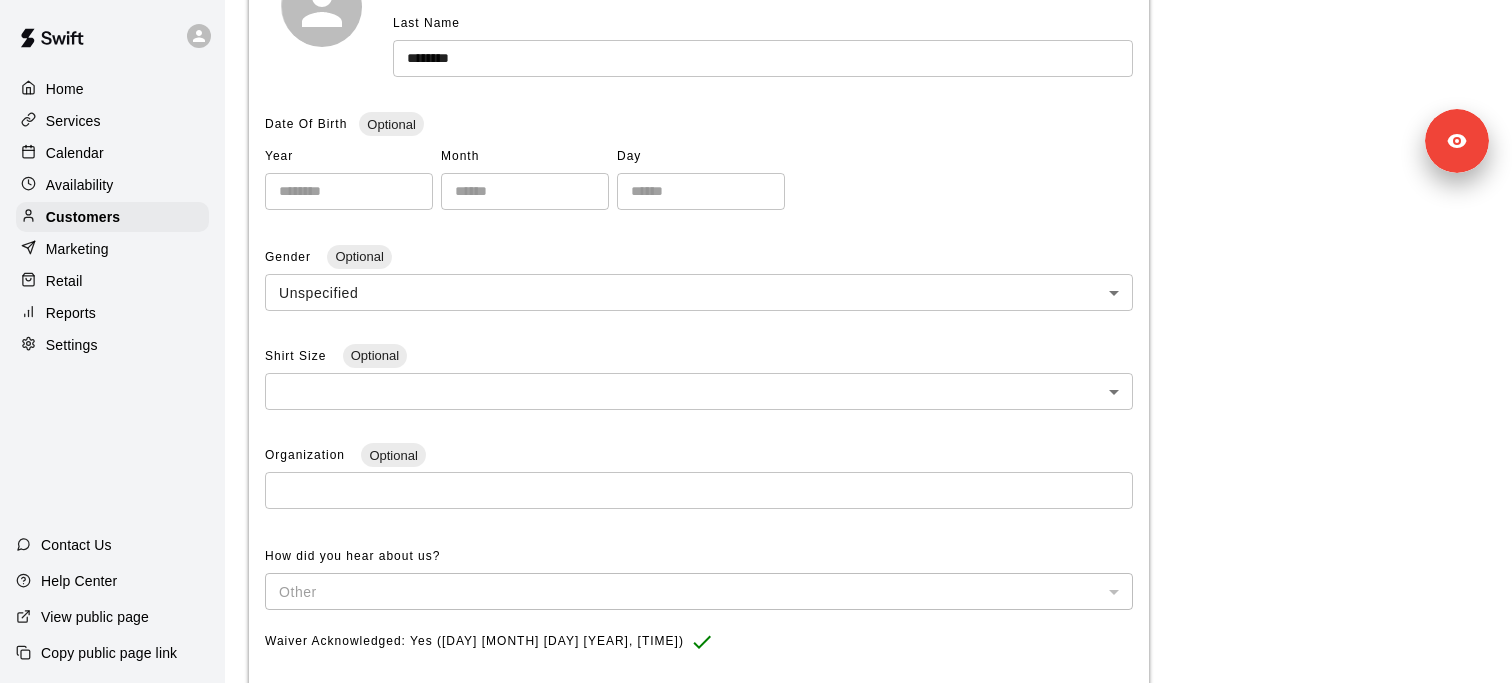 click at bounding box center [349, 191] 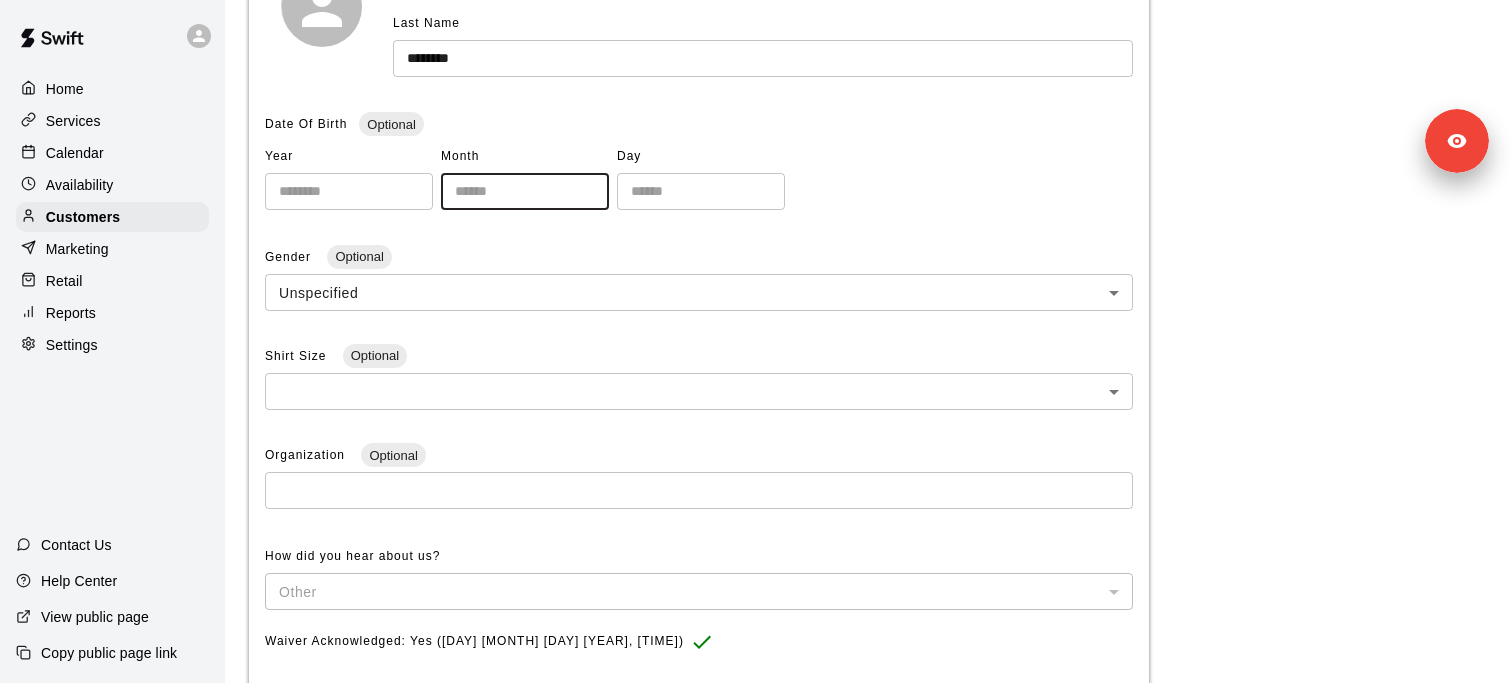 click at bounding box center [525, 191] 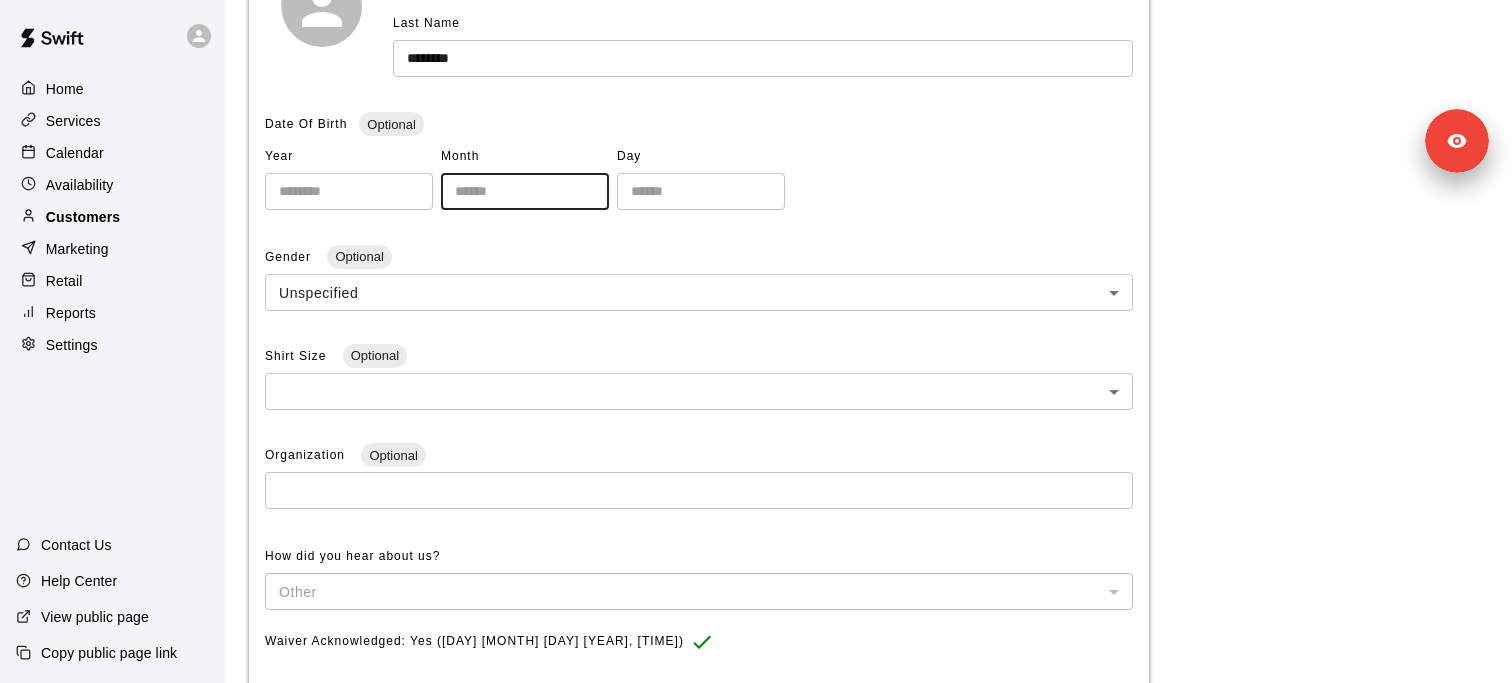 click on "Customers" at bounding box center (112, 217) 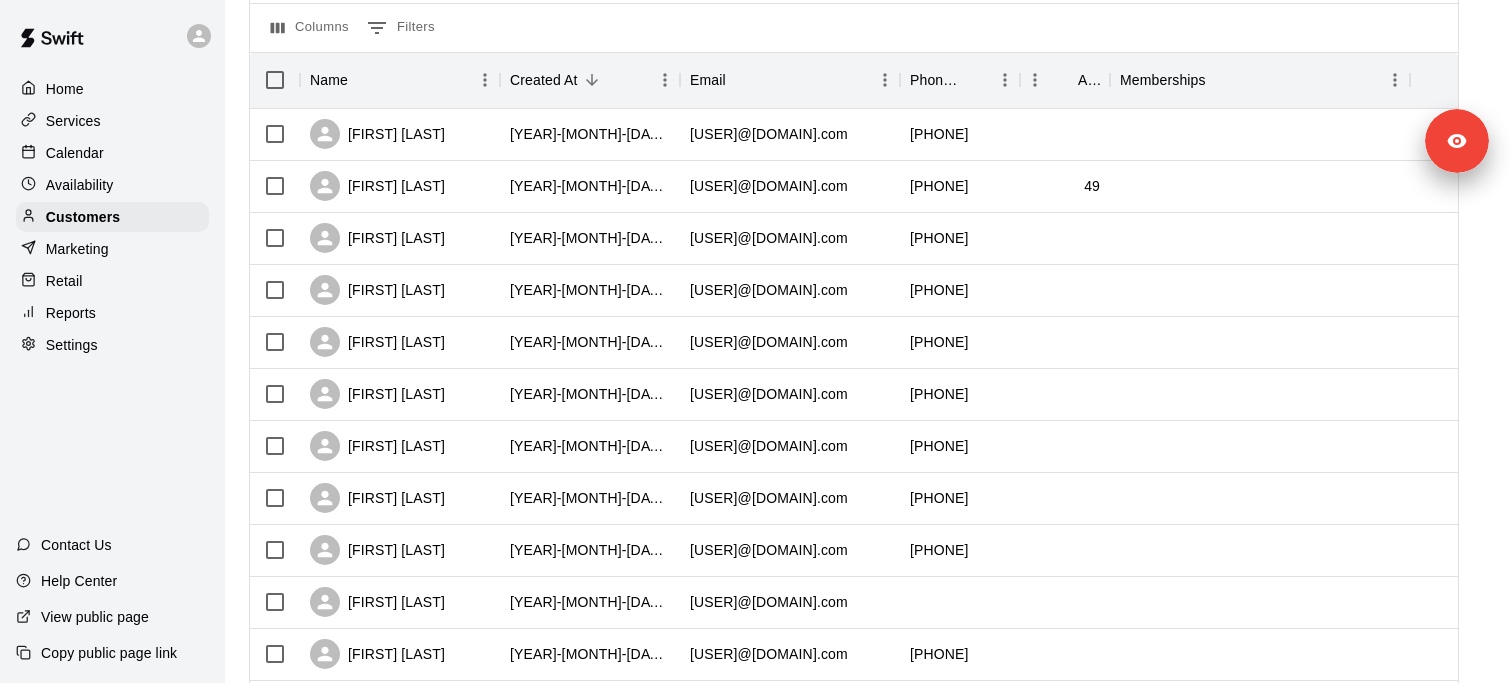scroll, scrollTop: 0, scrollLeft: 0, axis: both 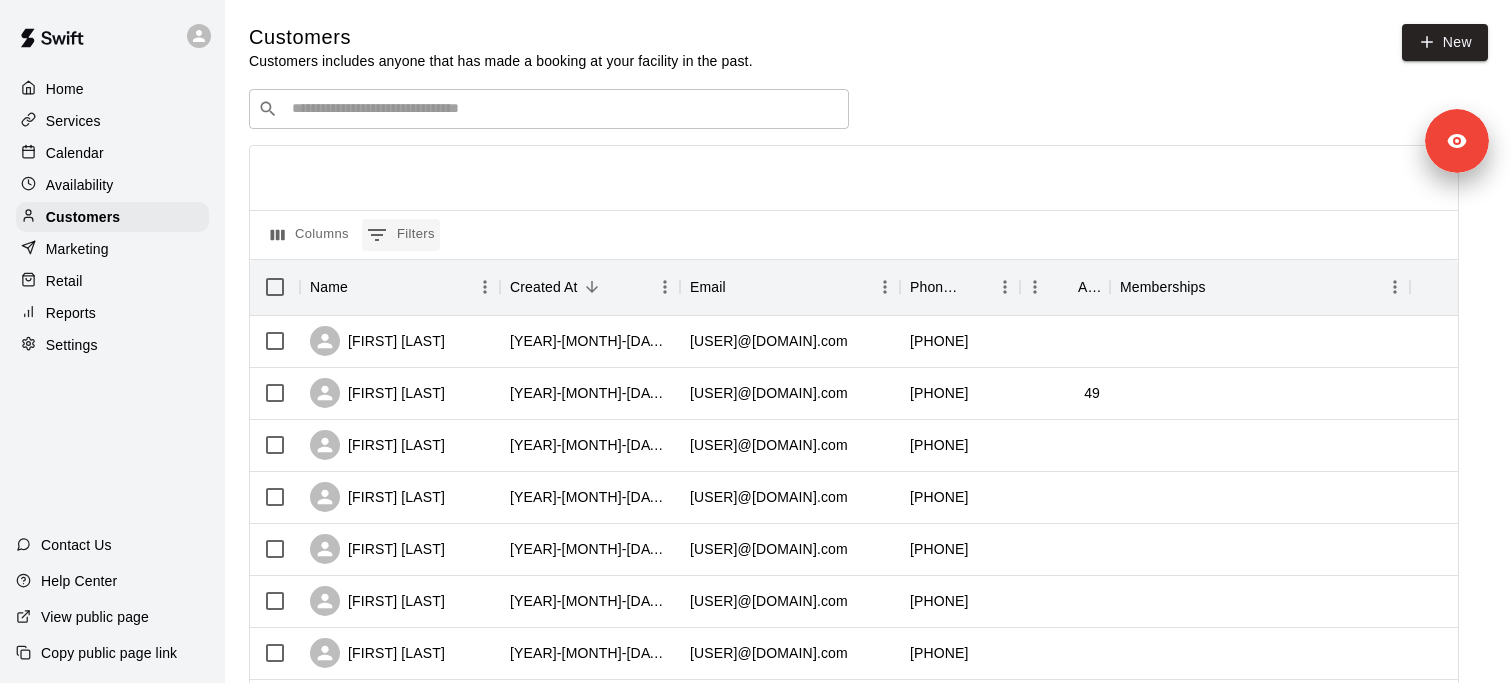 click on "0 Filters" at bounding box center (401, 235) 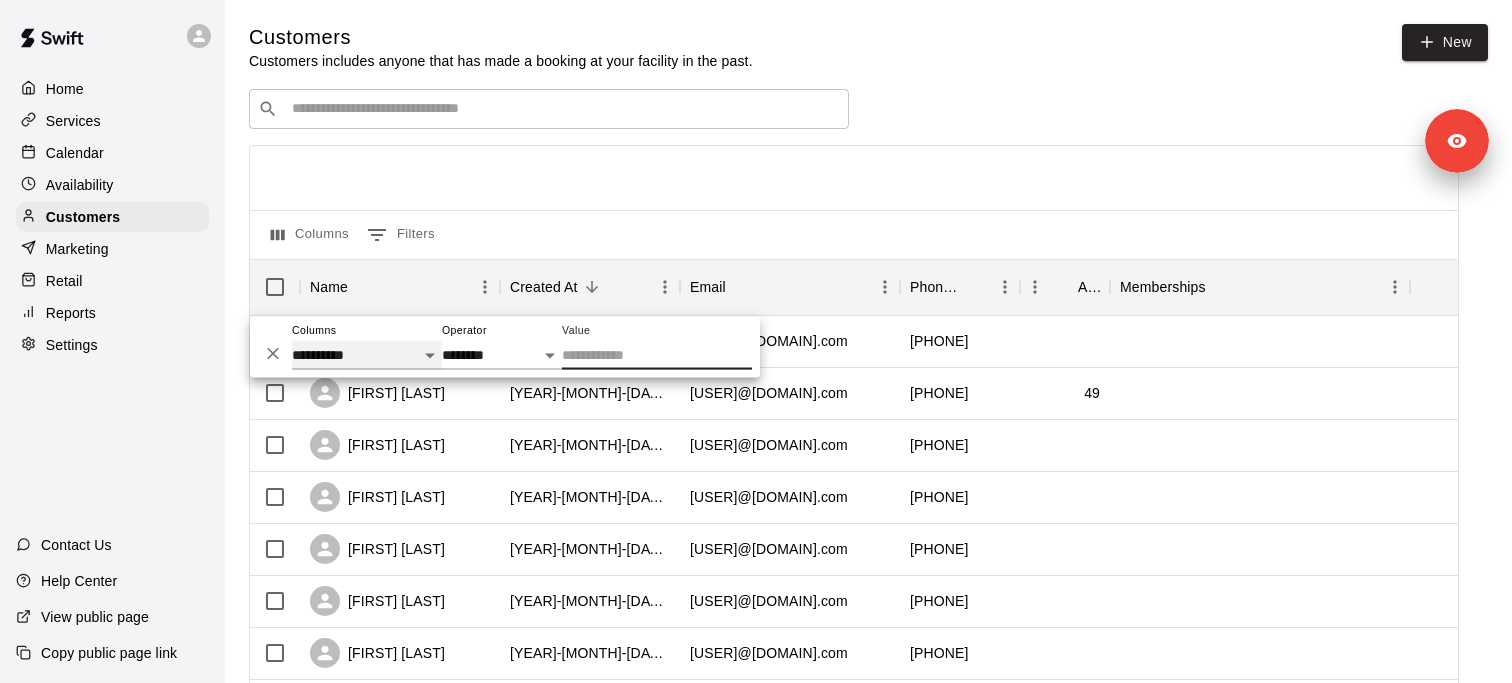 click on "**********" at bounding box center [367, 355] 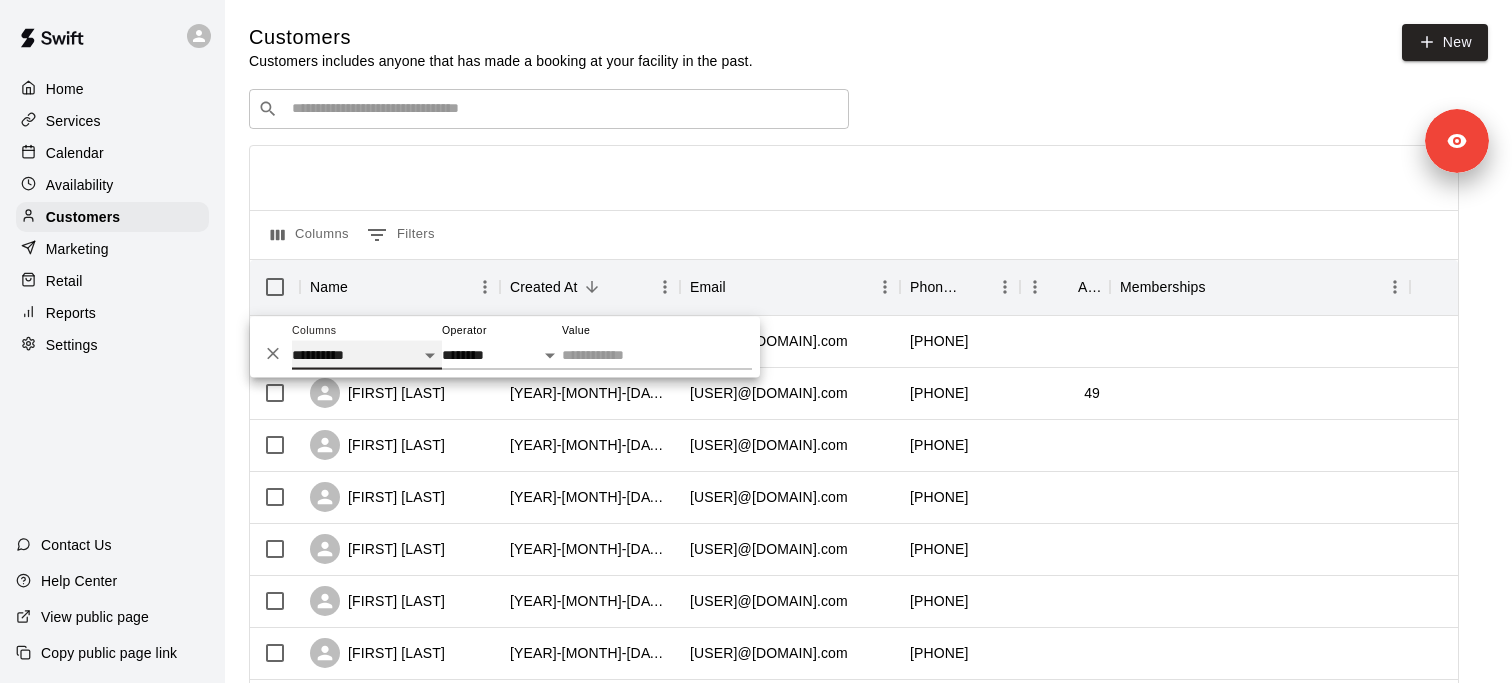 select on "*********" 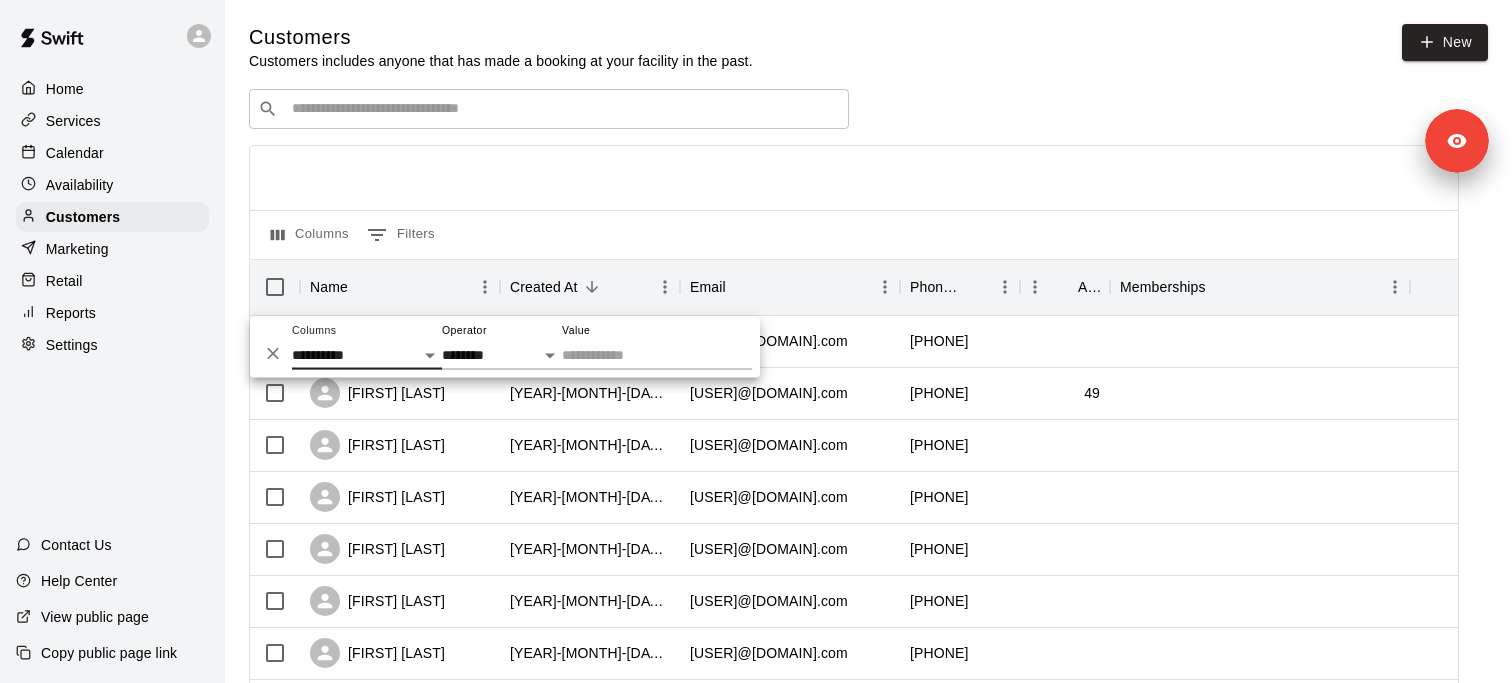 click on "Columns 0 Filters" at bounding box center [854, 234] 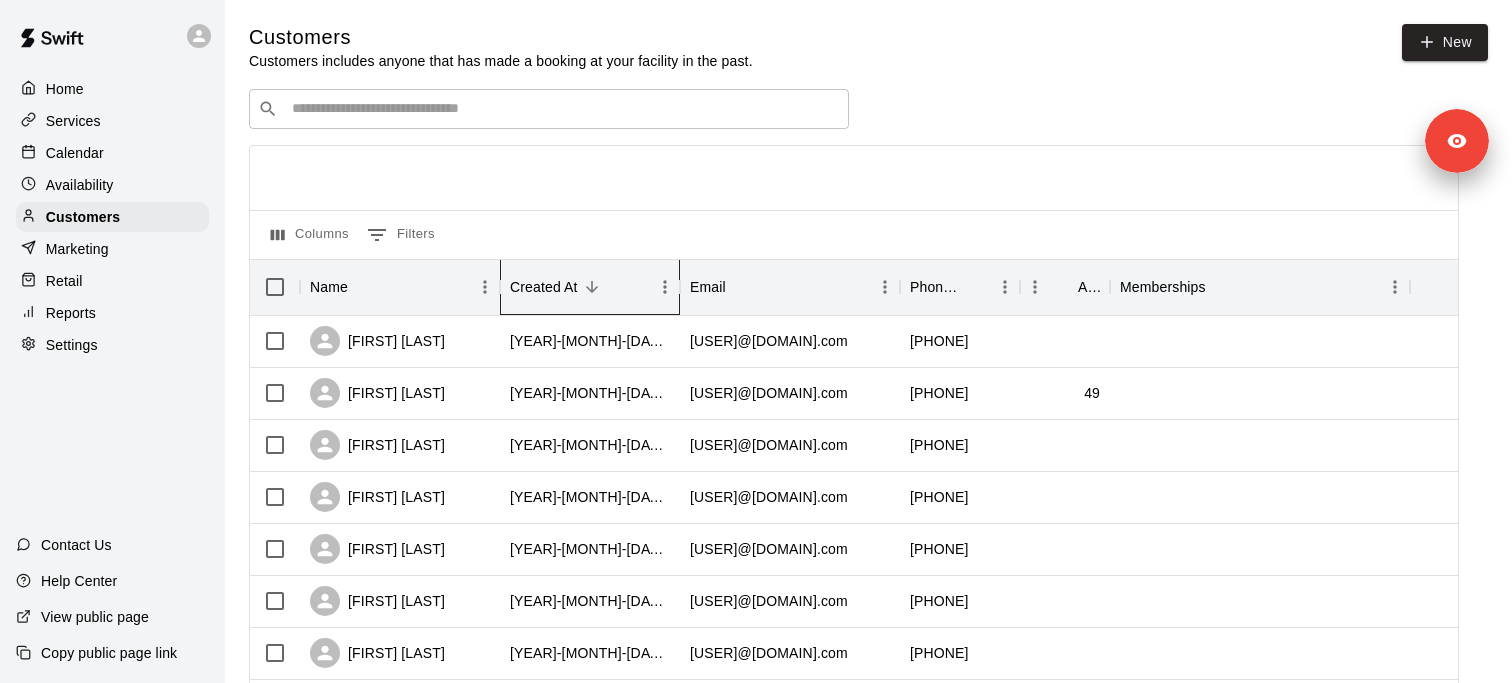 click on "Created At" at bounding box center [544, 287] 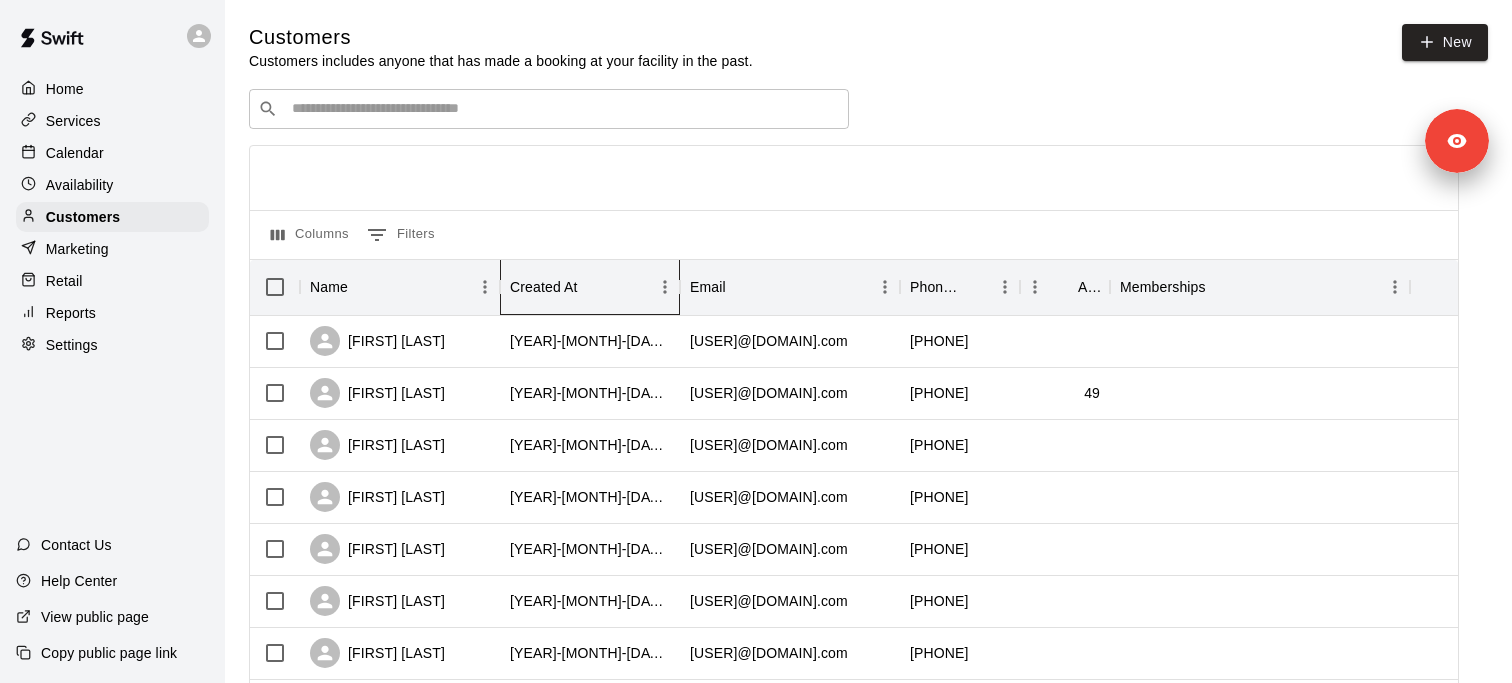 click on "Created At" at bounding box center [544, 287] 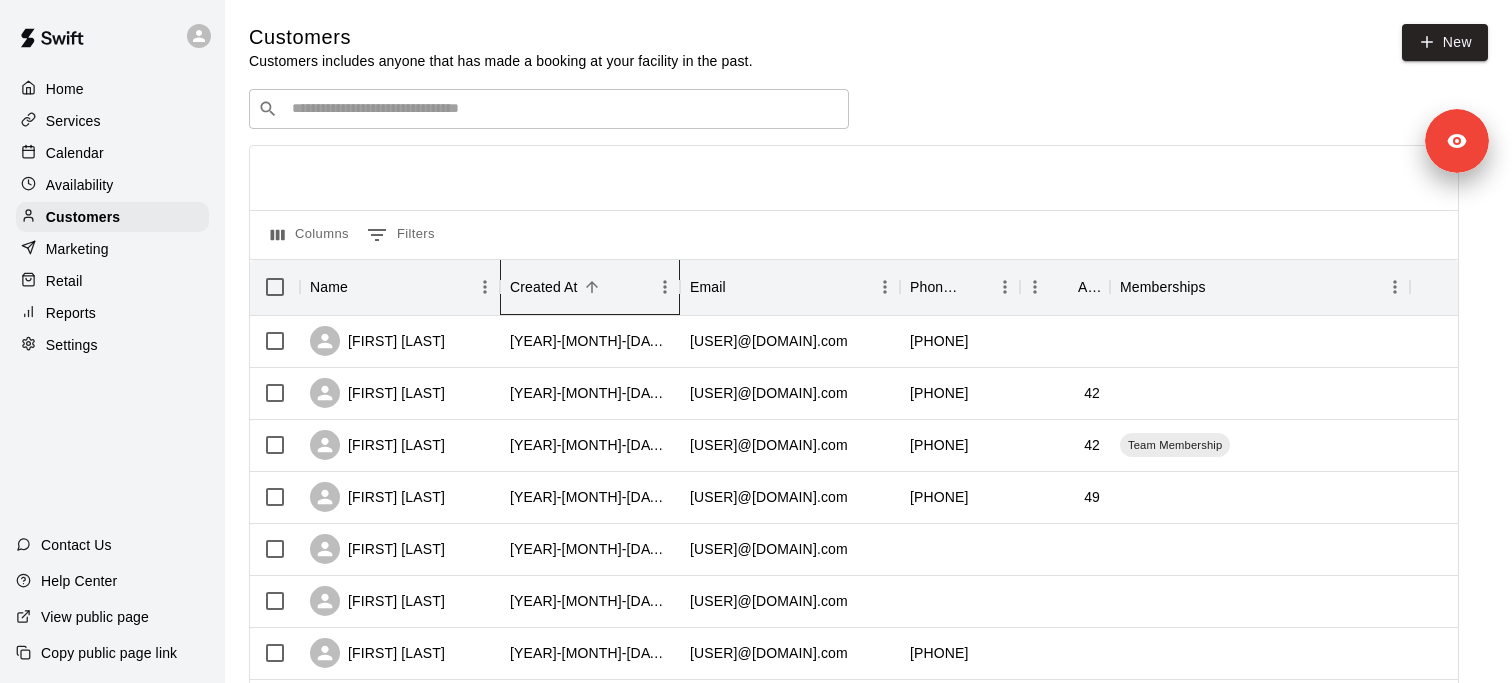 click on "Created At" at bounding box center (544, 287) 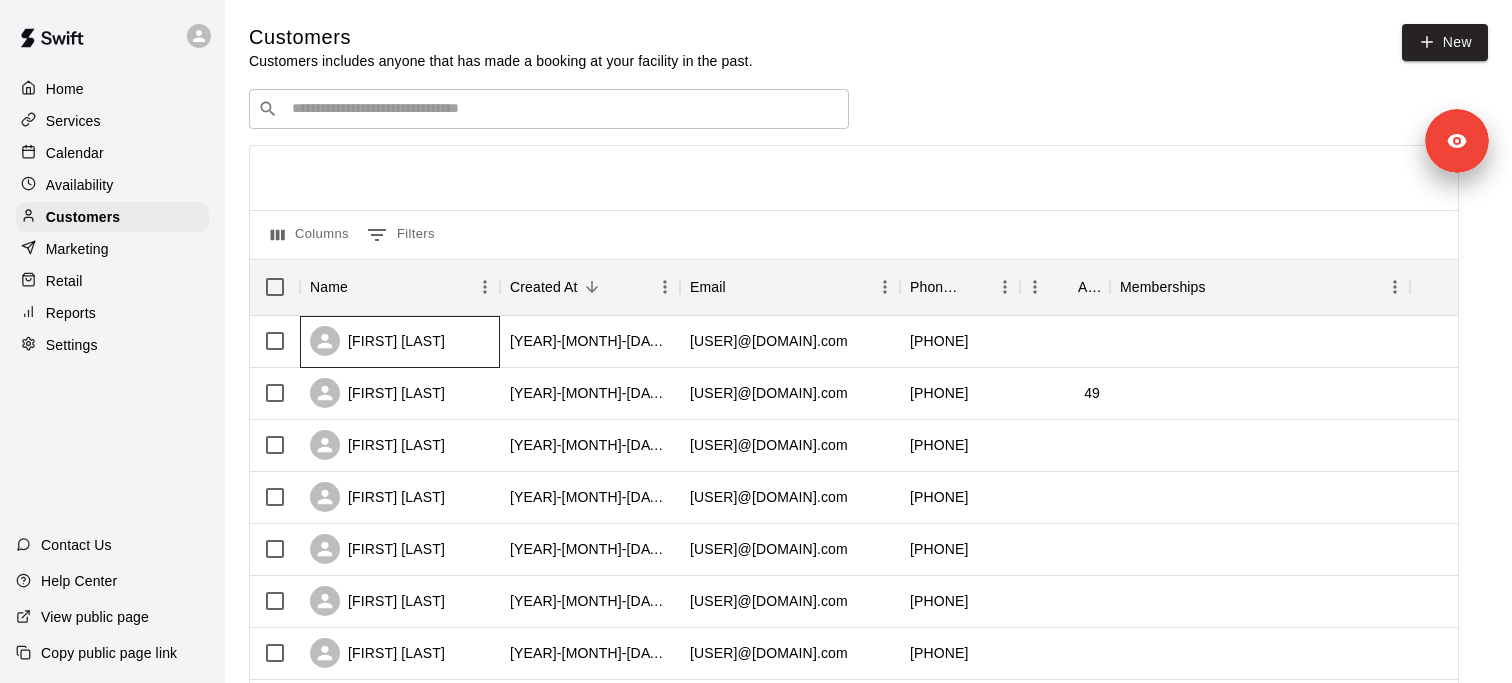 click on "[FIRST] [LAST]" at bounding box center [377, 341] 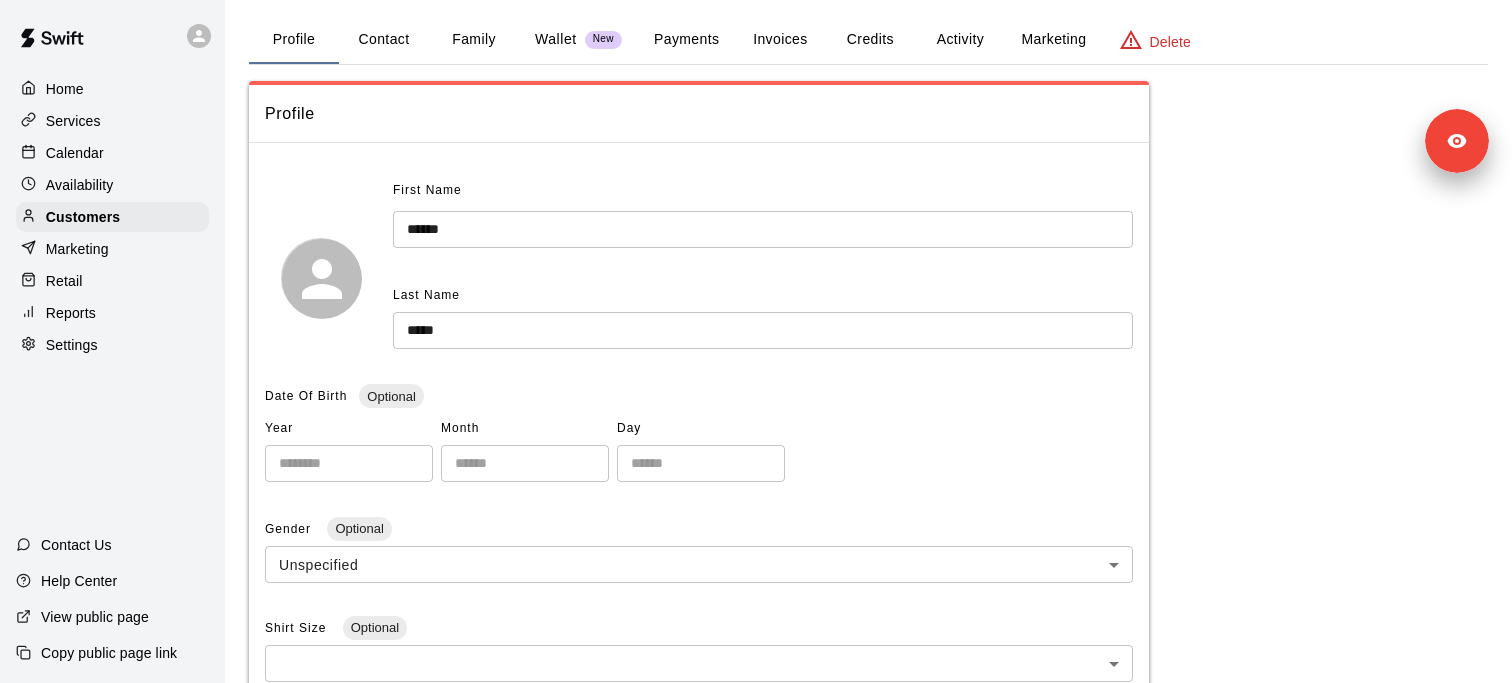 scroll, scrollTop: 0, scrollLeft: 0, axis: both 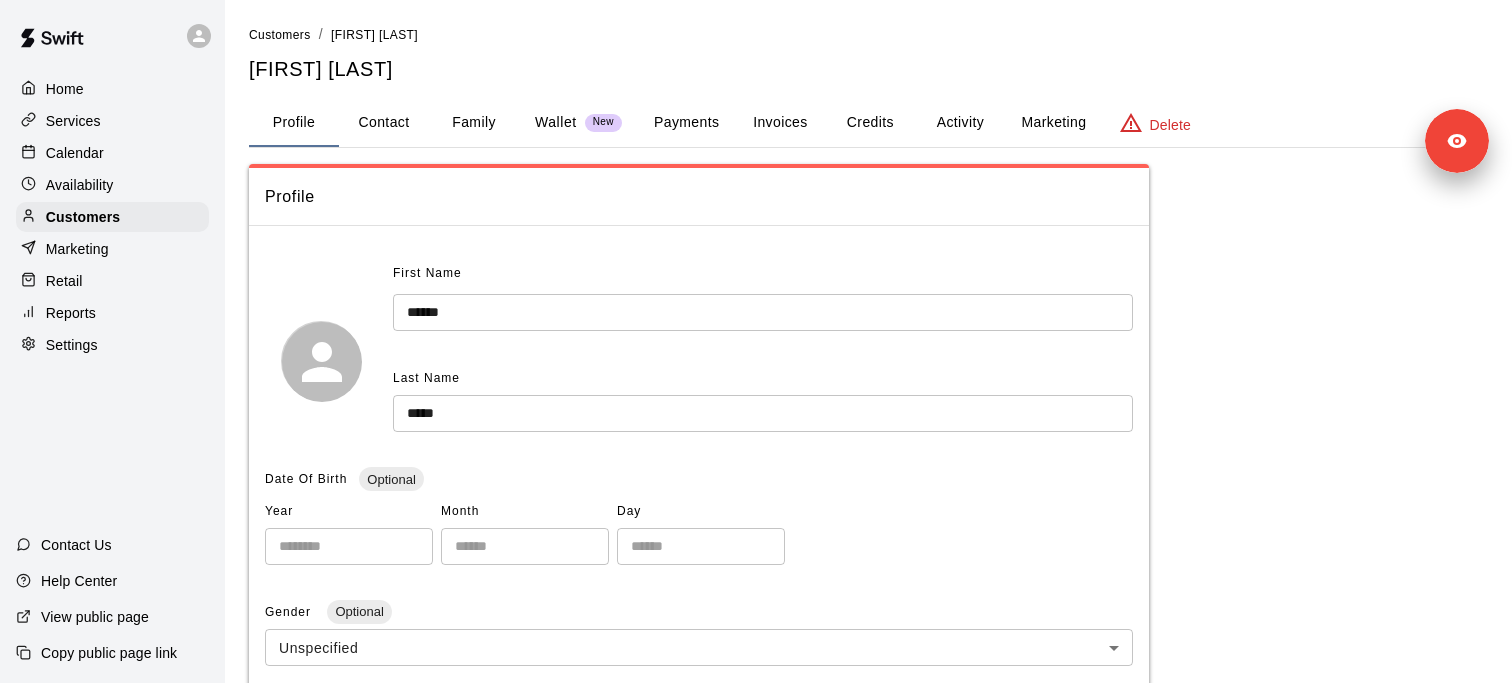 click on "Contact" at bounding box center [384, 123] 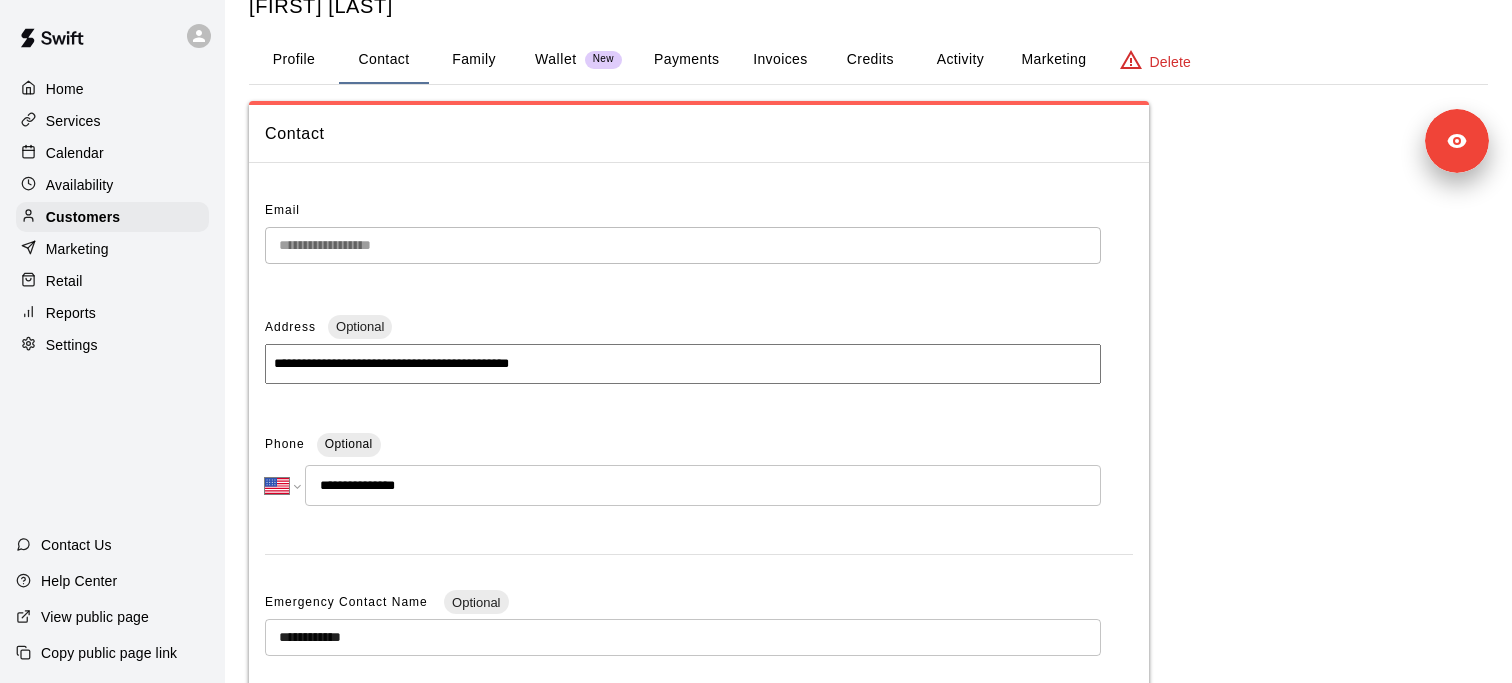 scroll, scrollTop: 0, scrollLeft: 0, axis: both 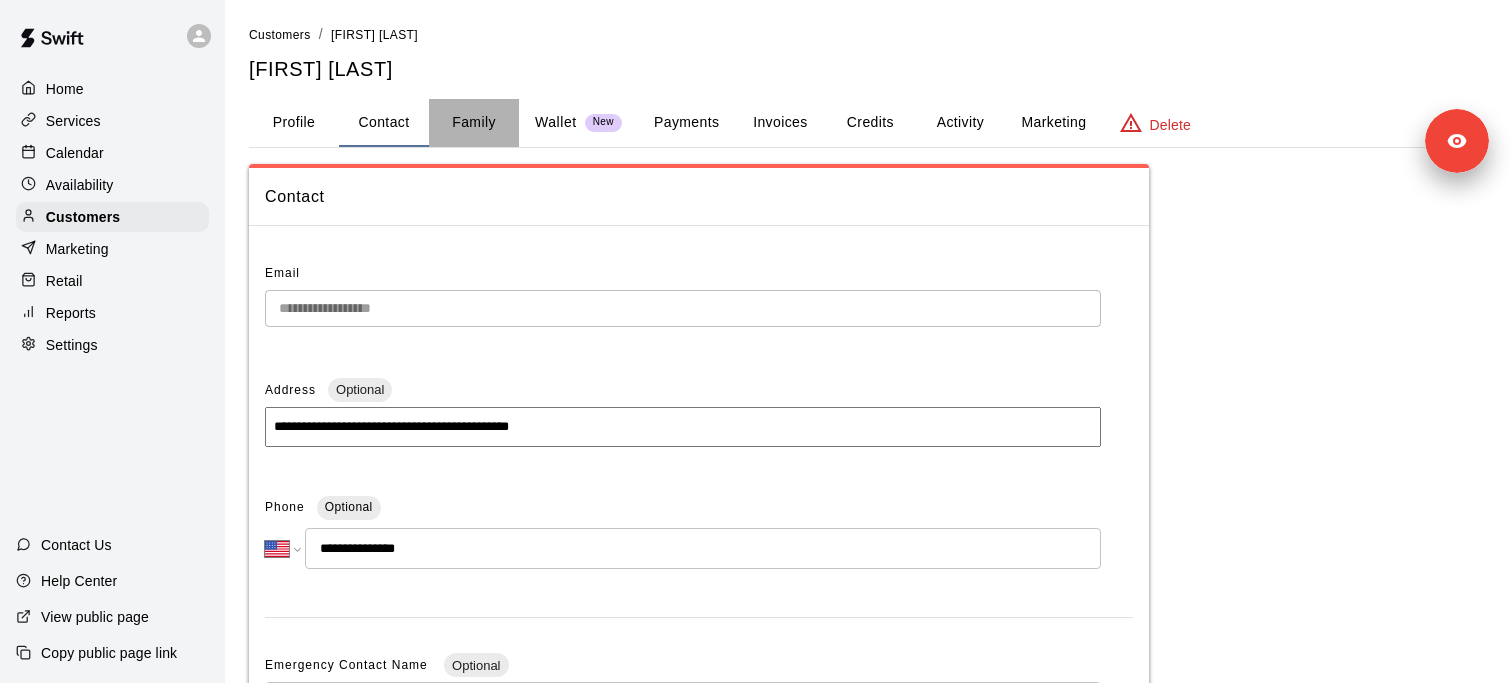 click on "Family" at bounding box center [474, 123] 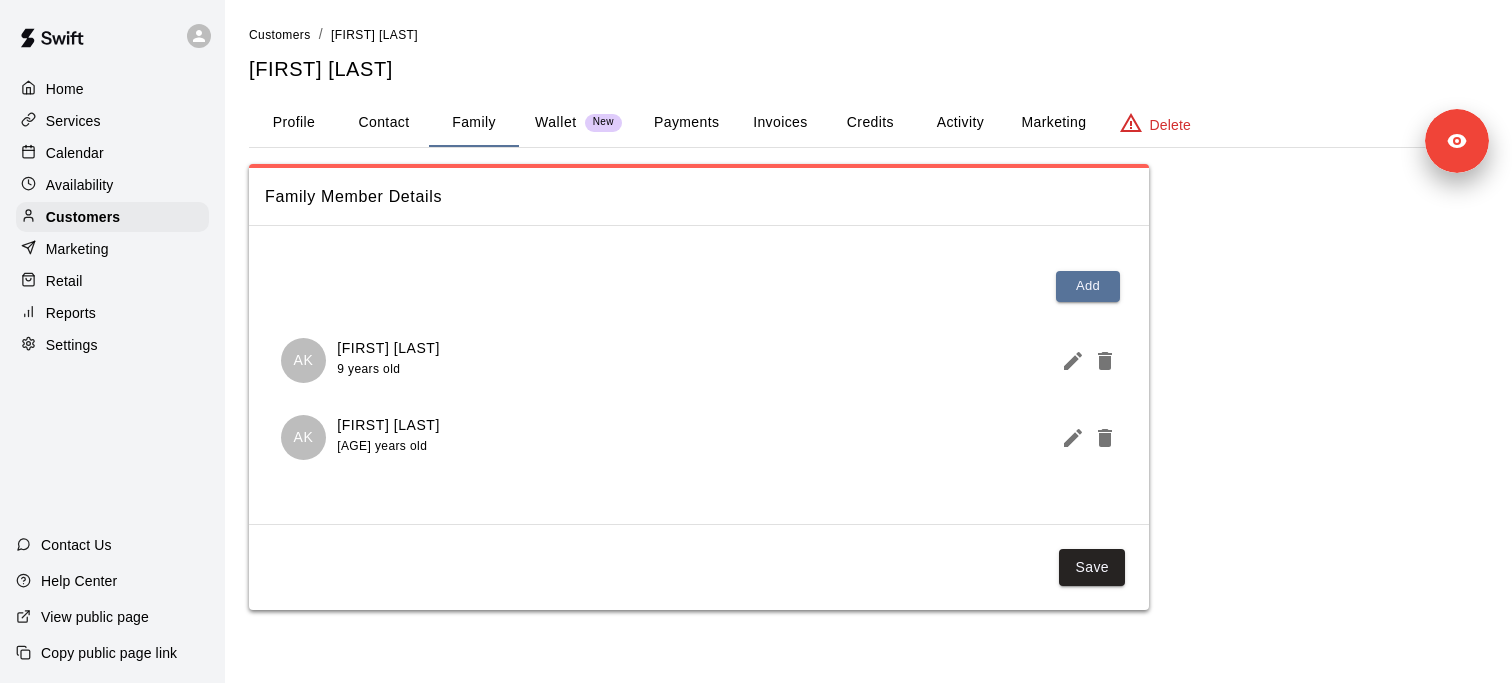 click on "Profile" at bounding box center [294, 123] 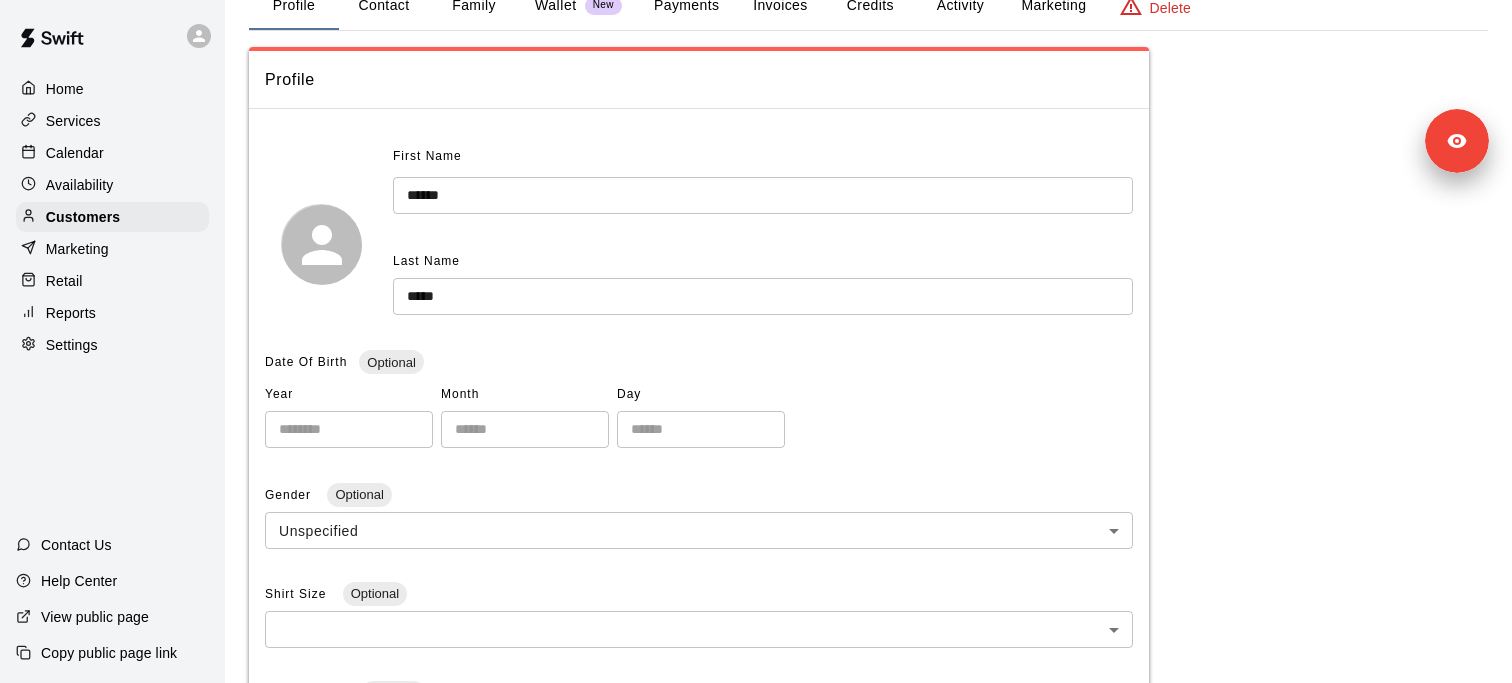 scroll, scrollTop: 0, scrollLeft: 0, axis: both 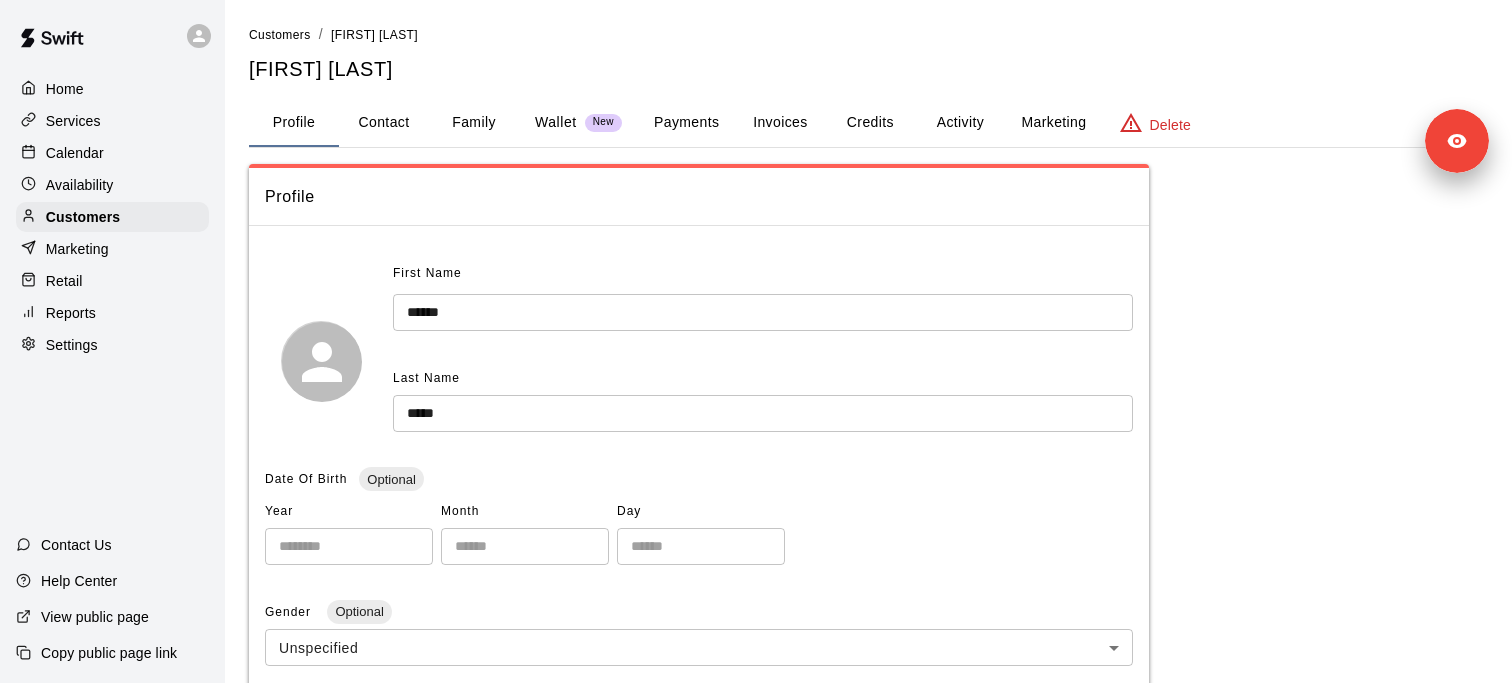 click on "Family" at bounding box center (474, 123) 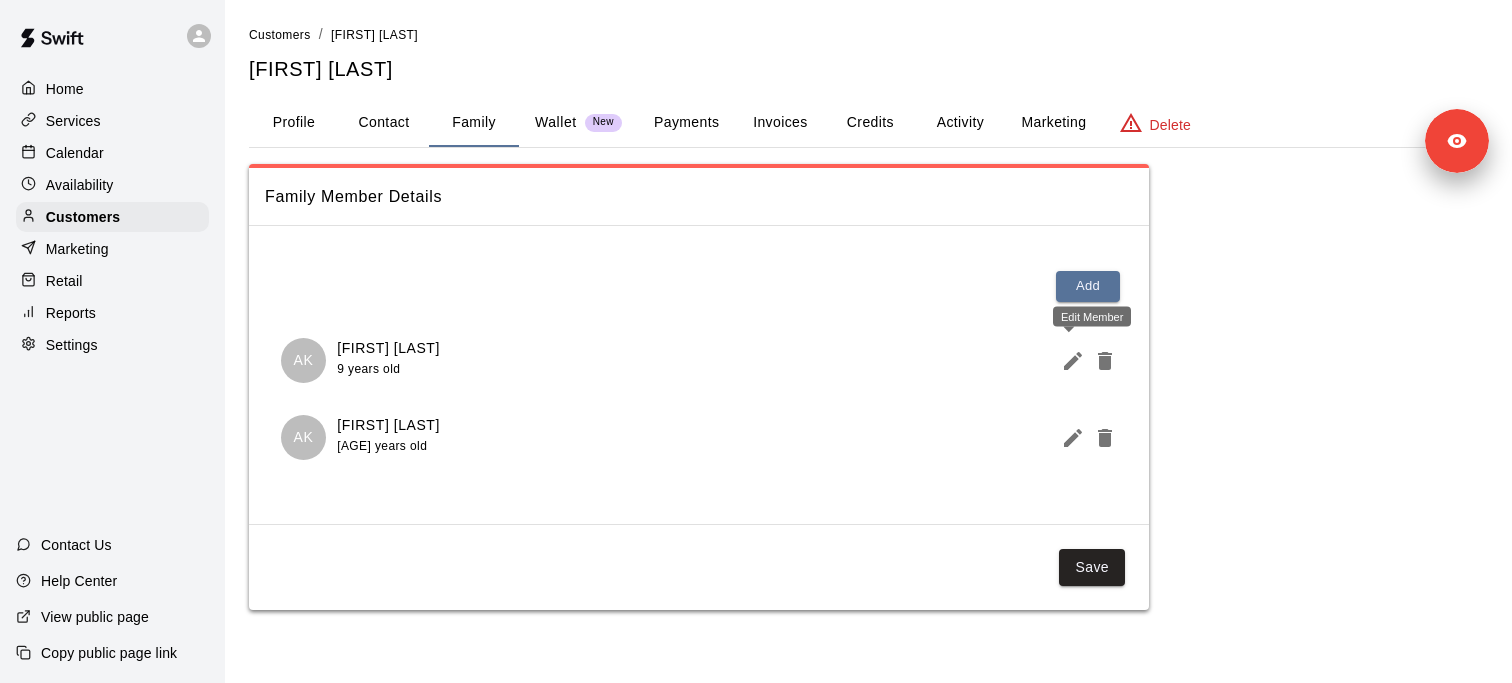 click at bounding box center [1069, 361] 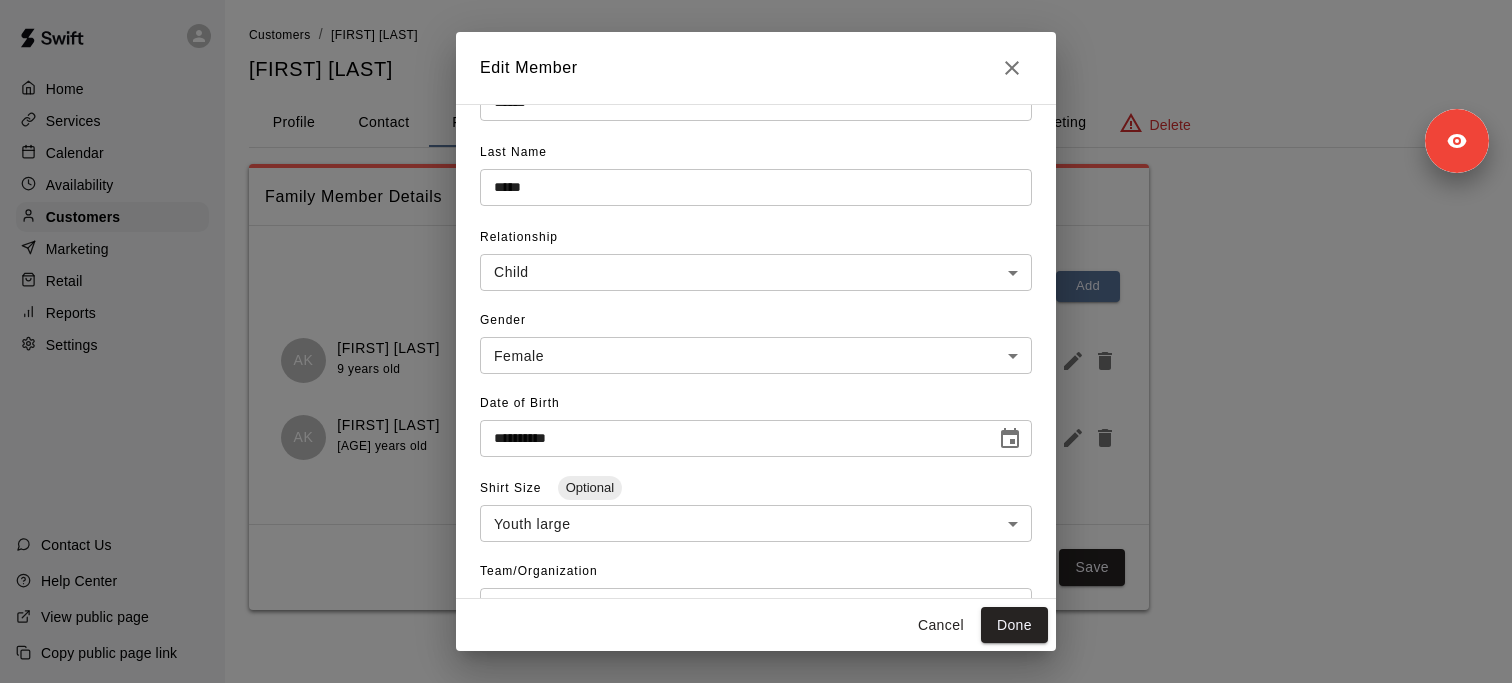 scroll, scrollTop: 91, scrollLeft: 0, axis: vertical 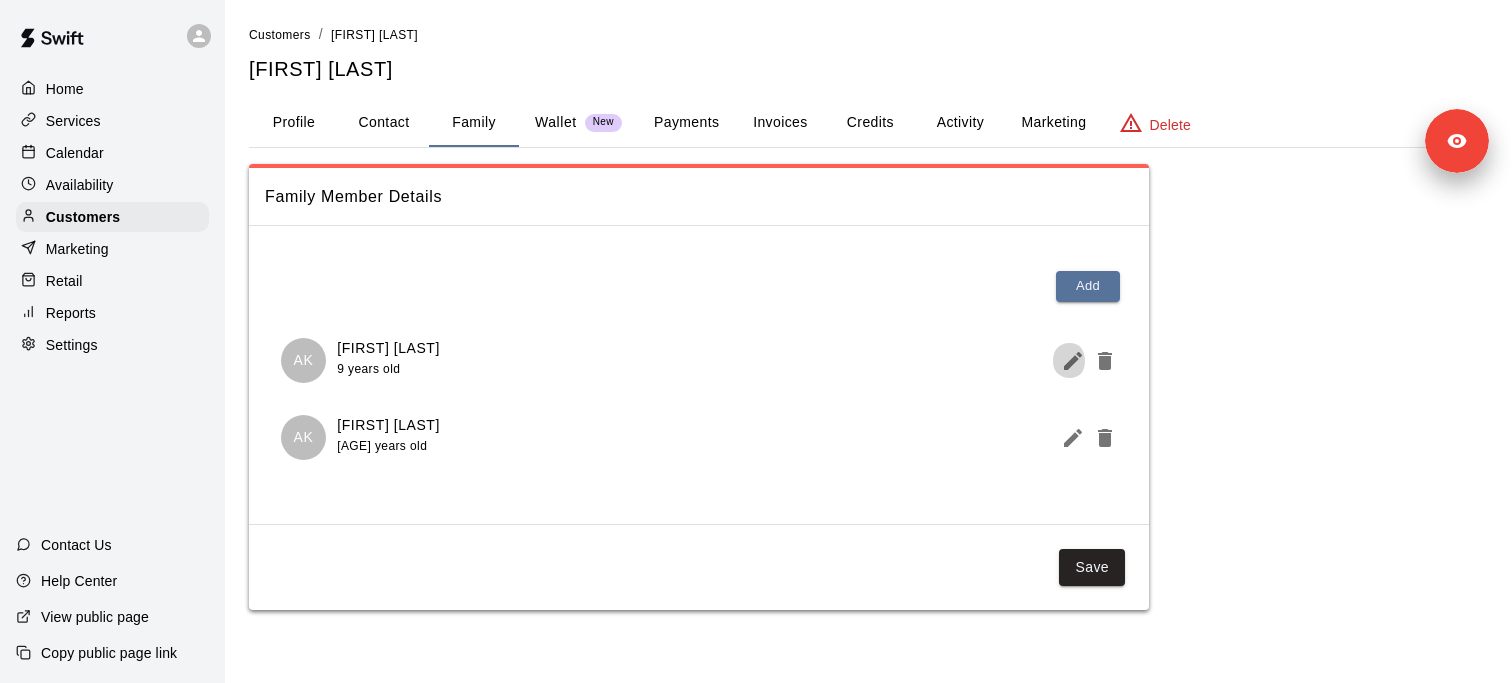 type 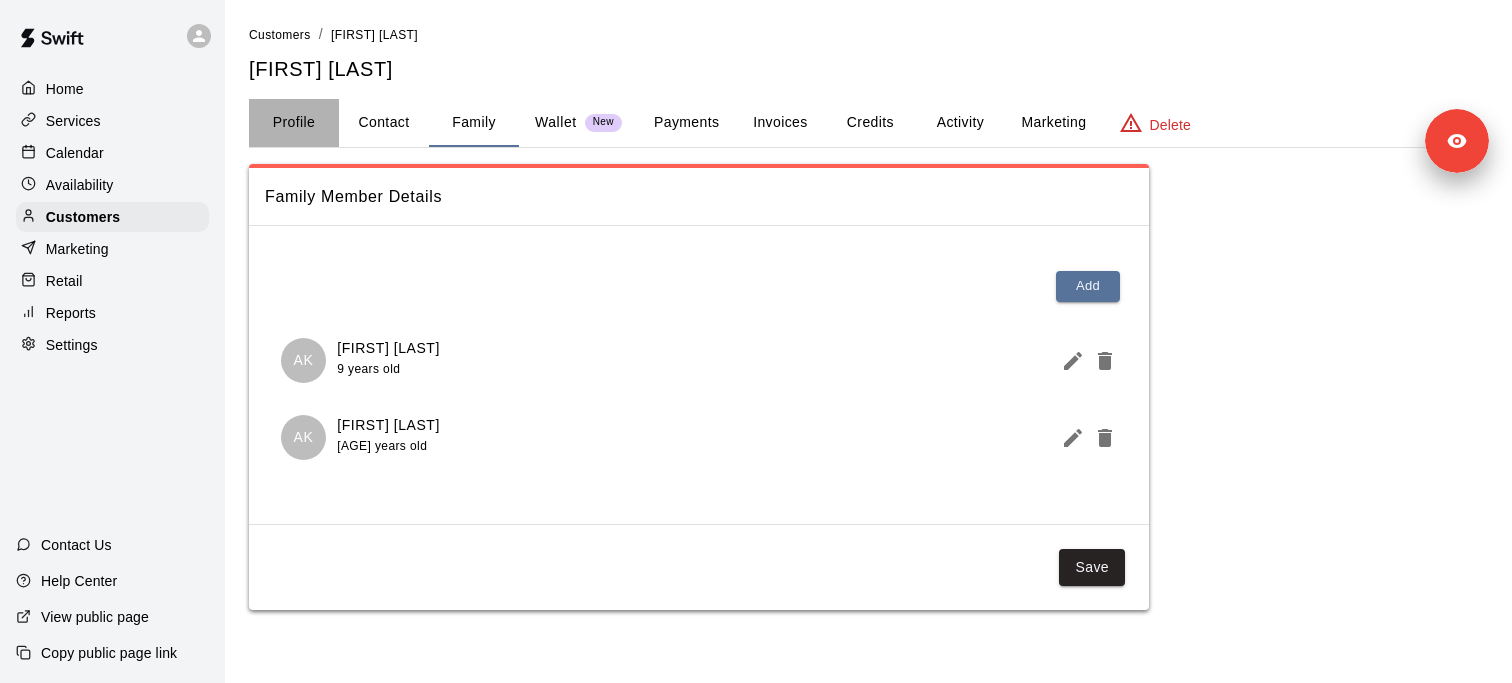 click on "Profile" at bounding box center (294, 123) 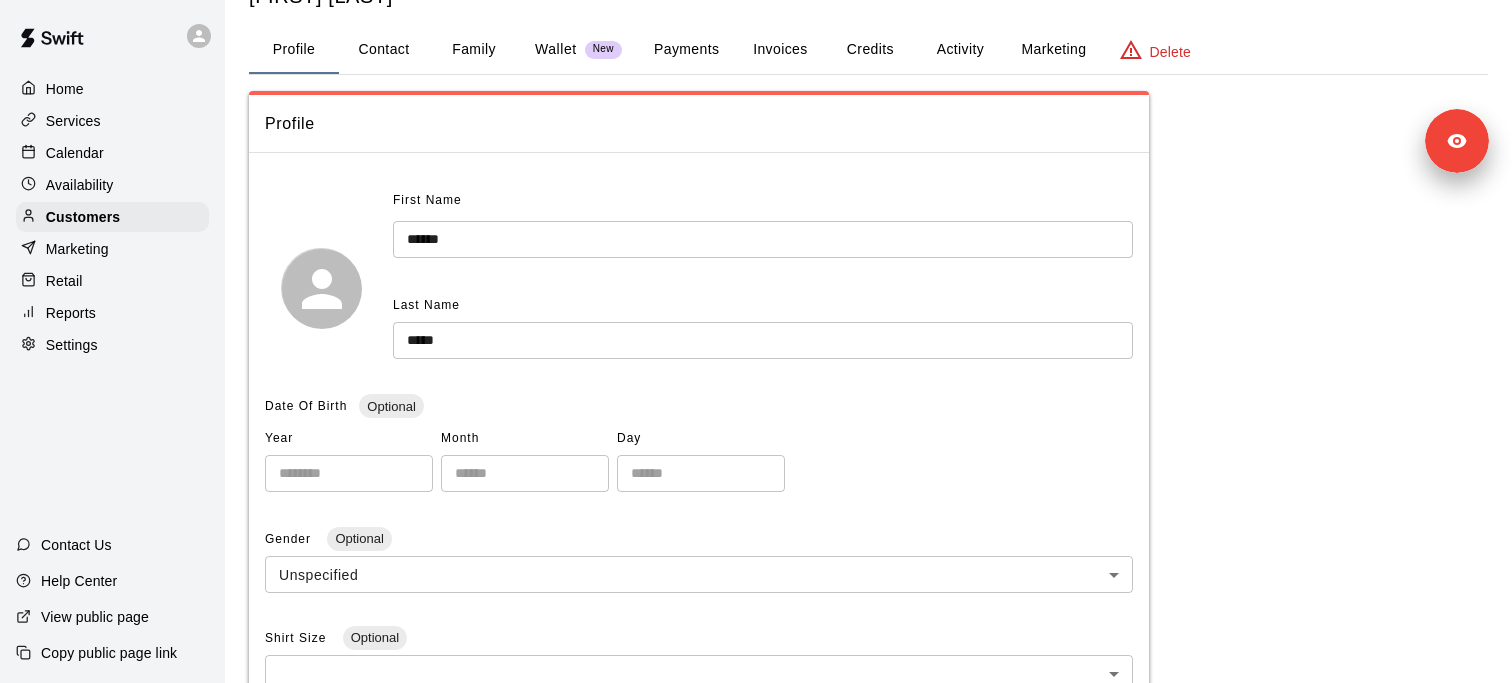 scroll, scrollTop: 0, scrollLeft: 0, axis: both 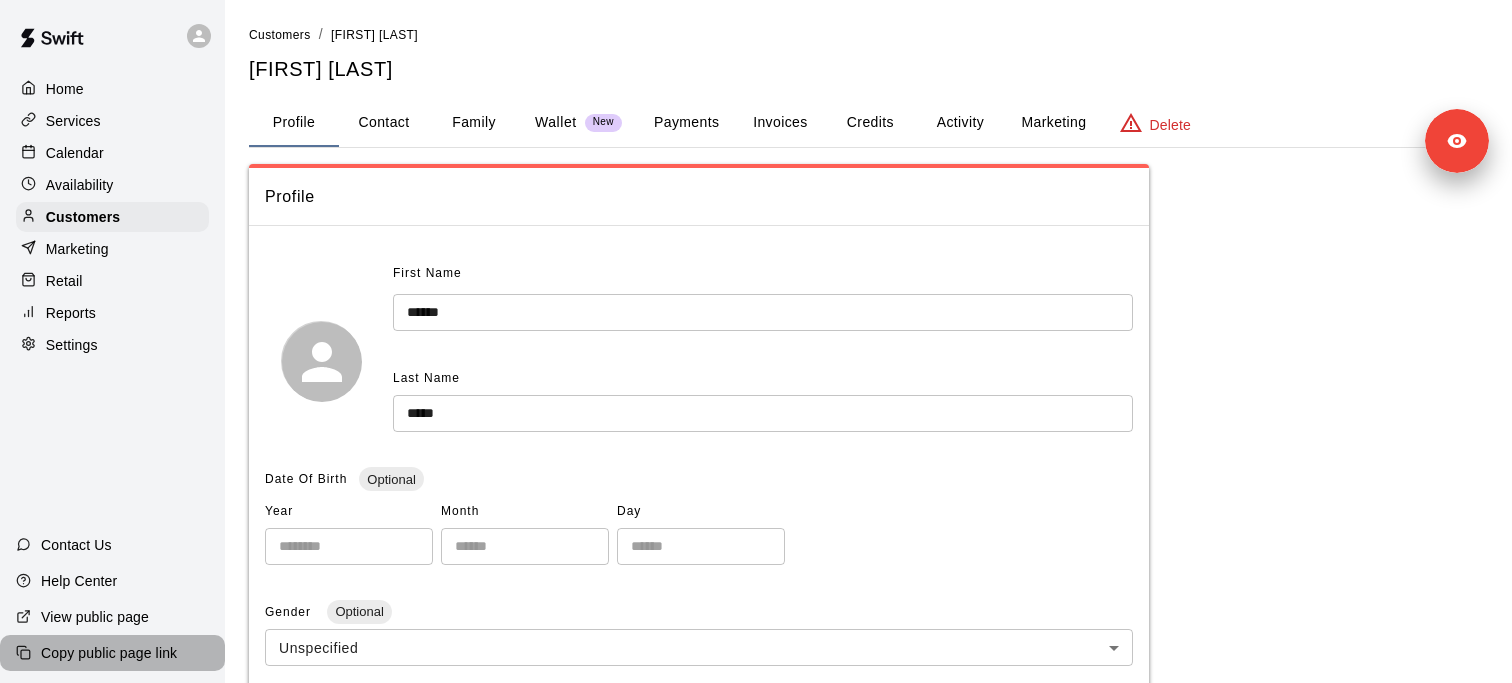 click on "Copy public page link" at bounding box center (109, 653) 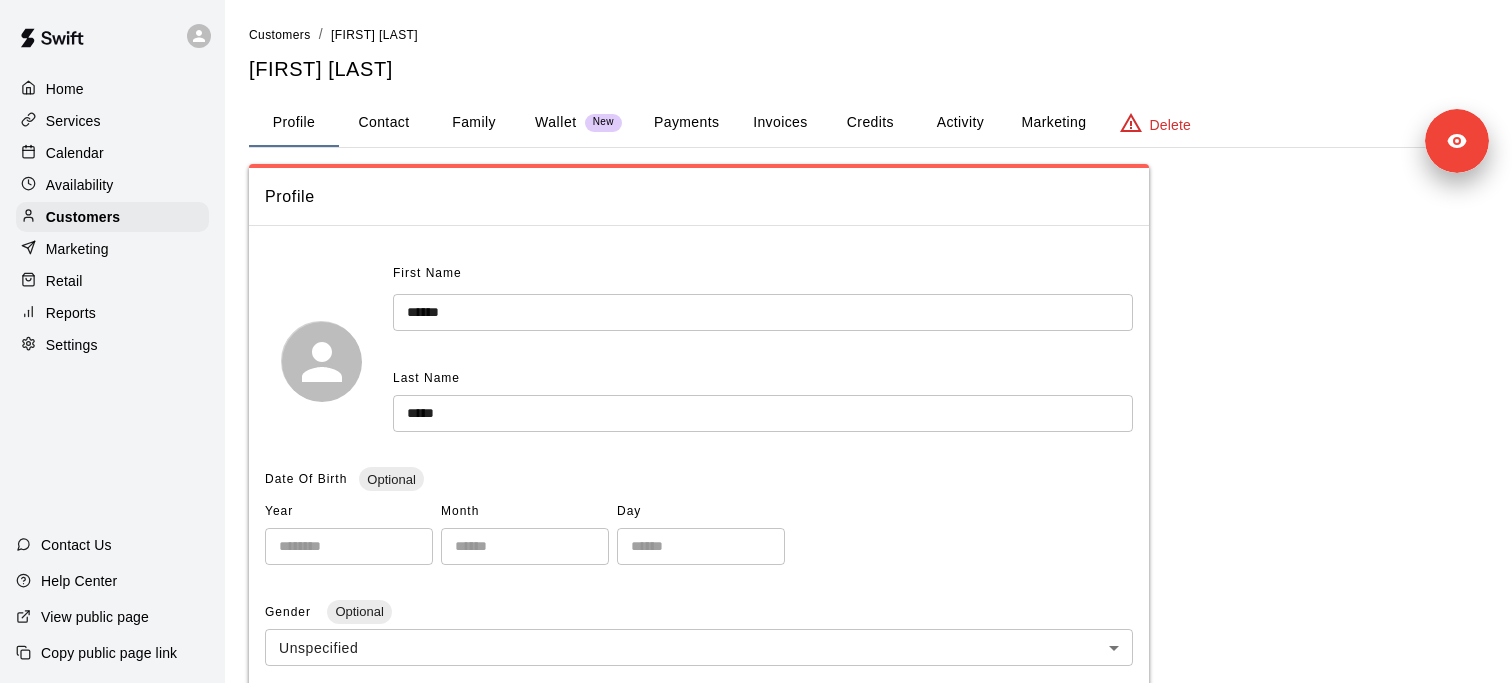 click on "Wallet" at bounding box center [556, 122] 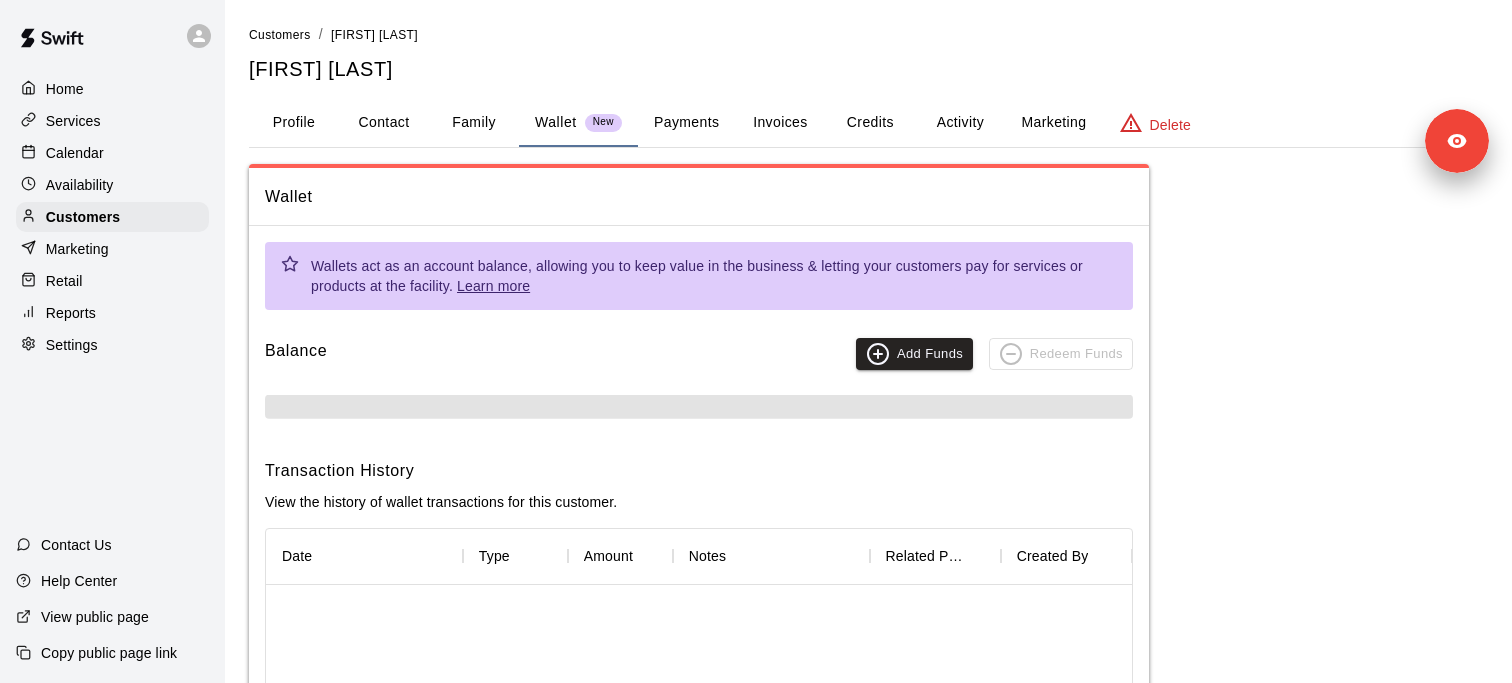 click on "Family" at bounding box center [474, 123] 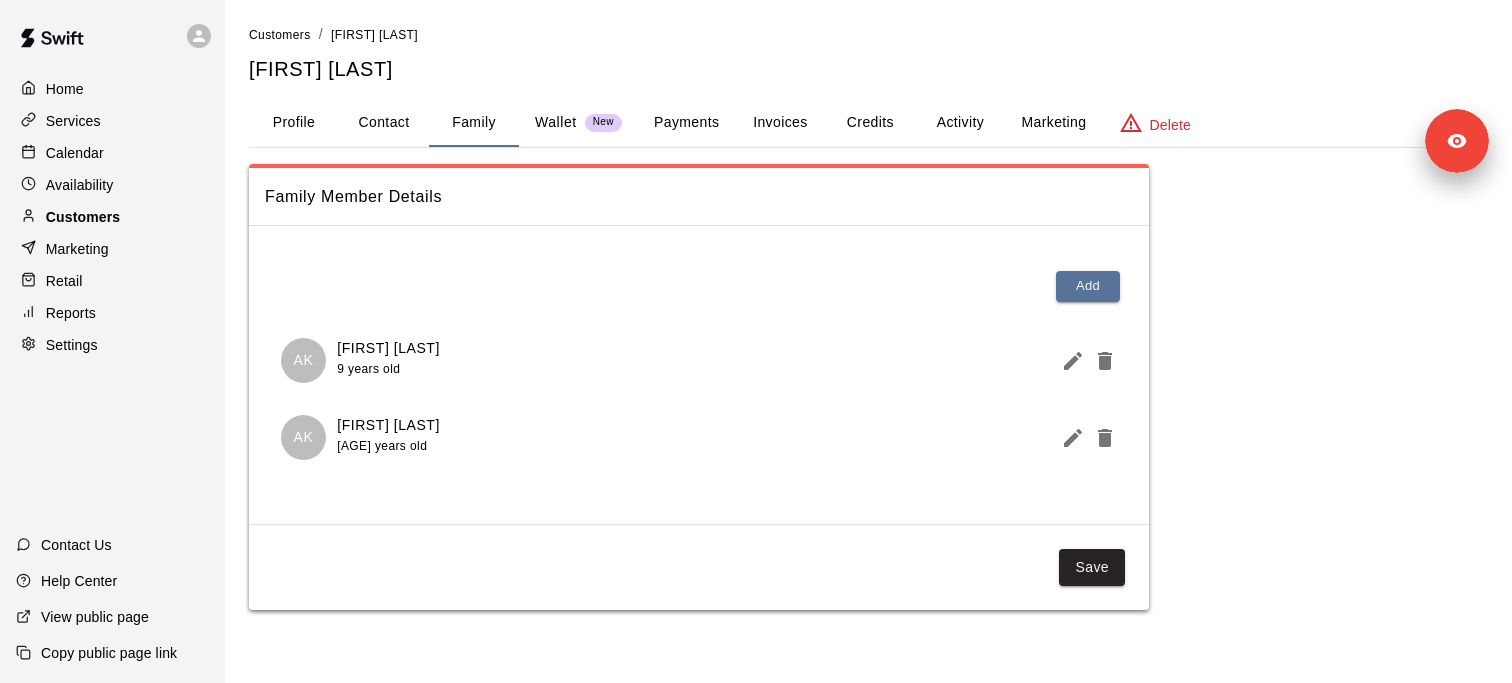 click on "Customers" at bounding box center (83, 217) 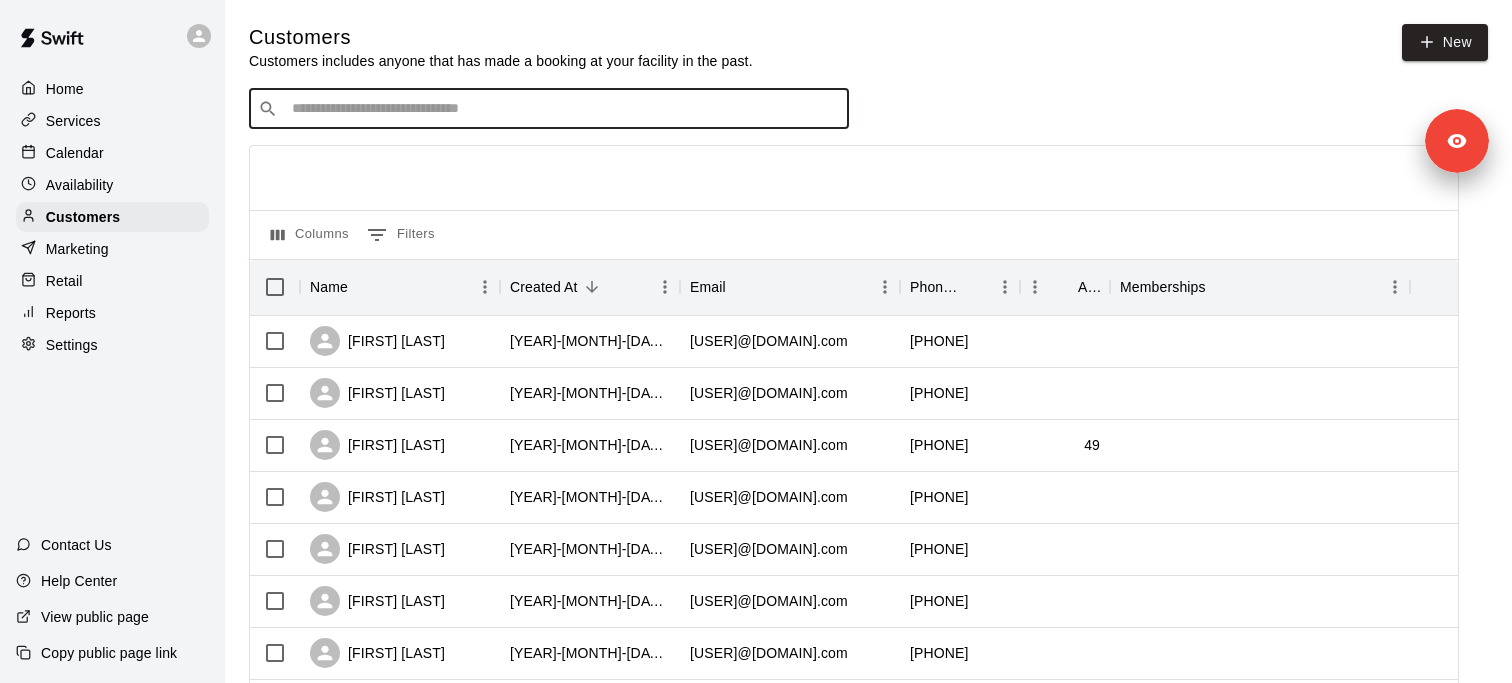 click at bounding box center [563, 109] 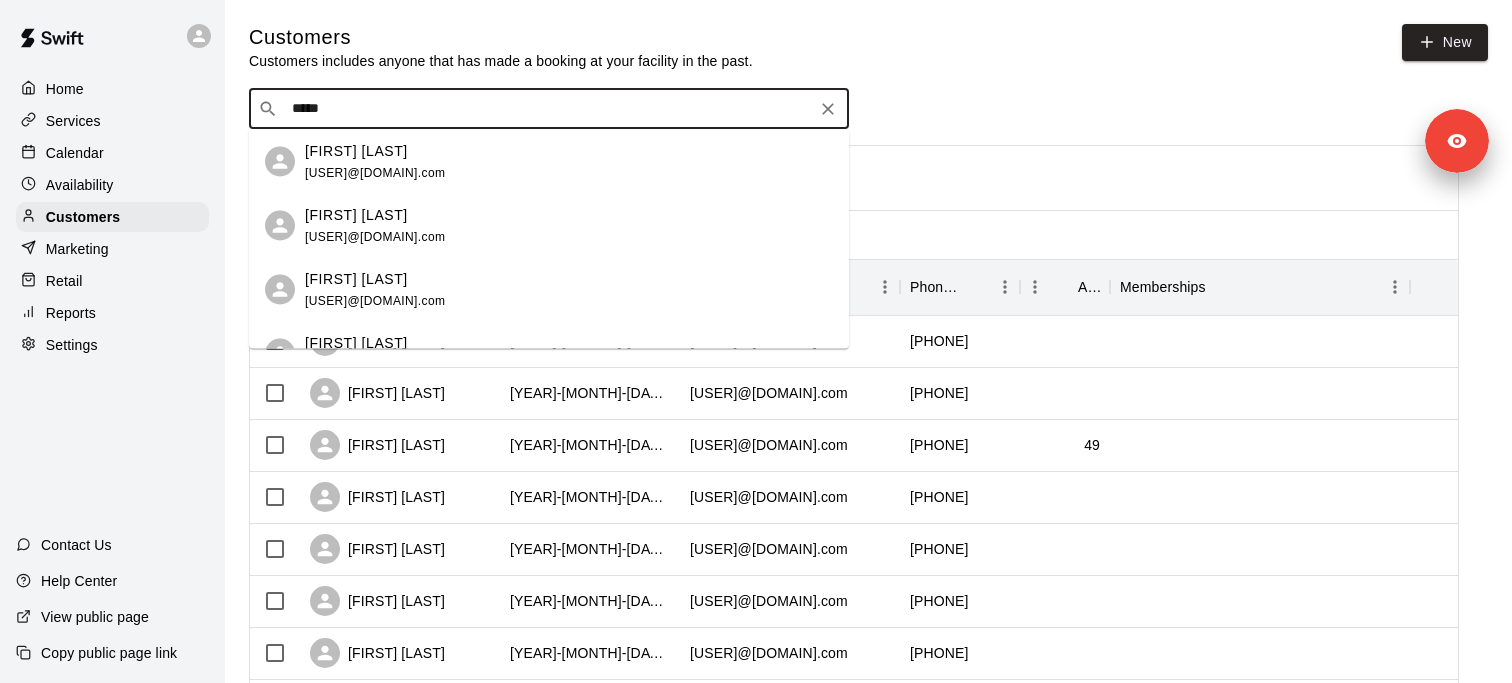 type on "*****" 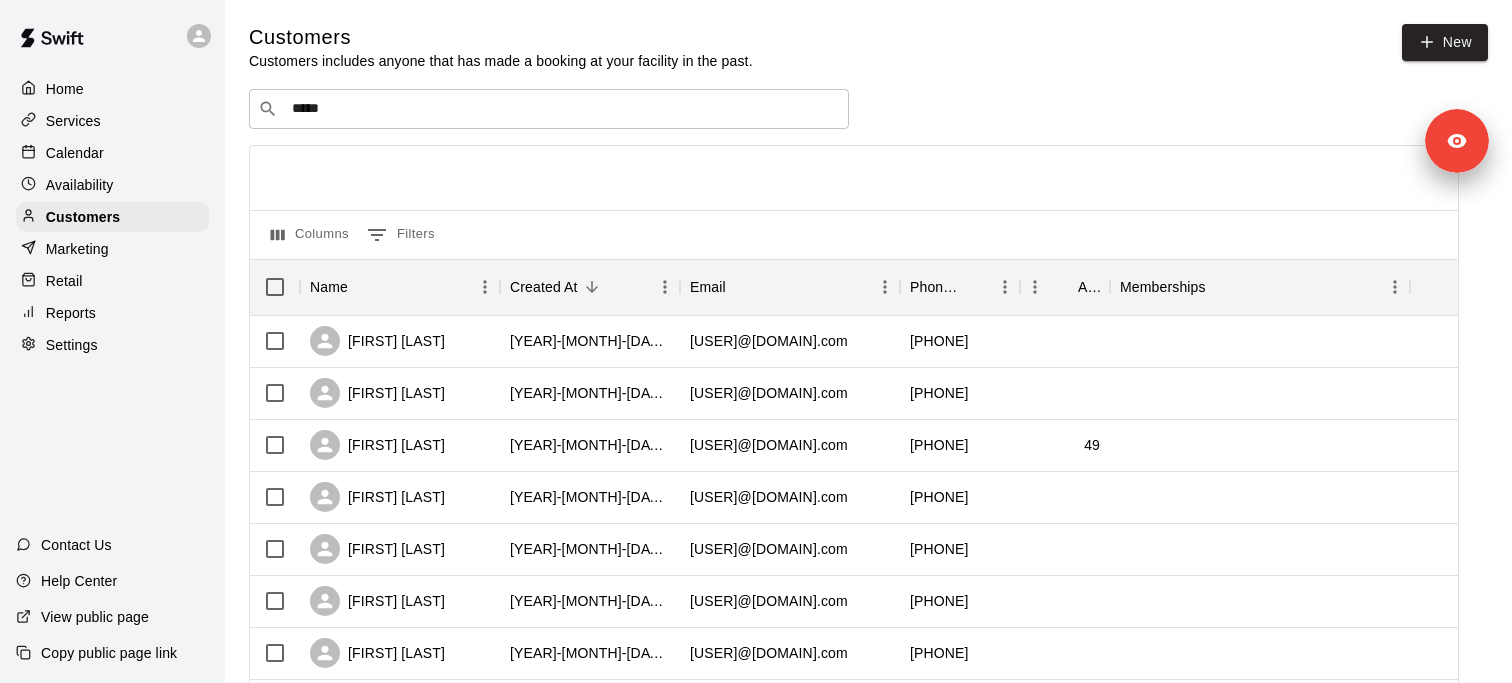 click on "​ ***** ​ Columns 0 Filters Name Created At Email Phone Number Age Memberships Lydia Lam 2025-08-06 12:18:11 lydia+test8@runswiftapp.com +12365916171 Leslie Koons 2025-08-06 09:32:16 bennerlr@gmail.com +14196182180 Ken Stoneman 2025-08-05 09:53:20 ken.m.stoneman@gmail.com +14402239042 49 michelle lieb 2025-08-02 12:53:22 michellelieb.od@gmail.com +14408405354 Addison Lieb 2025-08-02 12:45:07 ashliflies@hotmail.com +13309045005 Ashley Bair 2025-08-02 06:48:14 ashleywisnieski@yahoo.com +14405202990 Stefanie Paganini 2025-08-01 12:02:08 stefaniepaganini@gmail.com +12166474997 Eric Boyd 2025-07-31 08:28:58 ericboyd7803@yahoo.com +12167045619 Mitchell Niemi 2025-07-30 09:50:09 mitchellniemi@gmail.com +14406553215 Jessica Popely 2025-07-29 15:42:28 jessicapopely@gmail.com +14408120247 Lindsey Colecchia 2025-07-29 15:42:27 lindseylopardo@gmail.com Kristen null 2025-07-29 15:42:26 metofu@hotmail.com +14405541209 Michelle Cander 2025-07-29 15:42:24 mcander27@yahoo.com Bethany McCain 2025-07-29 15:42:23 Gigi Miceli" at bounding box center [854, 879] 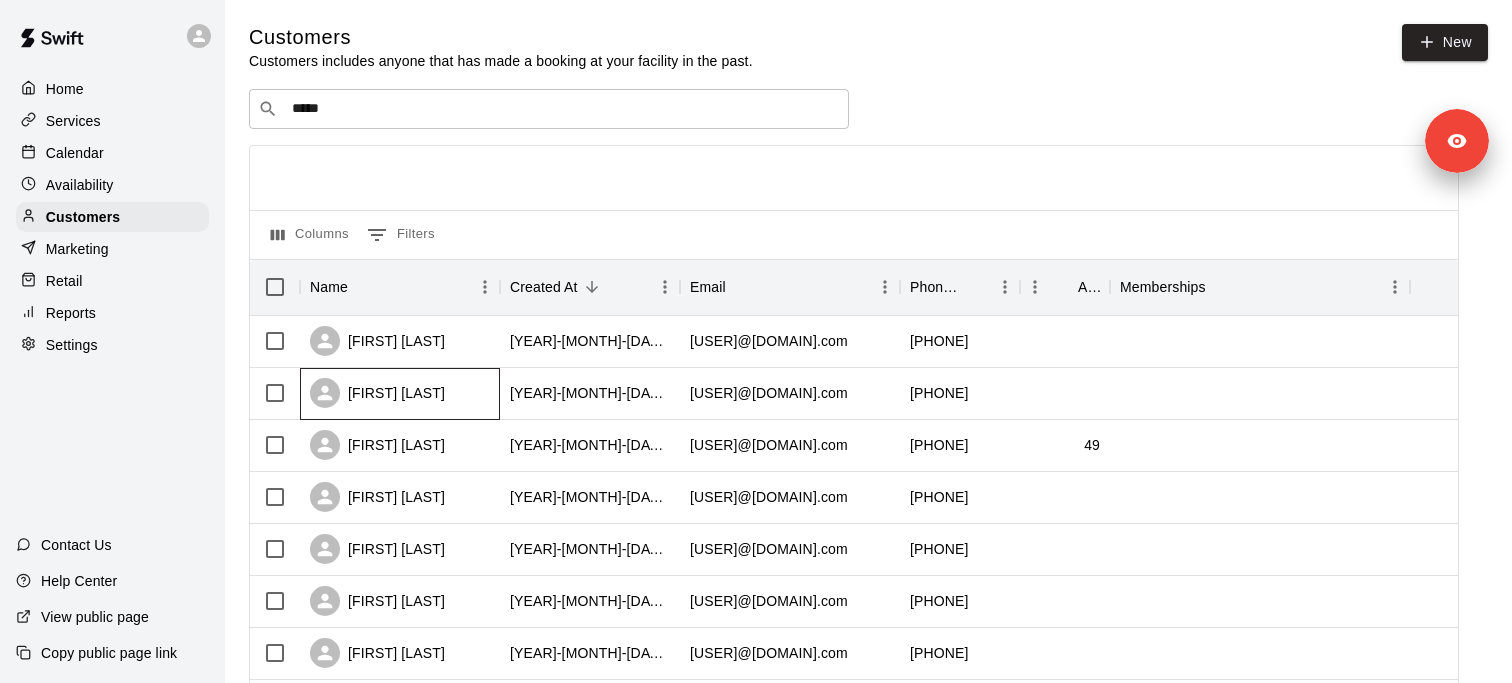 click on "[FIRST] [LAST]" at bounding box center (377, 393) 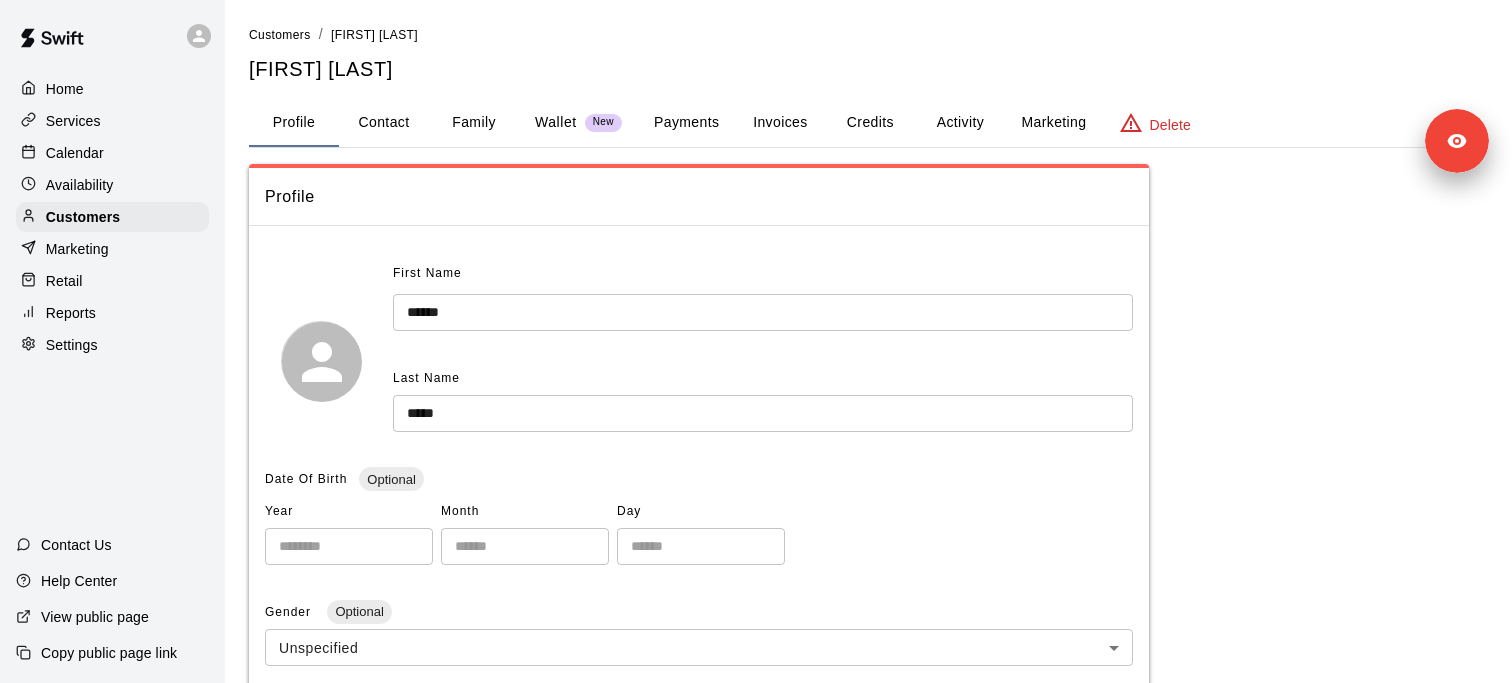 click on "Family" at bounding box center (474, 123) 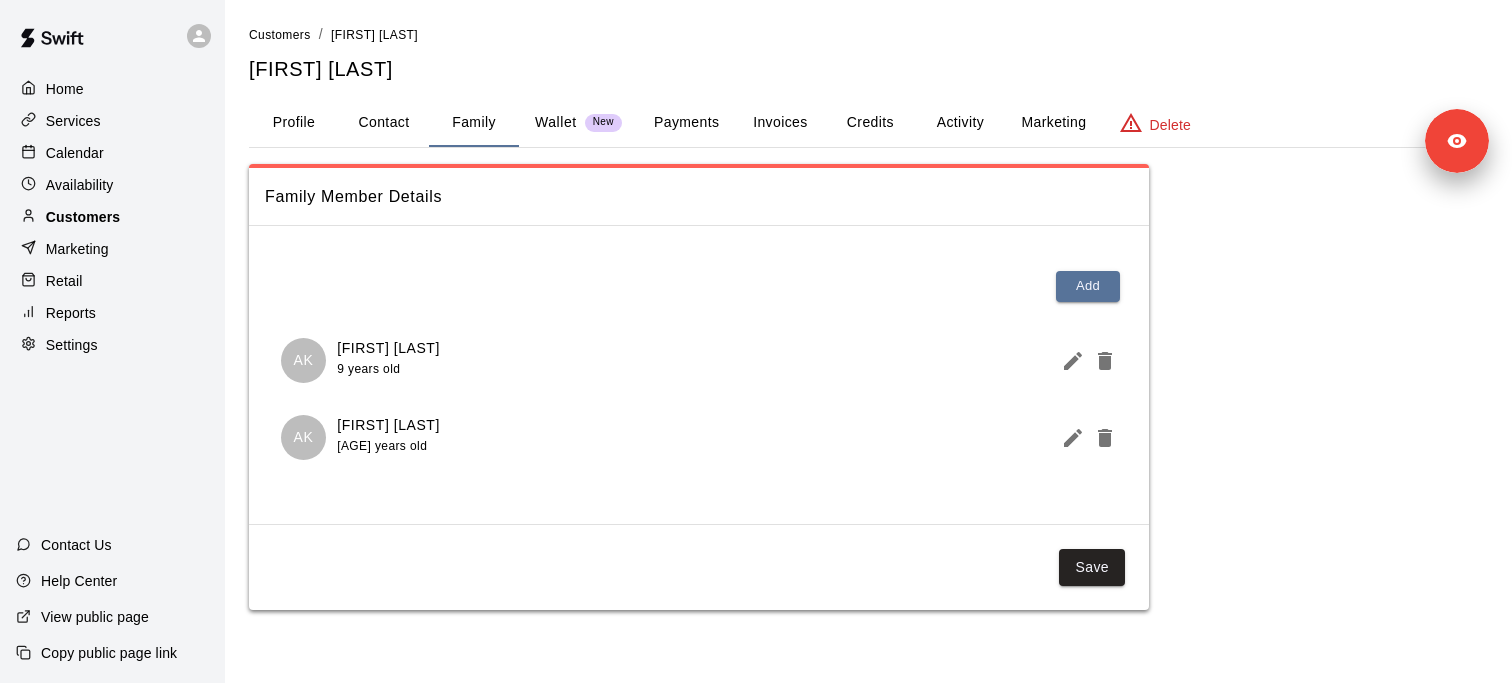 click on "Customers" at bounding box center (112, 217) 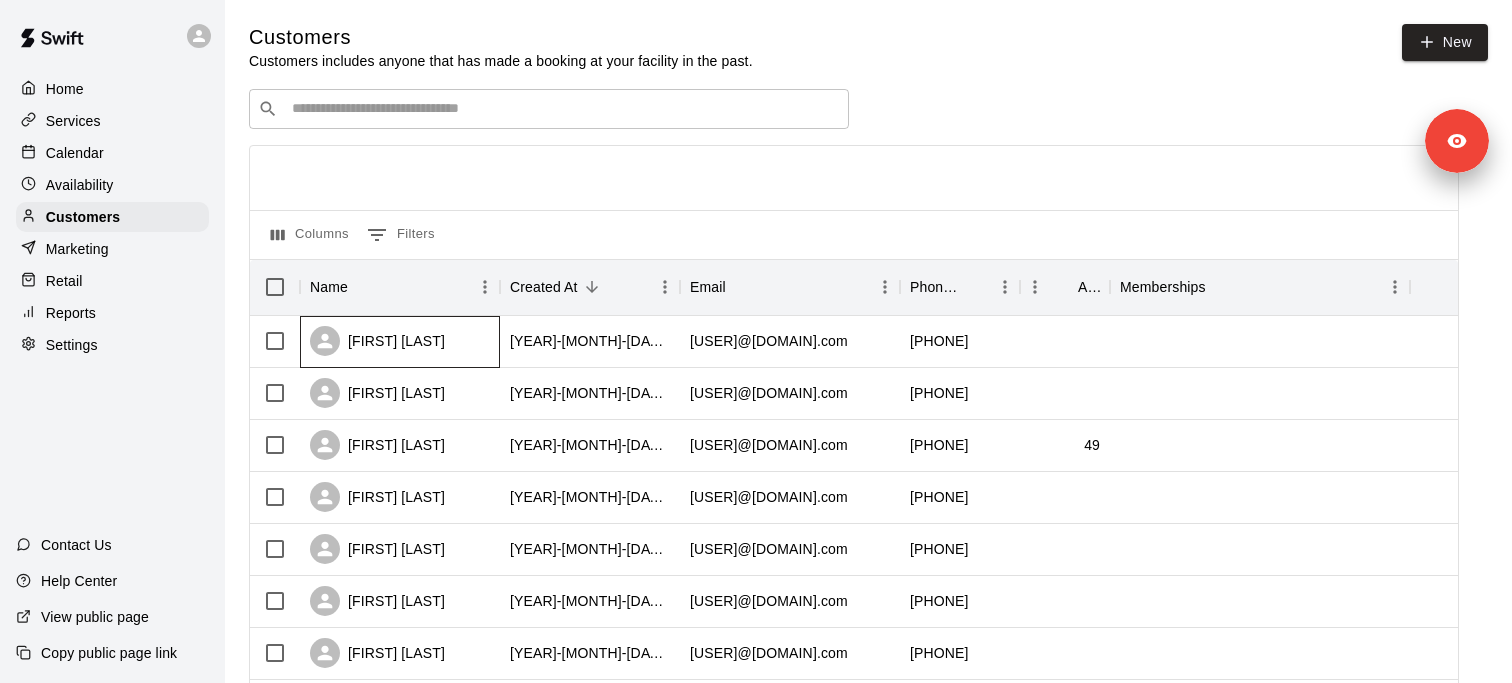 click on "Lydia Lam" at bounding box center (377, 341) 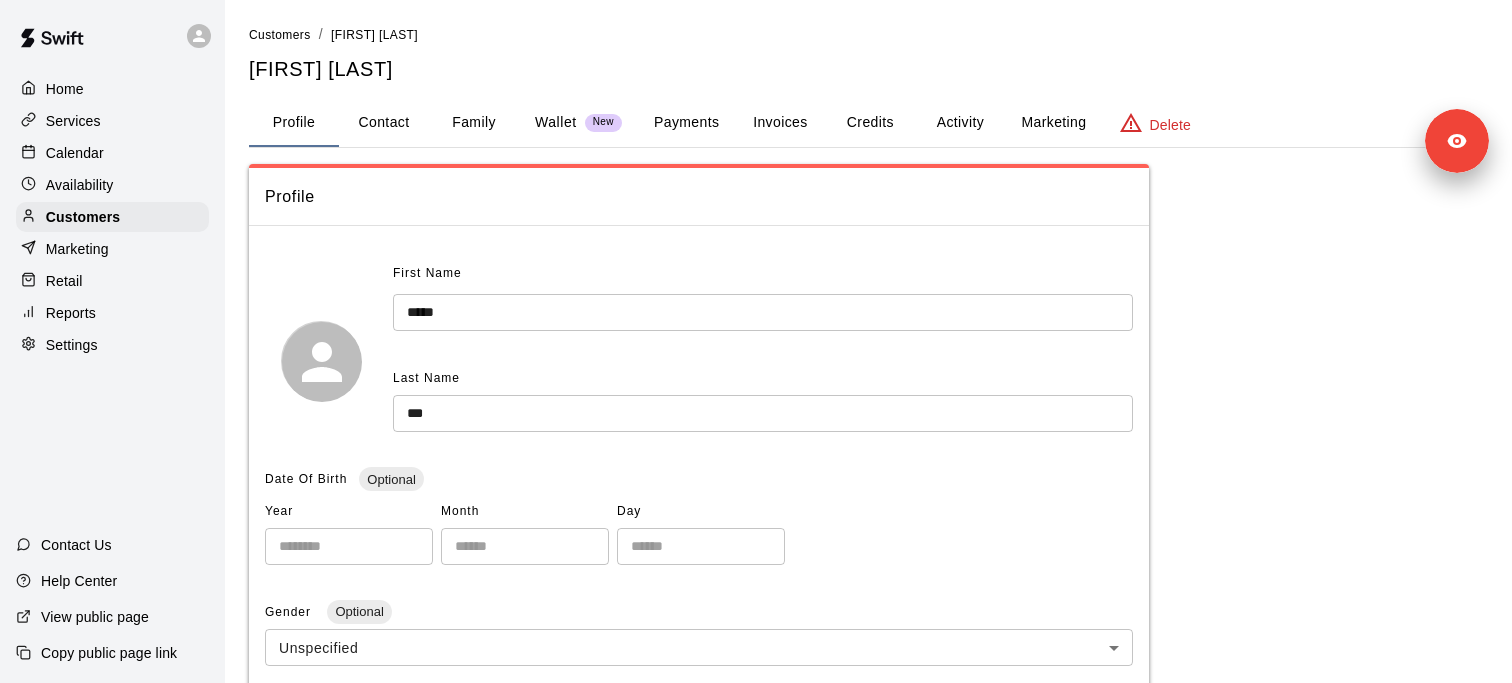 click on "Delete" at bounding box center [1155, 123] 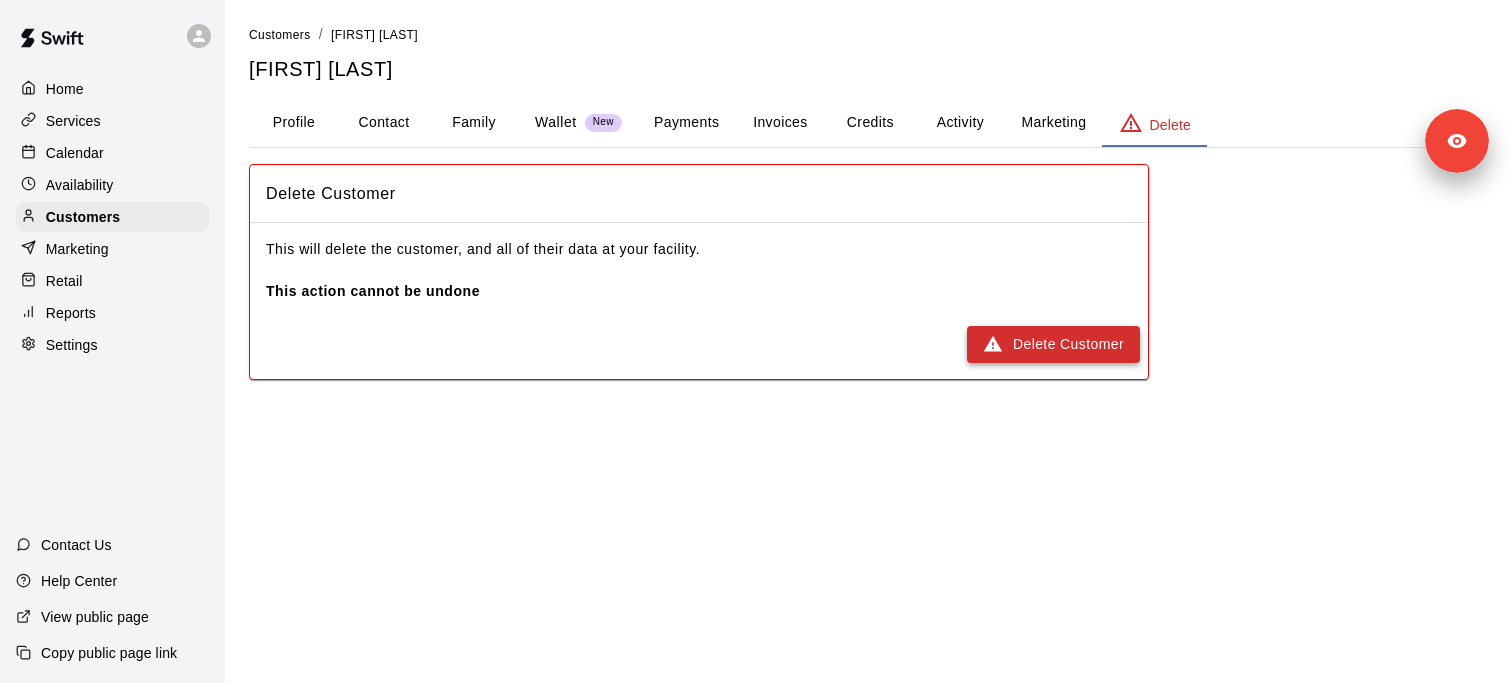 click on "Delete Customer" at bounding box center (1053, 344) 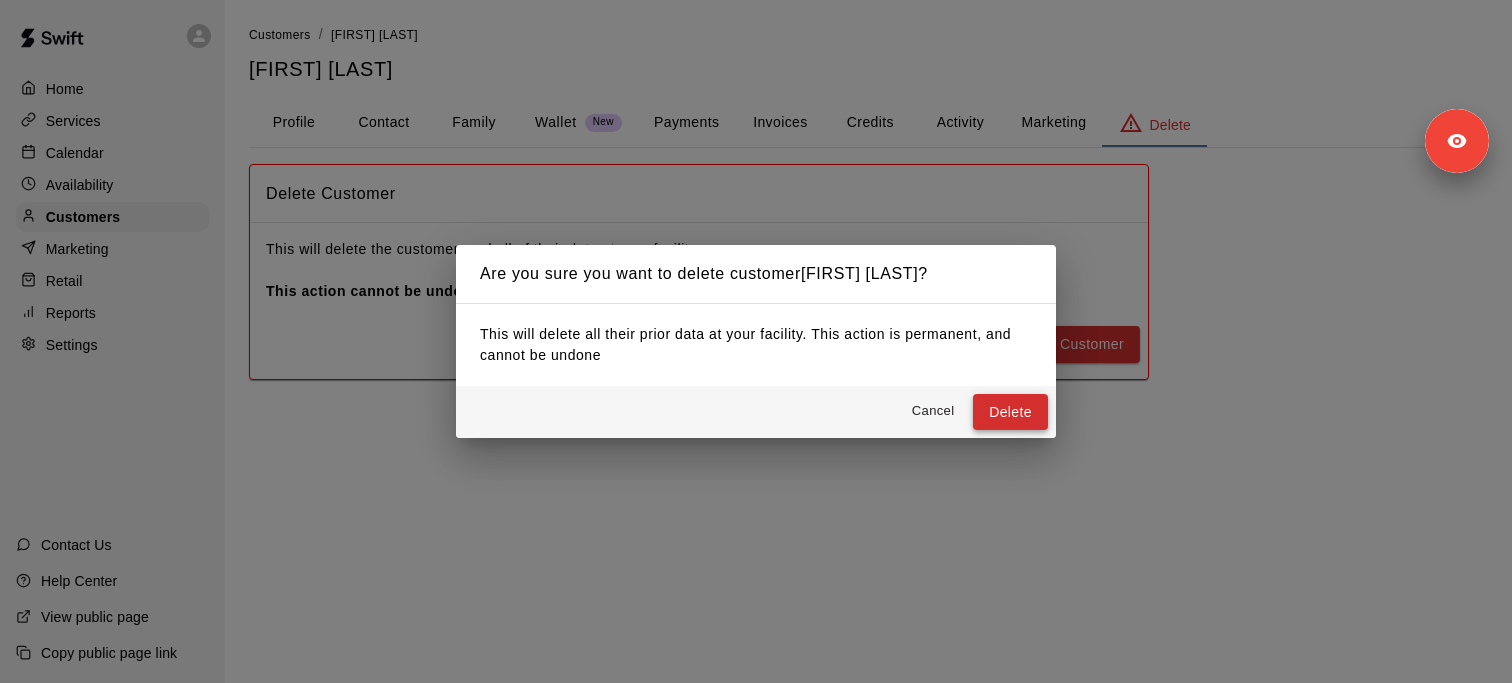 click on "Delete" at bounding box center (1010, 412) 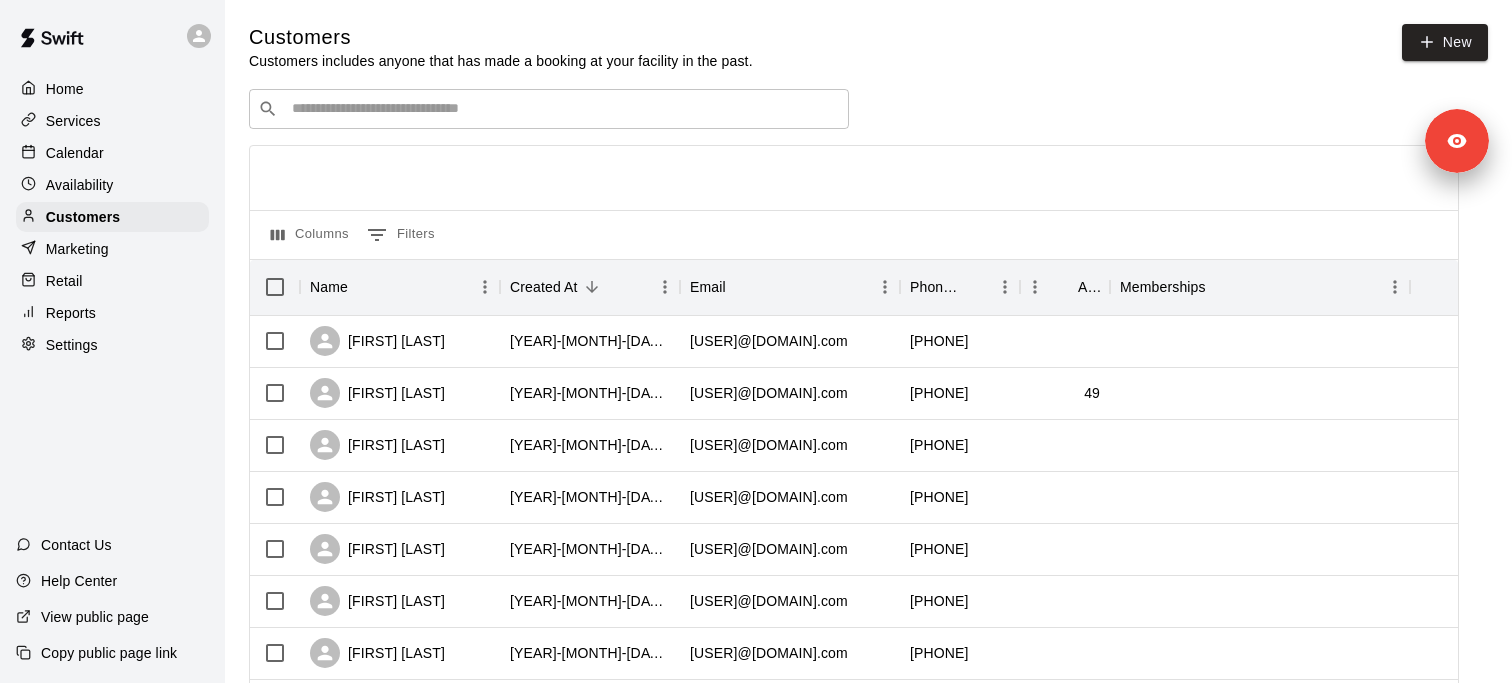 click on "Copy public page link" at bounding box center [109, 653] 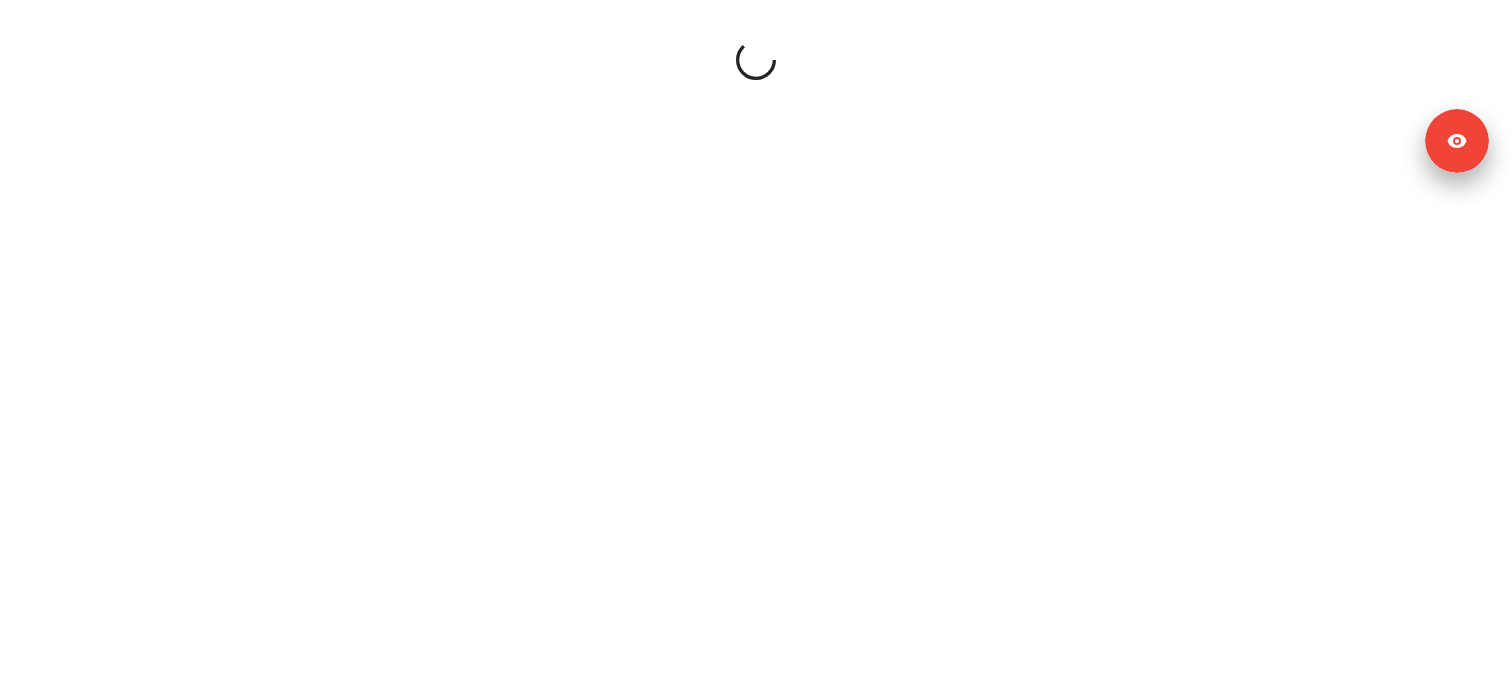scroll, scrollTop: 0, scrollLeft: 0, axis: both 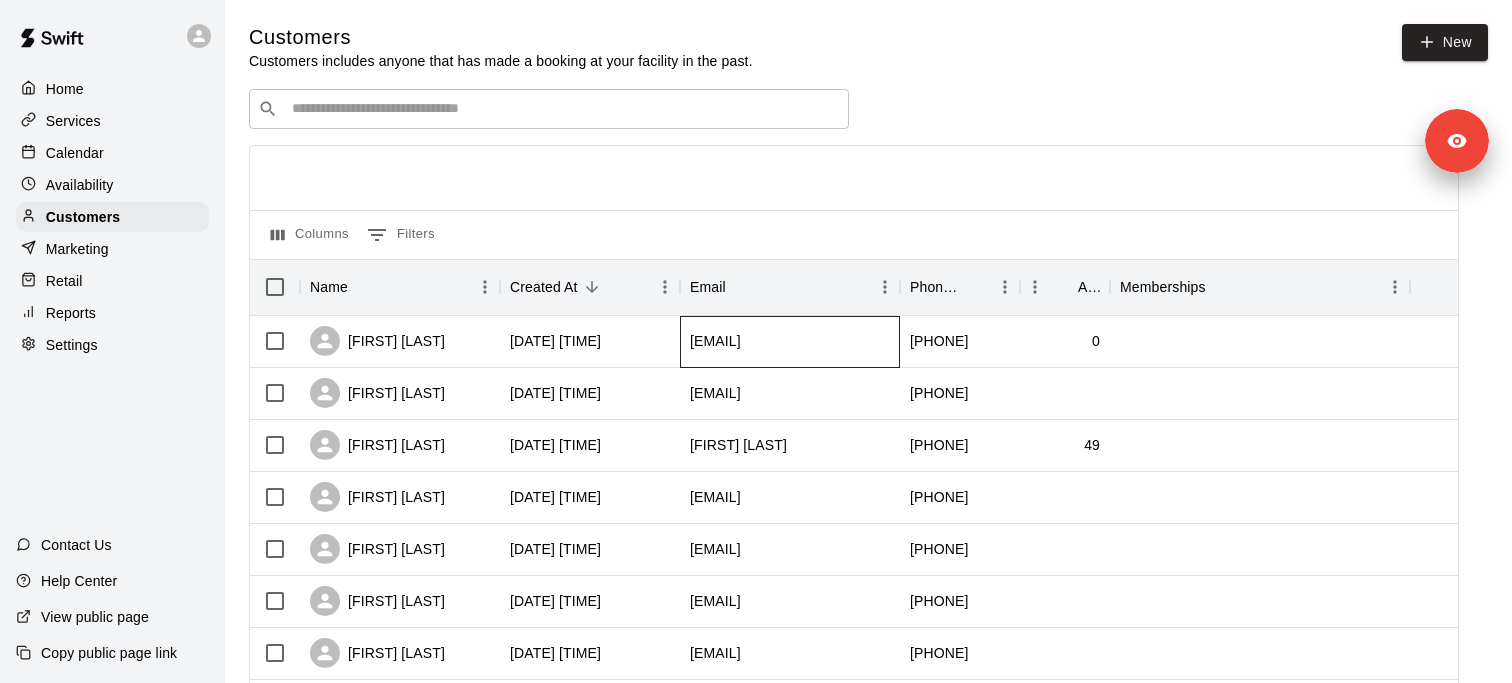 click on "[EMAIL]" at bounding box center [715, 341] 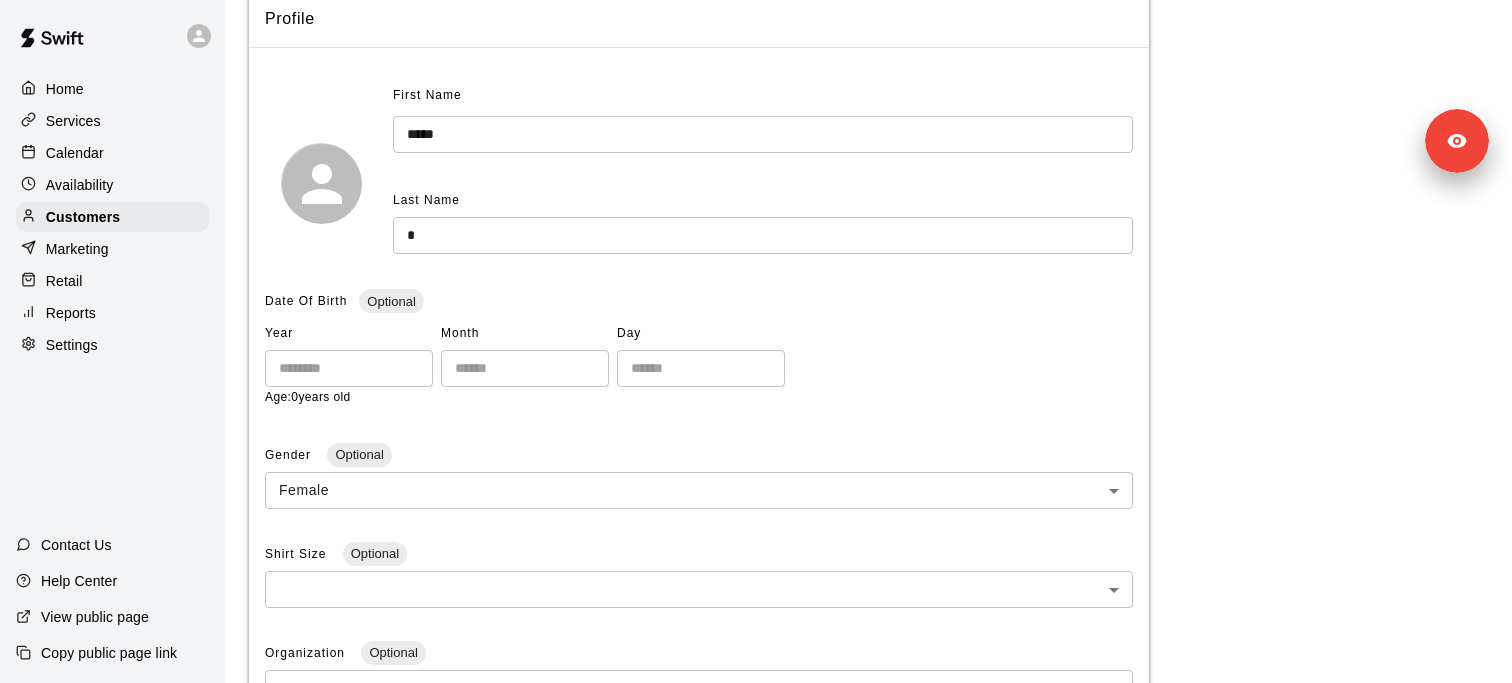 scroll, scrollTop: 189, scrollLeft: 0, axis: vertical 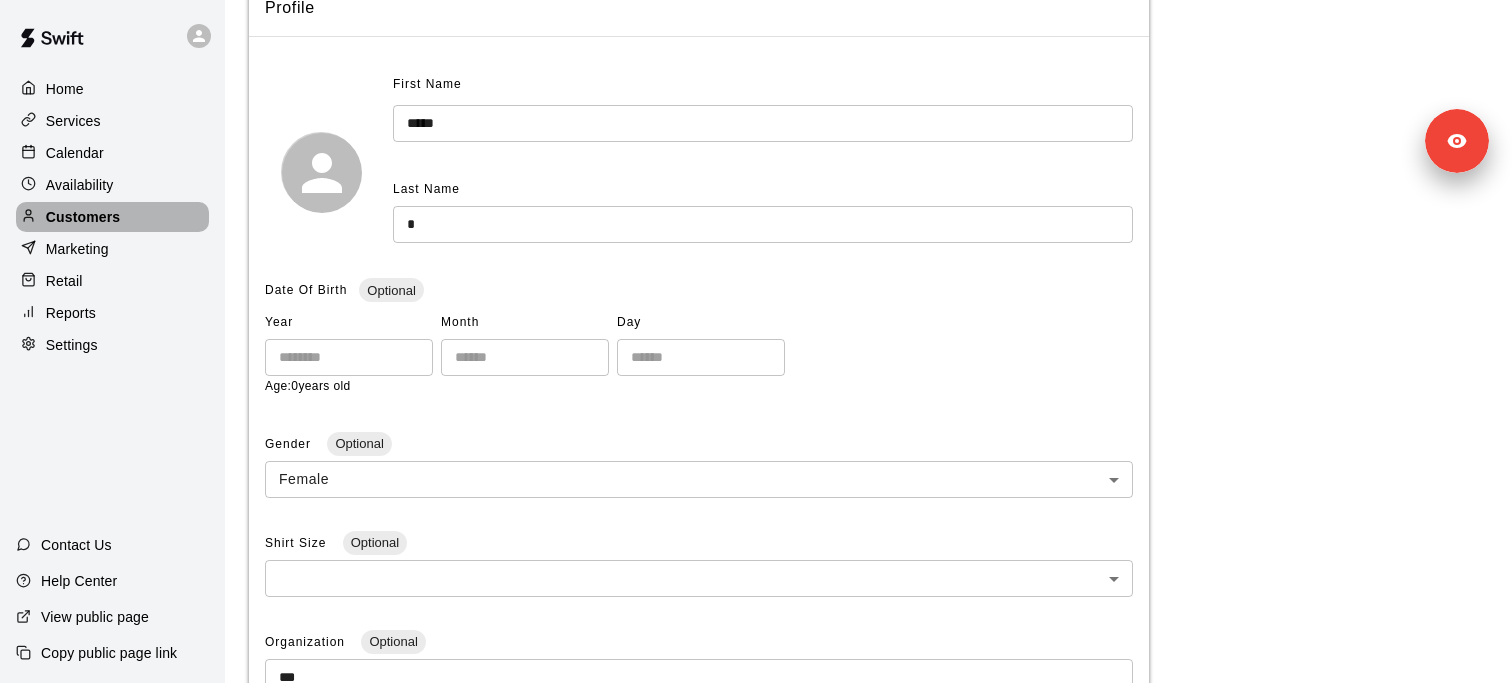 click on "Customers" at bounding box center [112, 217] 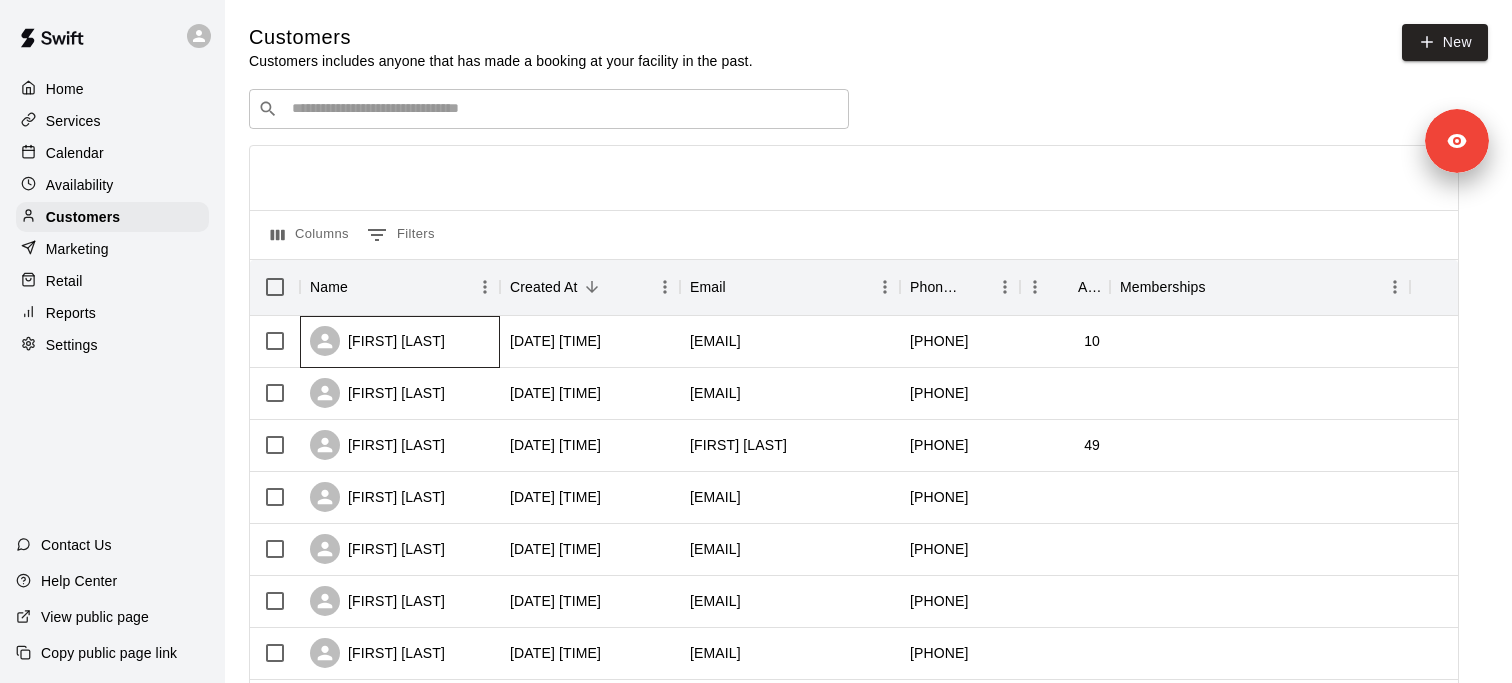 click on "Lydia L" at bounding box center (400, 342) 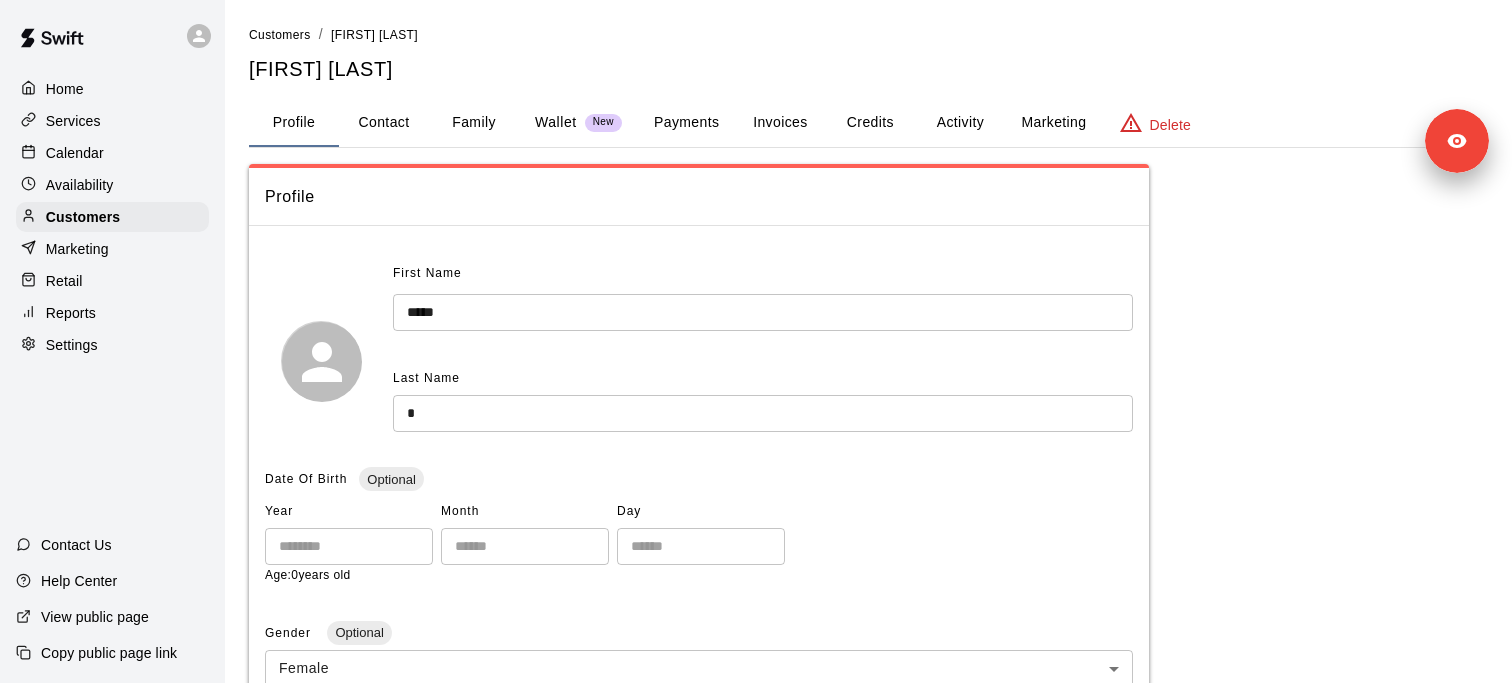 type on "****" 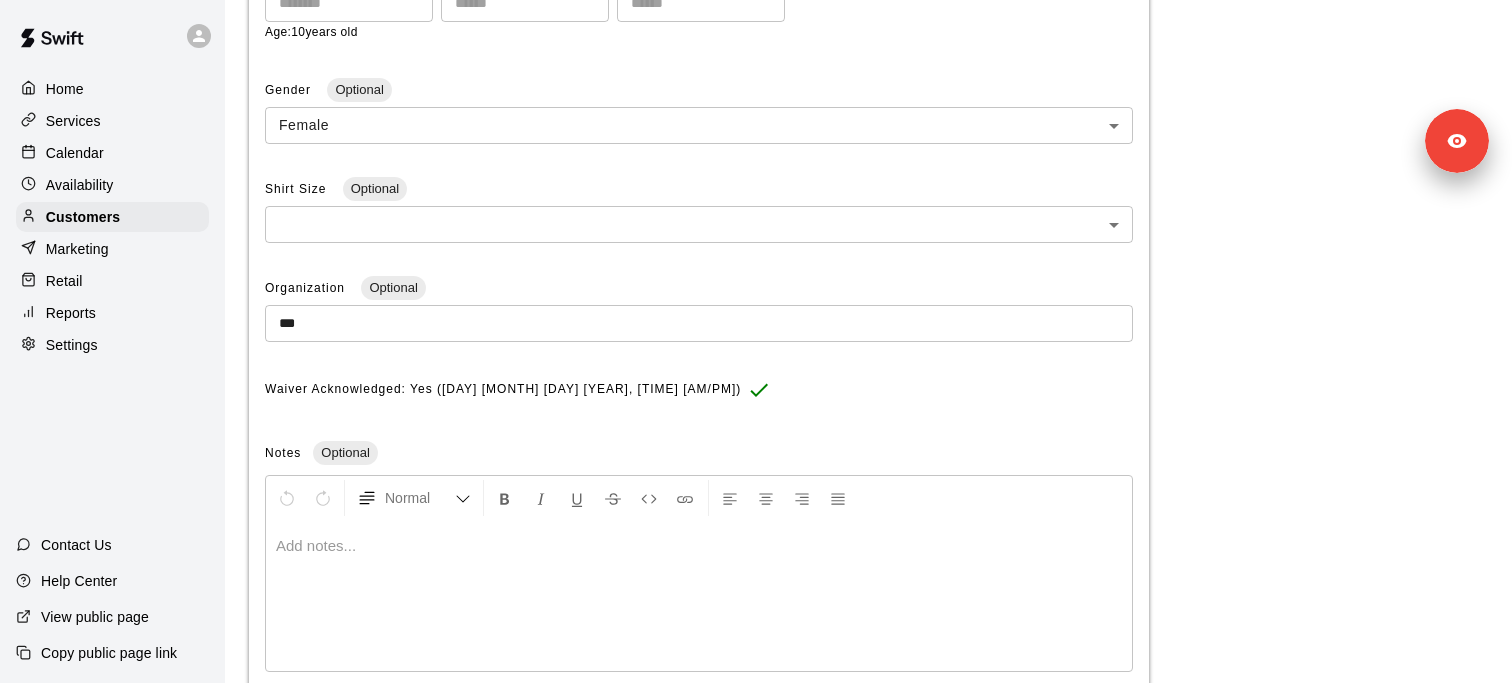 scroll, scrollTop: 552, scrollLeft: 0, axis: vertical 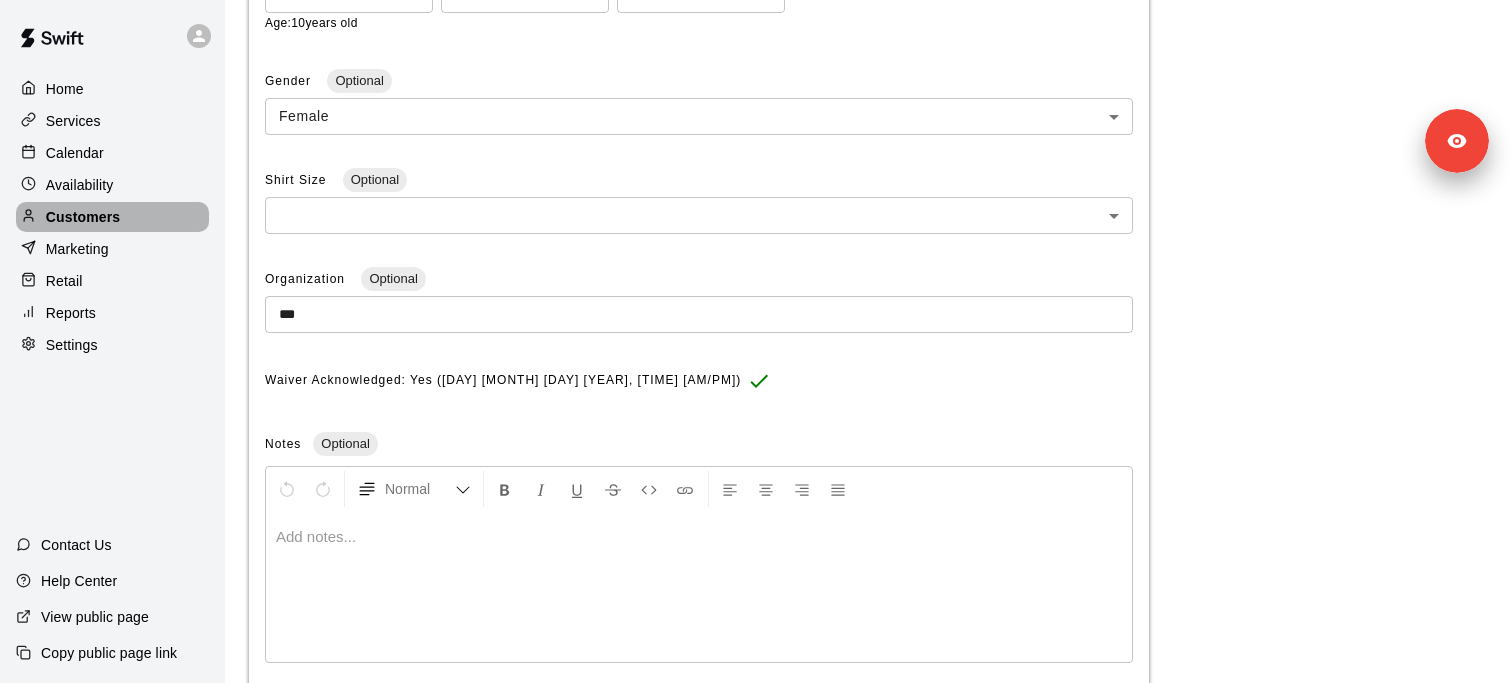 click on "Customers" at bounding box center (112, 217) 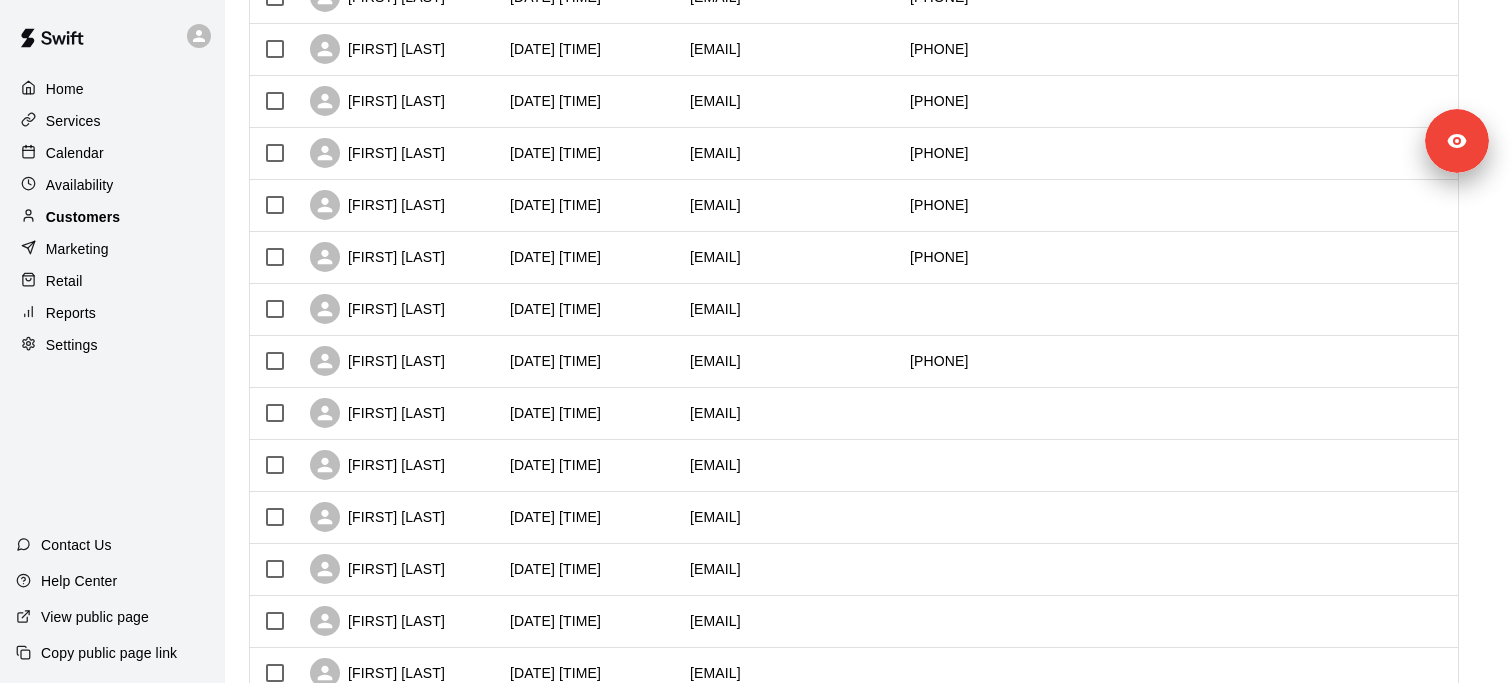 scroll, scrollTop: 0, scrollLeft: 0, axis: both 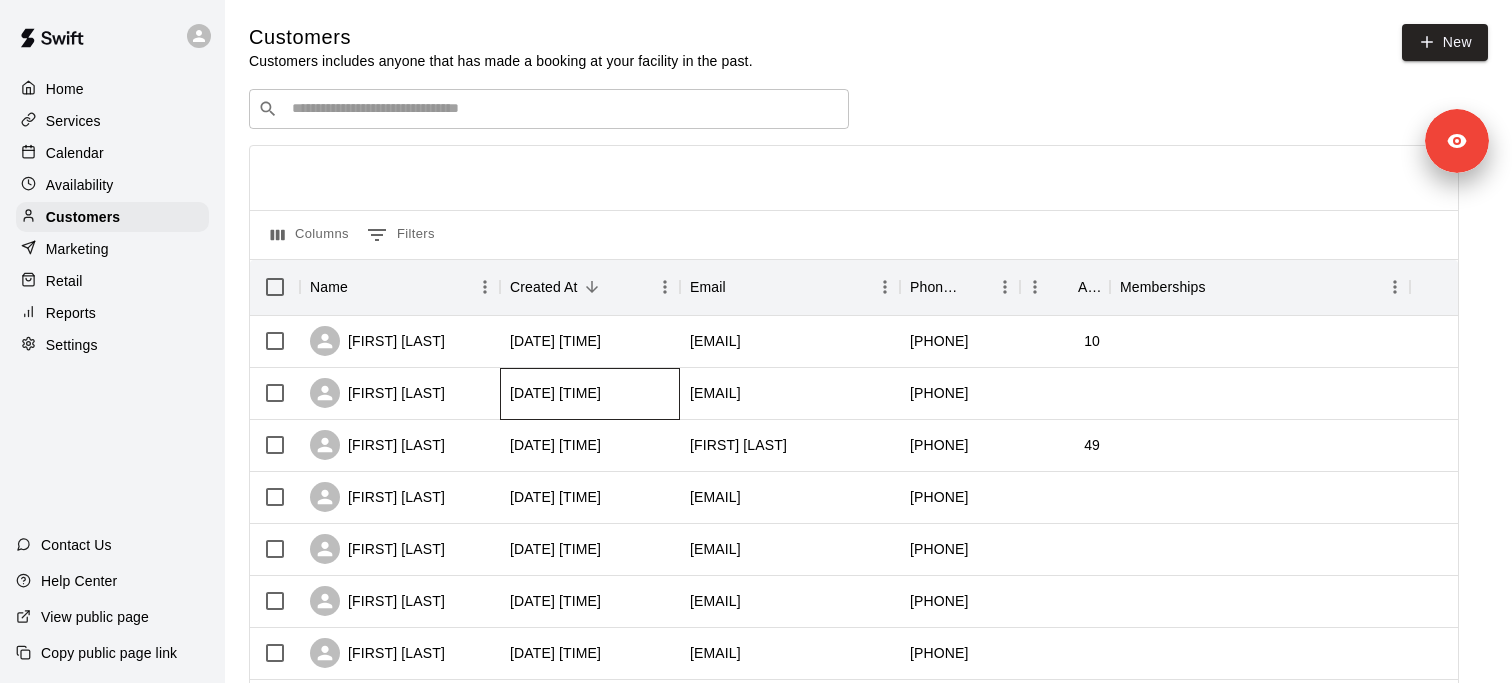 click on "[YEAR]-[MONTH]-[DAY] [TIME]" at bounding box center (555, 393) 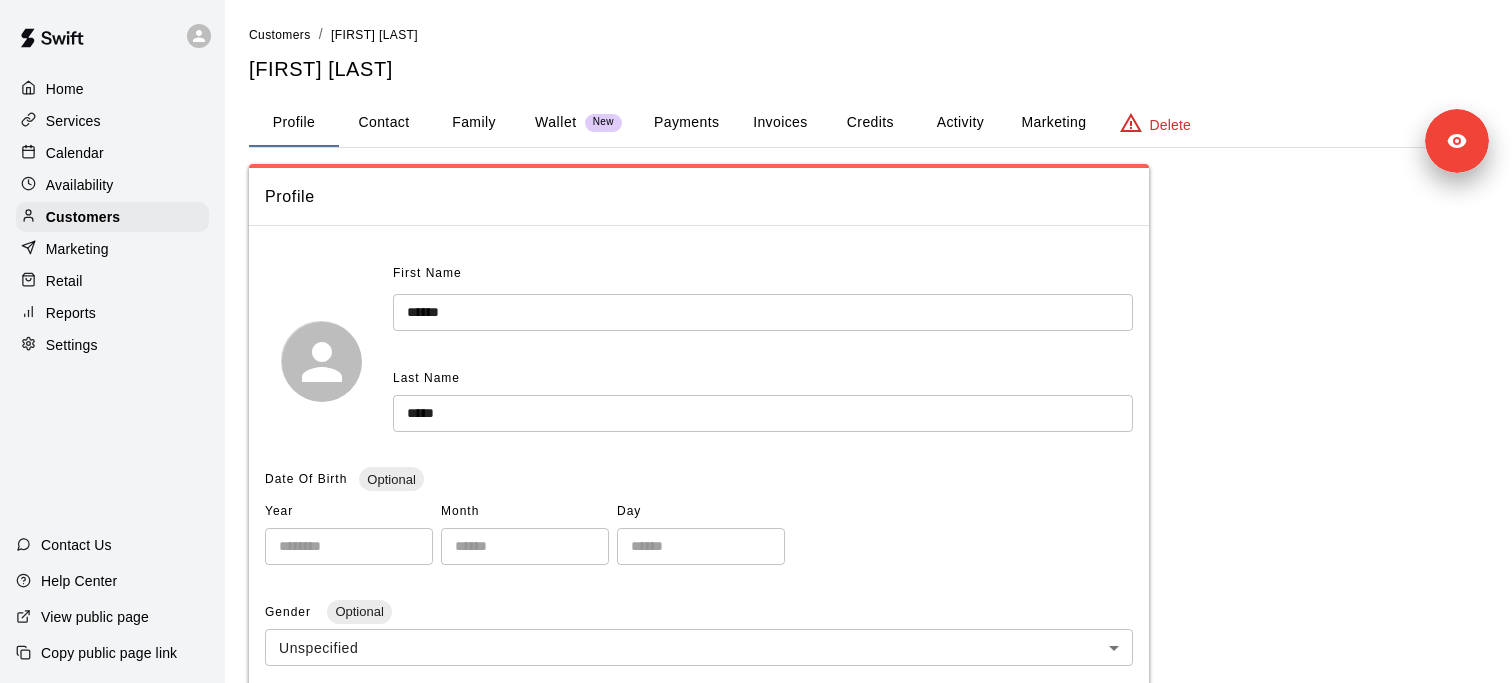 click on "Payments" at bounding box center (686, 123) 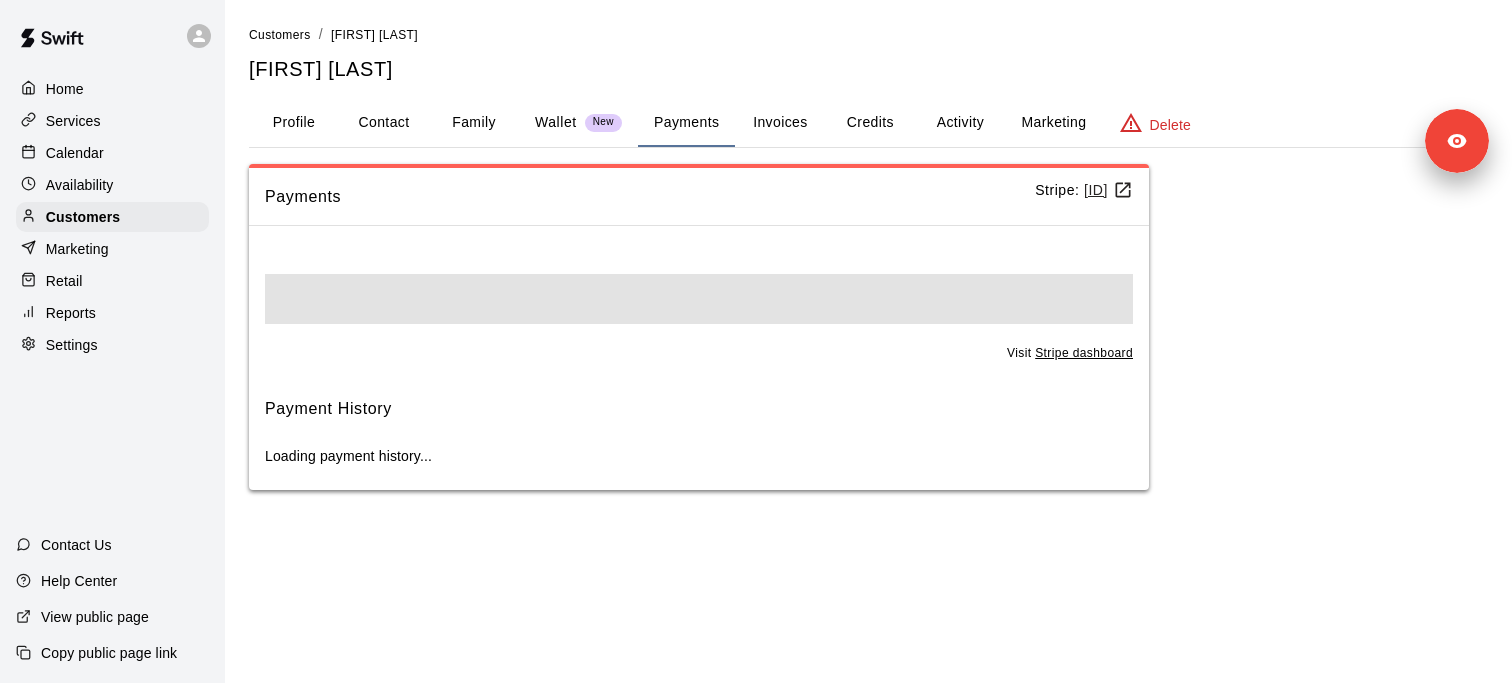 click on "Family" at bounding box center (474, 123) 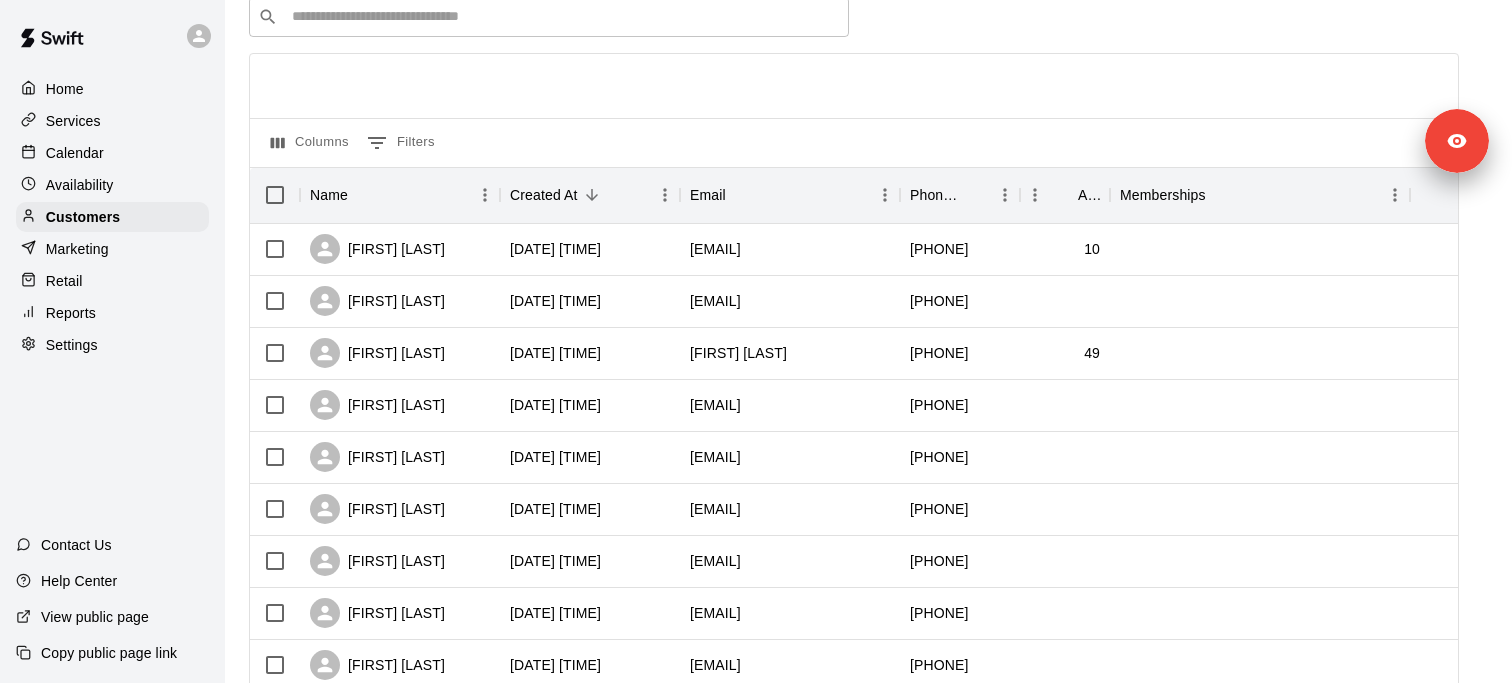 scroll, scrollTop: 111, scrollLeft: 0, axis: vertical 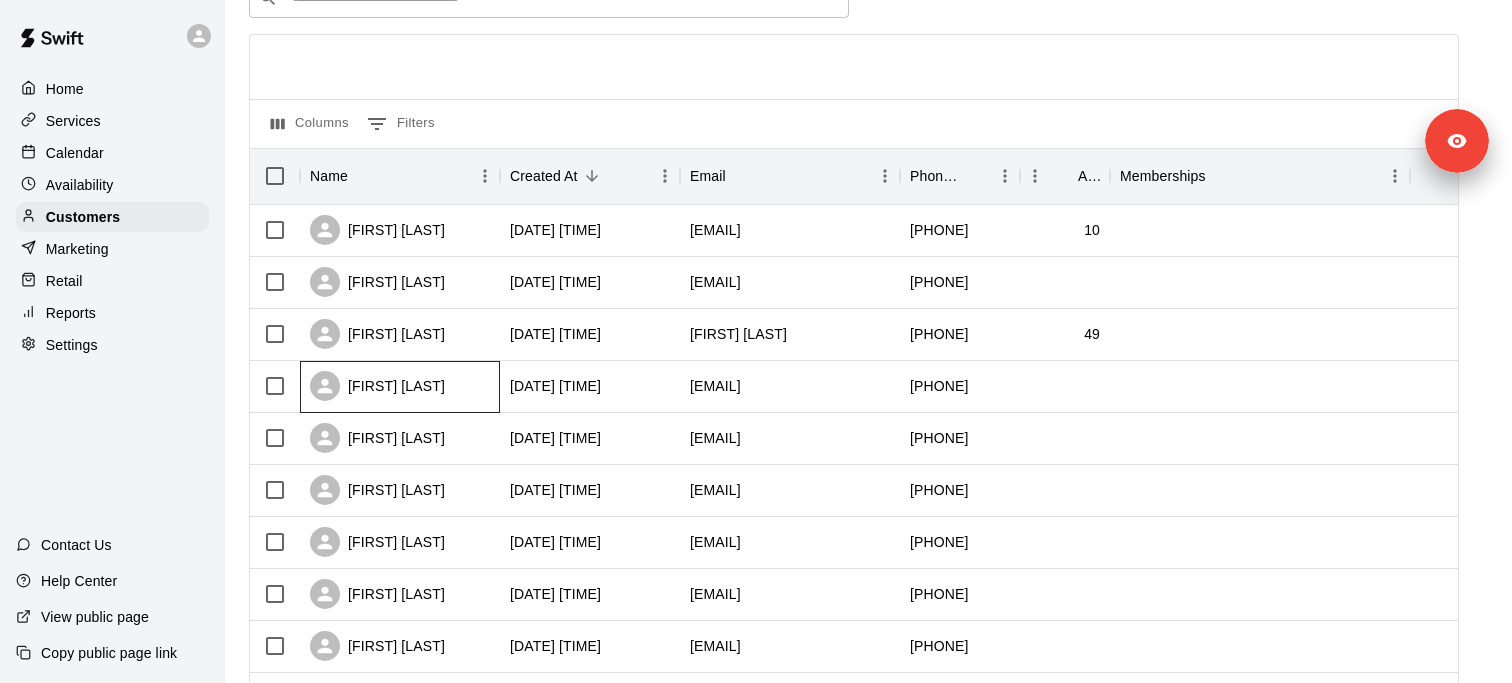 click on "[FIRST] [LAST]" at bounding box center [400, 387] 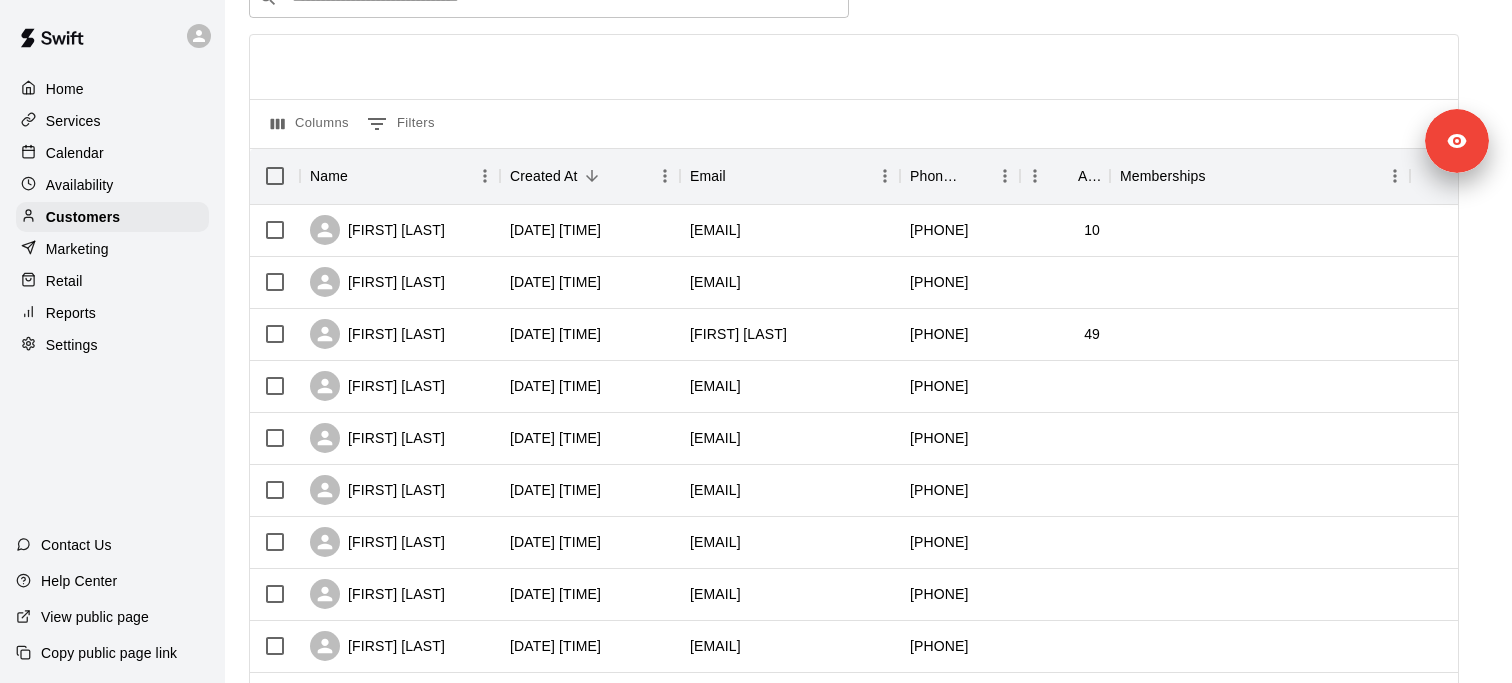 scroll, scrollTop: 0, scrollLeft: 0, axis: both 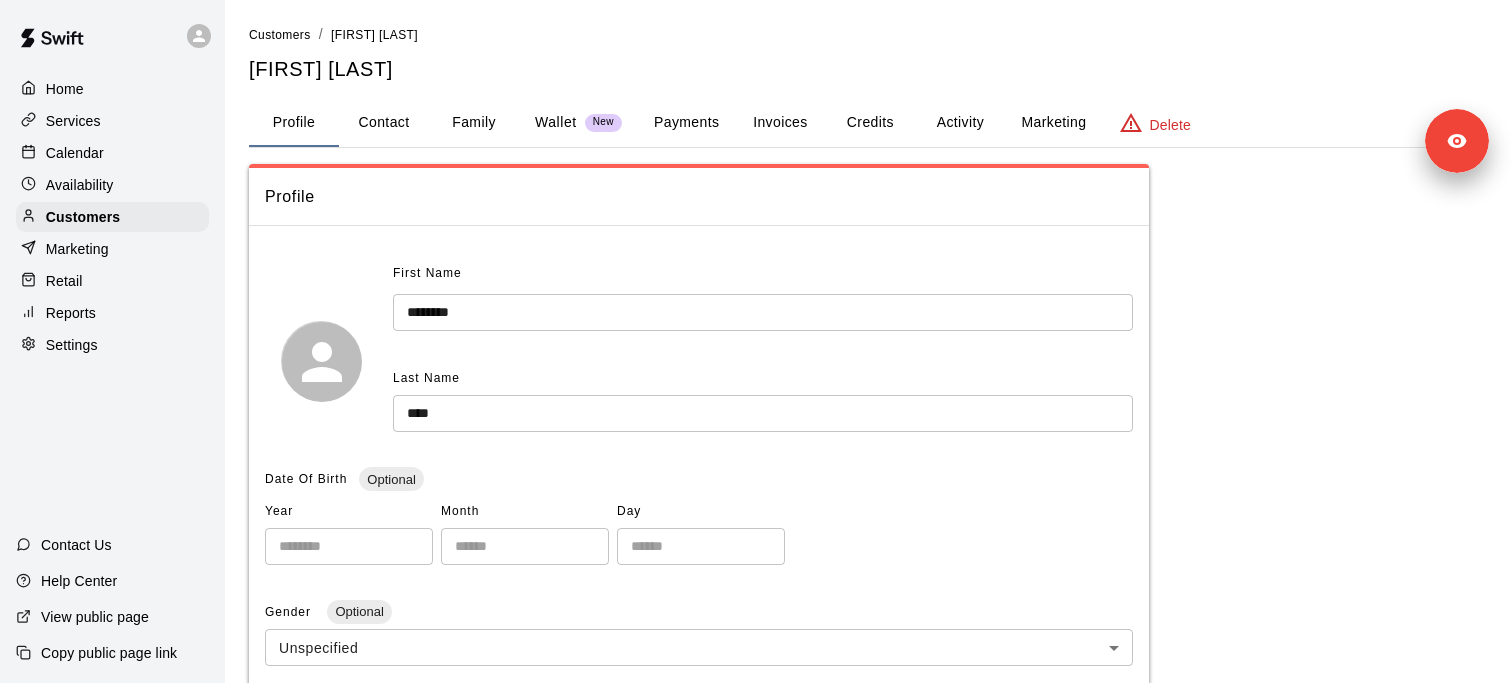 click on "Family" at bounding box center [474, 123] 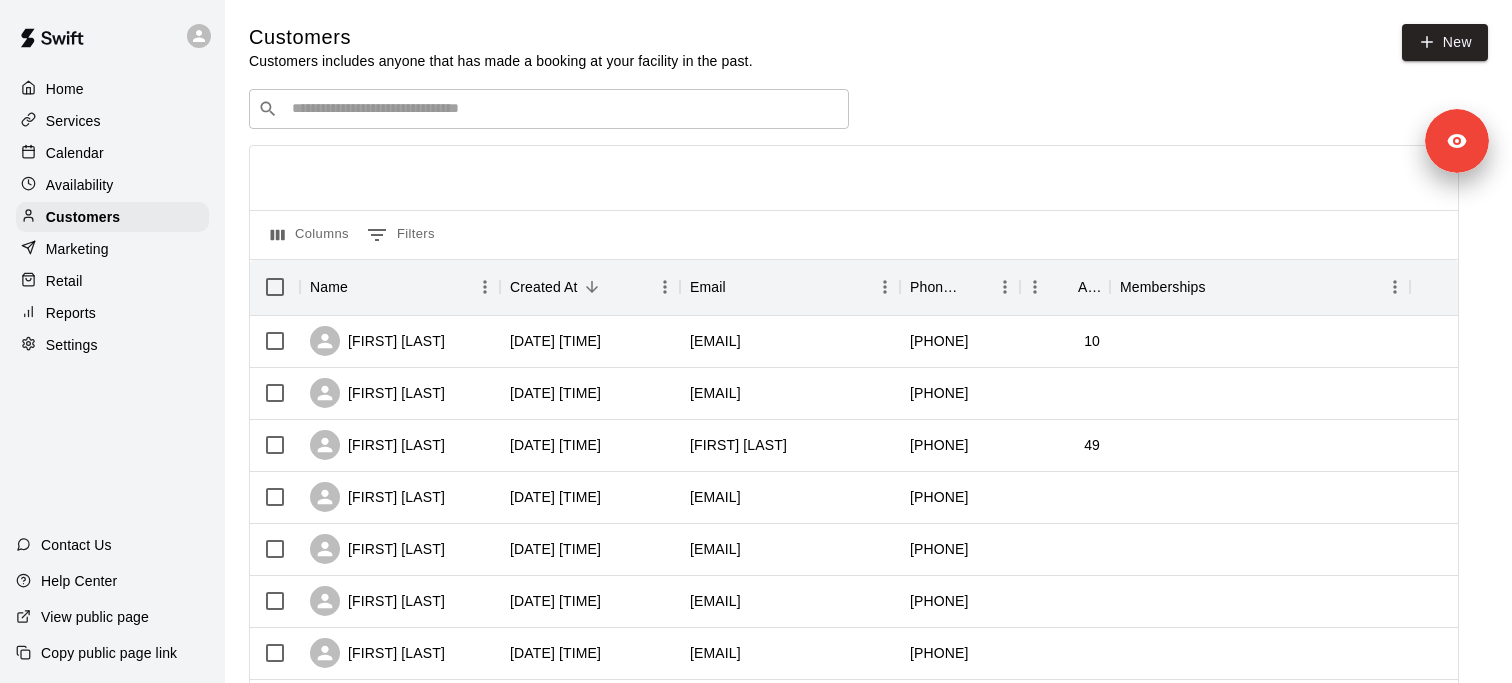click on "Copy public page link" at bounding box center [112, 653] 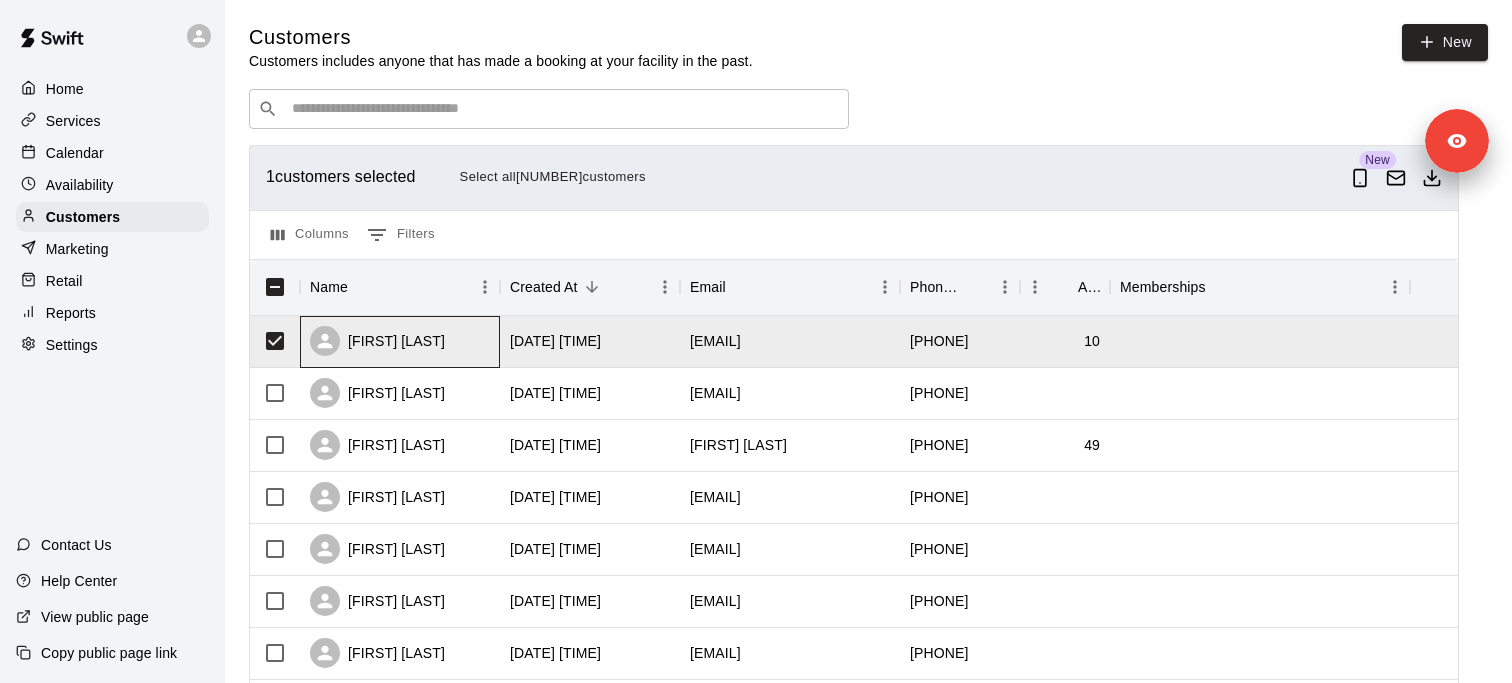 click on "Lydia L" at bounding box center [400, 342] 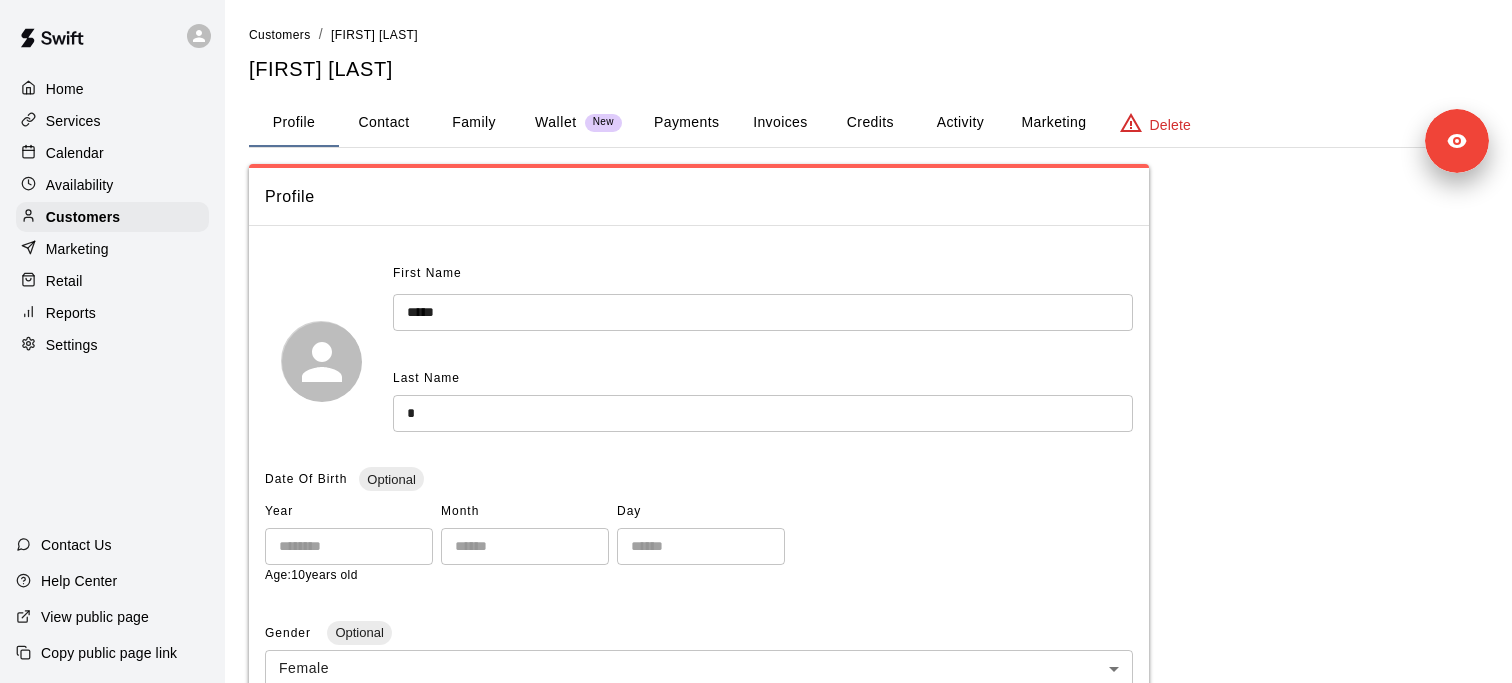 click on "Family" at bounding box center (474, 123) 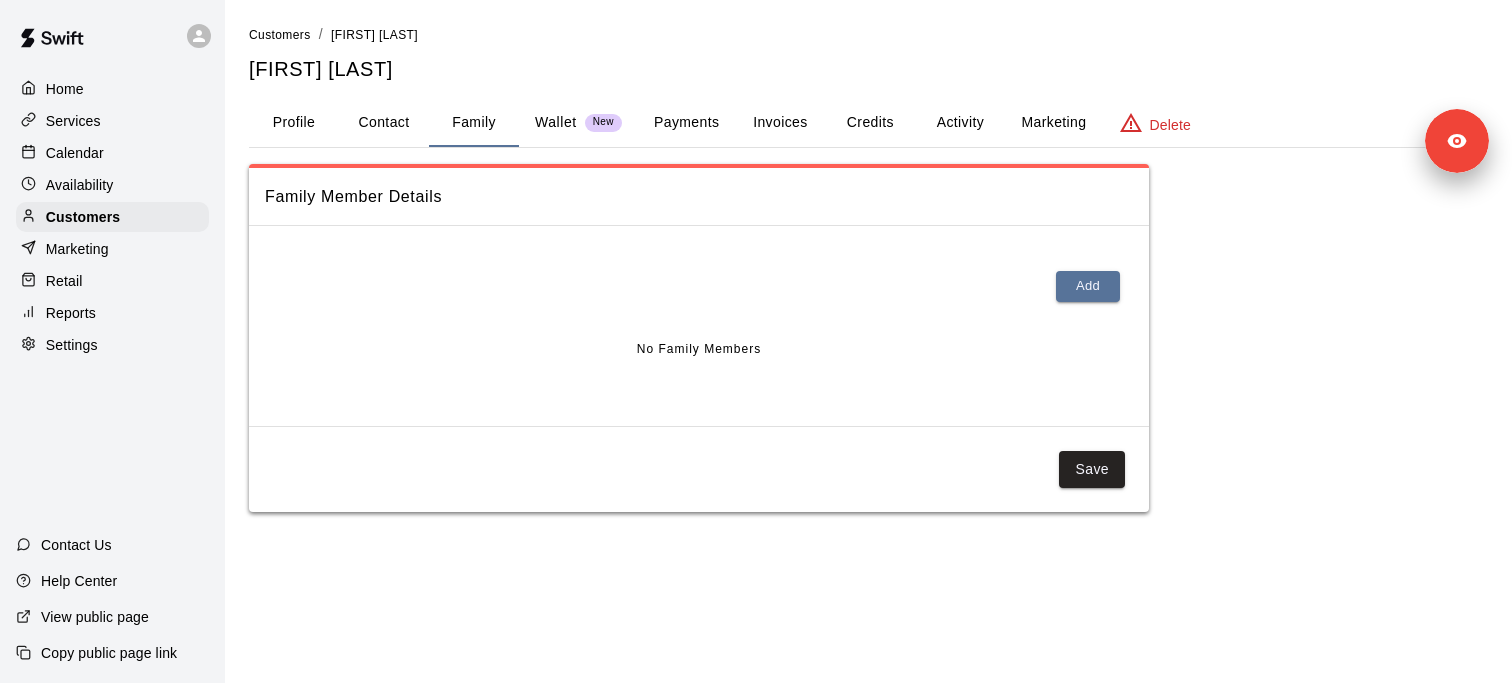 click on "Profile" at bounding box center (294, 123) 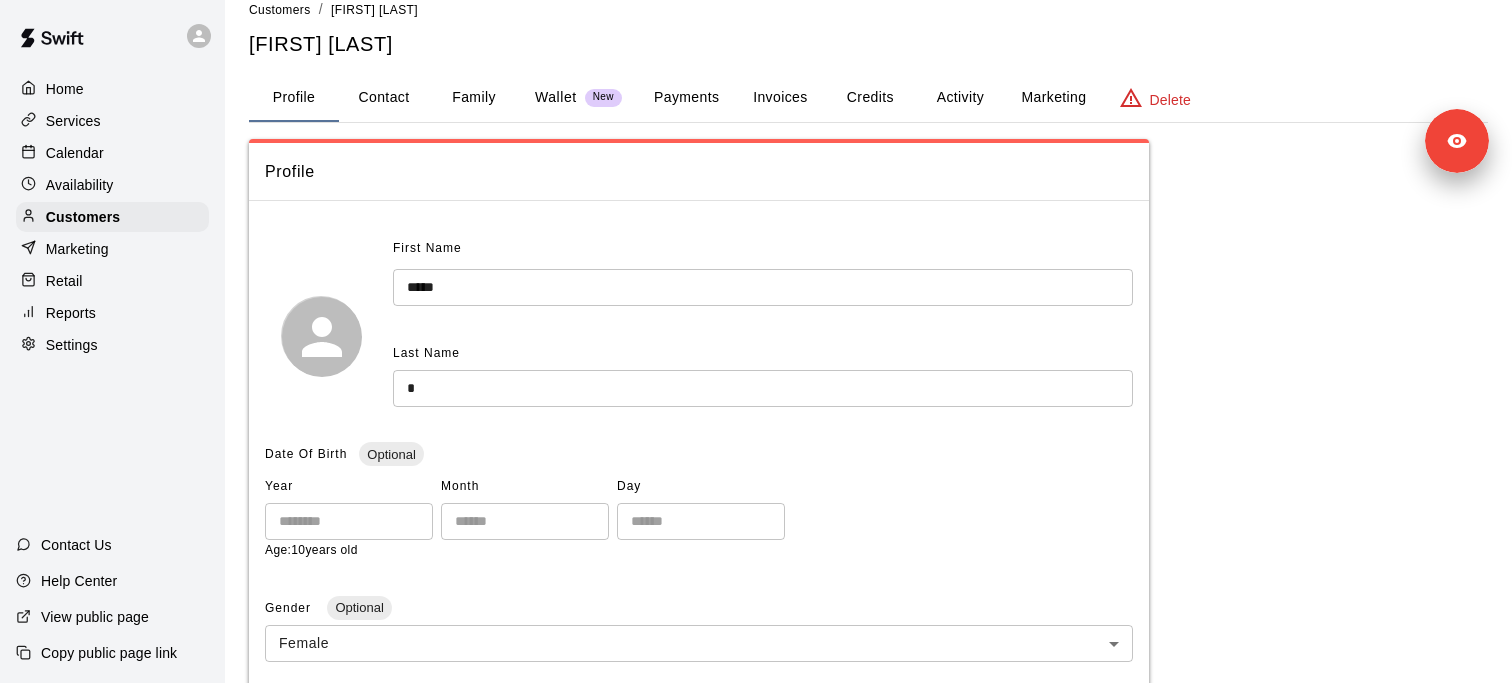 scroll, scrollTop: 0, scrollLeft: 0, axis: both 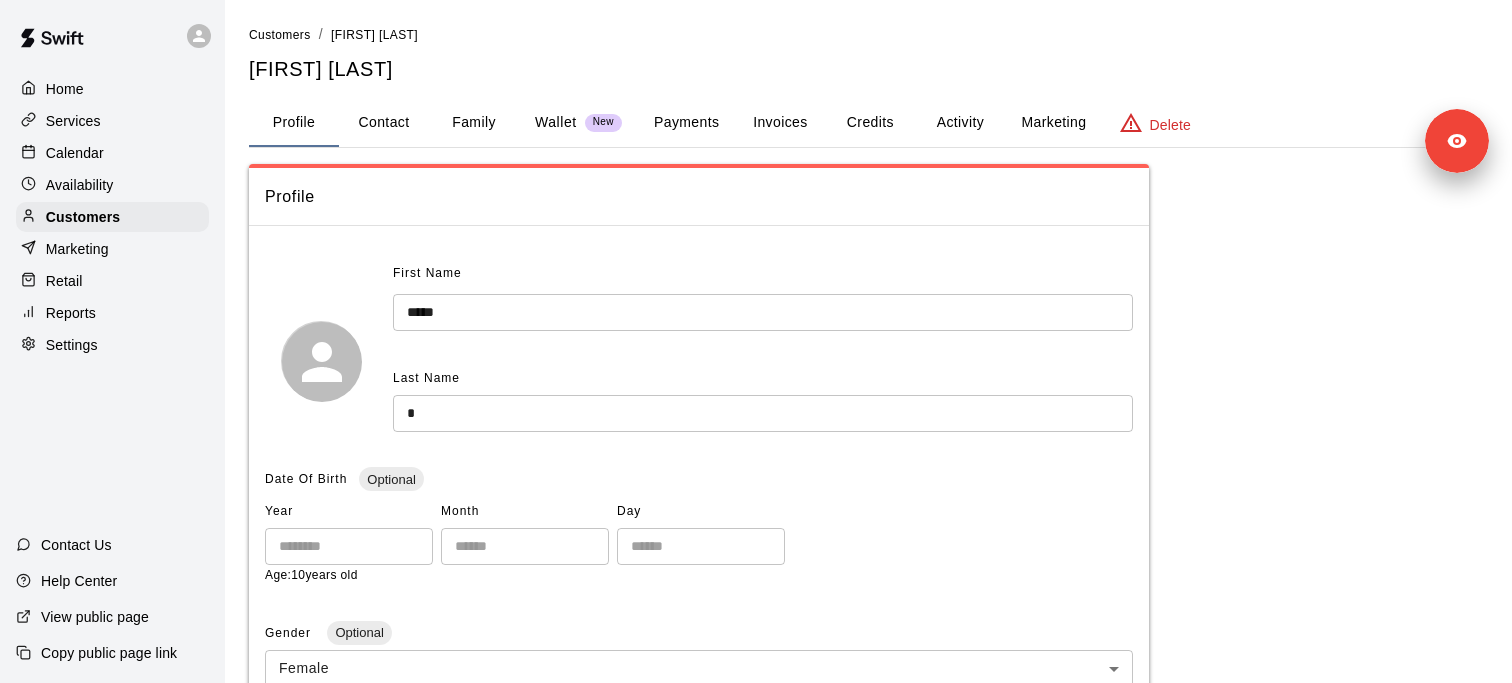 click on "Contact" at bounding box center (384, 123) 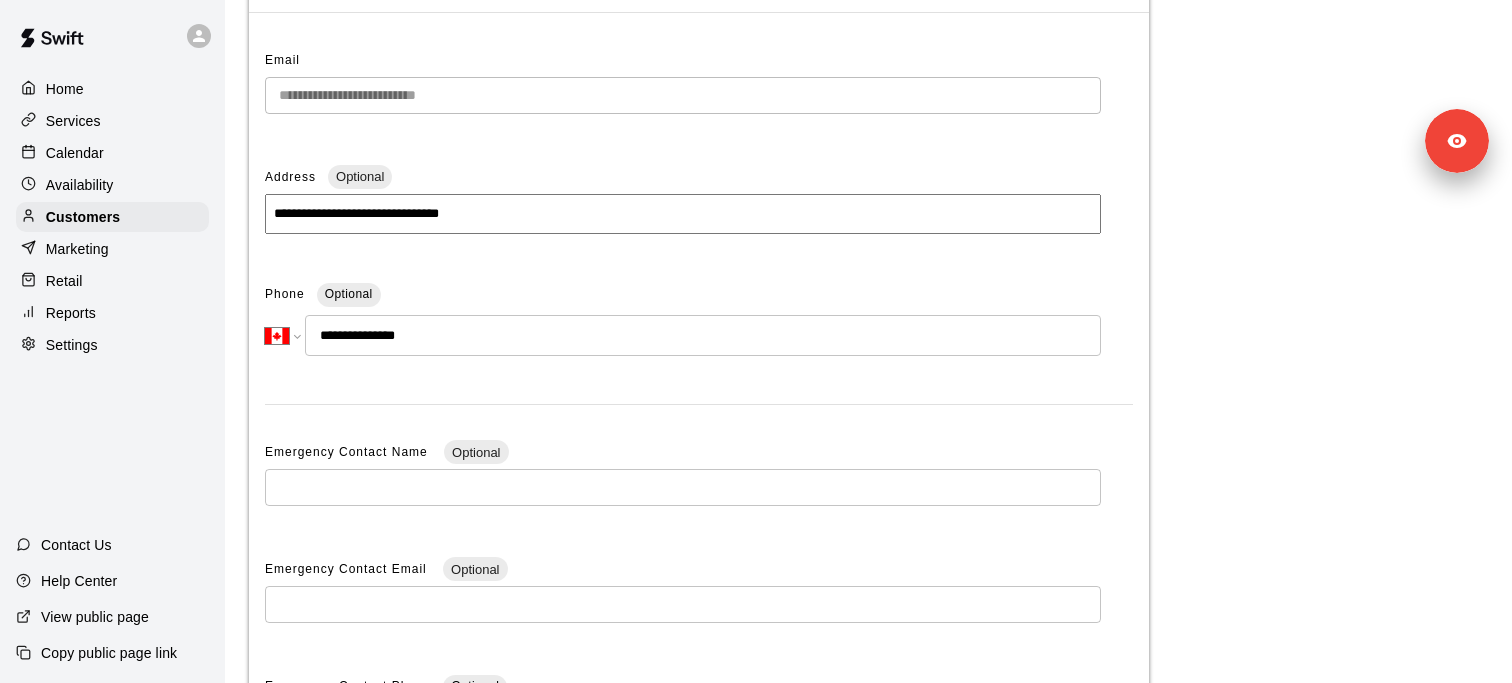 scroll, scrollTop: 0, scrollLeft: 0, axis: both 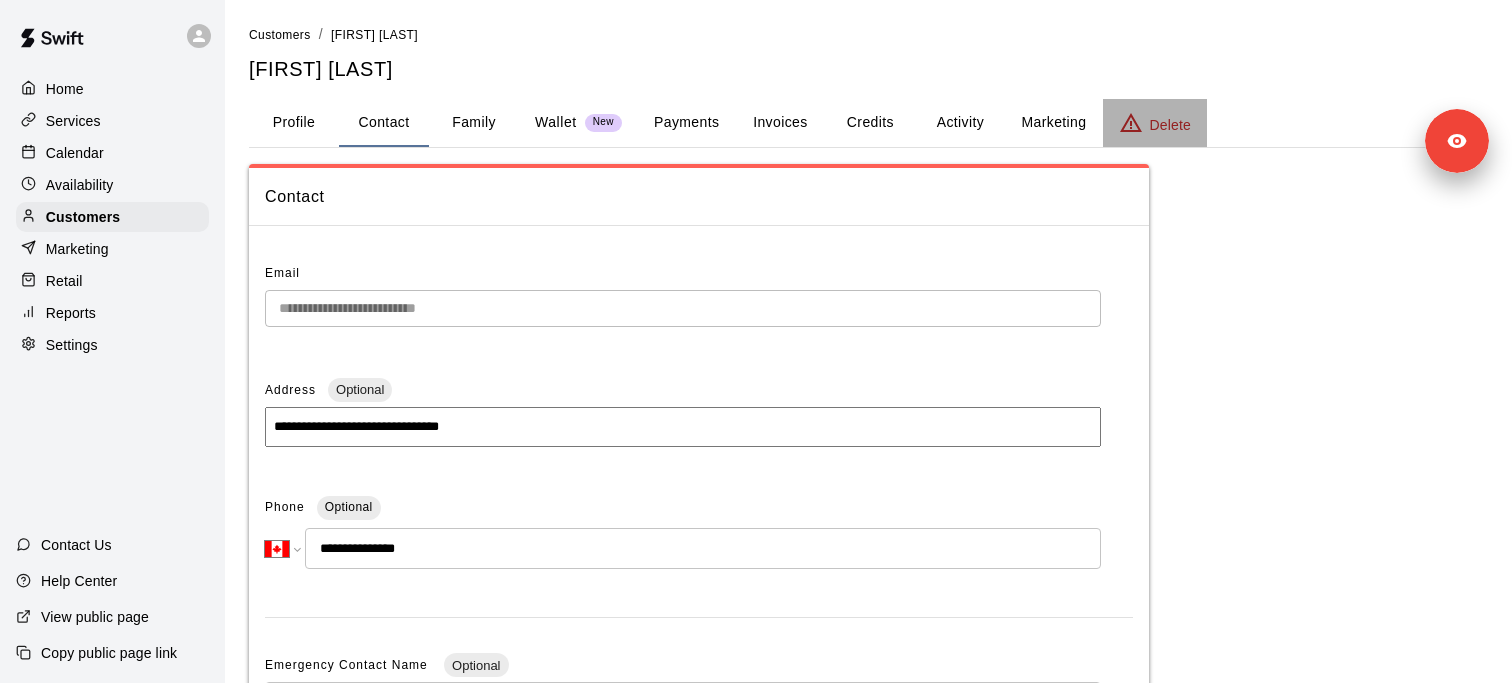 click on "Delete" at bounding box center [1170, 125] 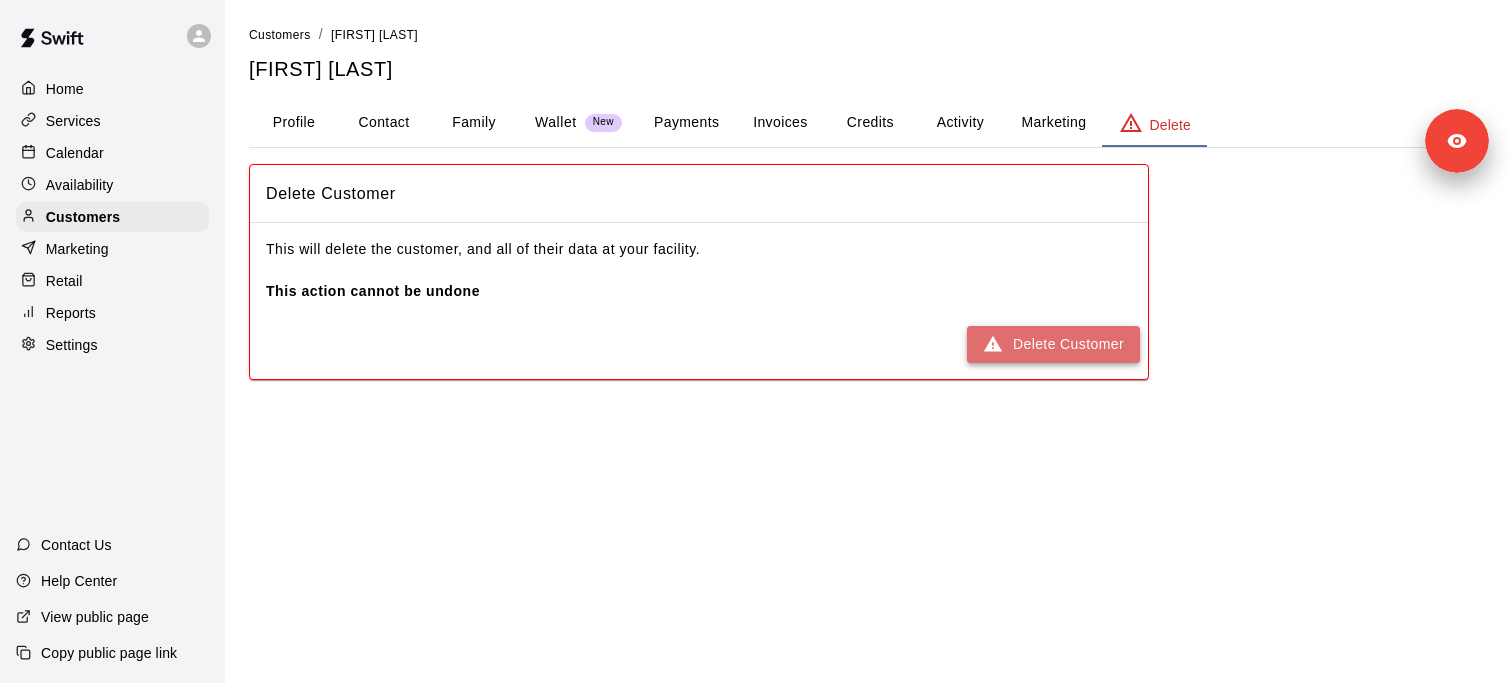 click on "Delete Customer" at bounding box center (1053, 344) 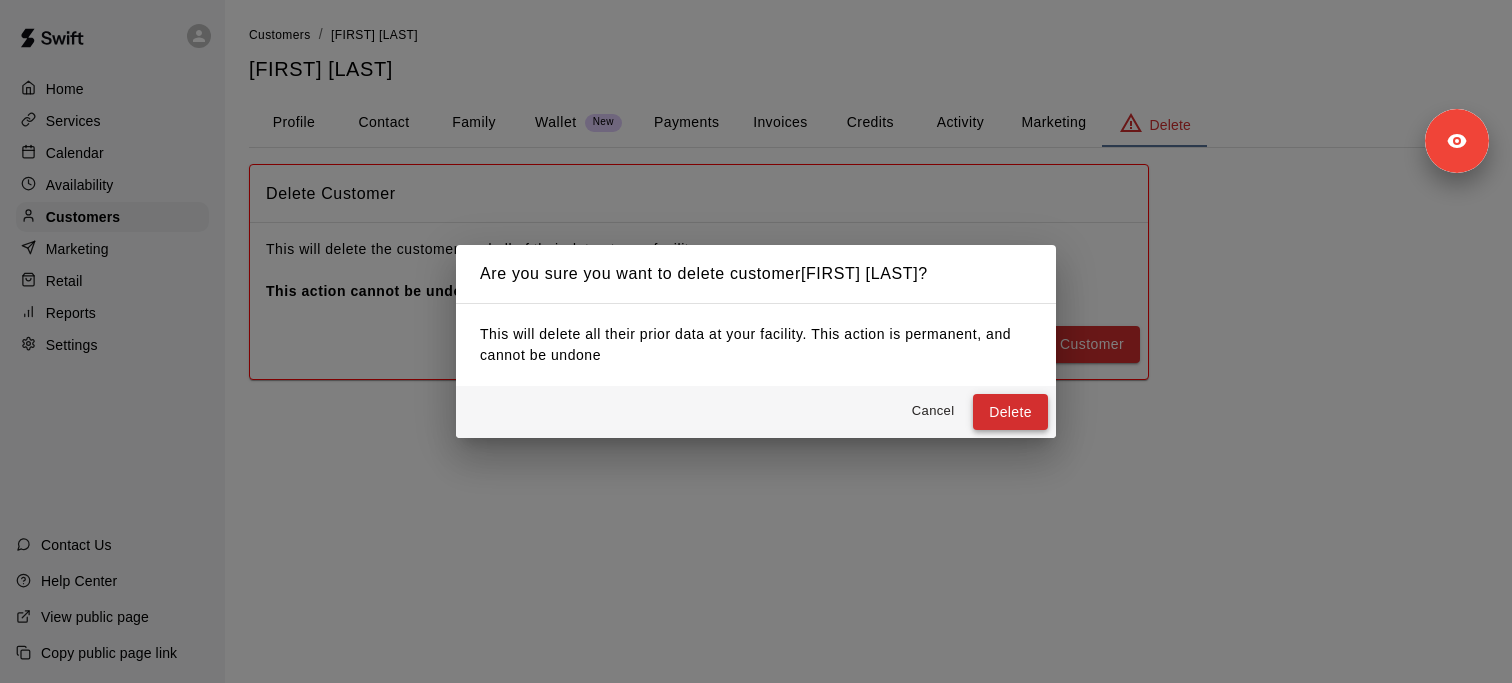 click on "Delete" at bounding box center [1010, 412] 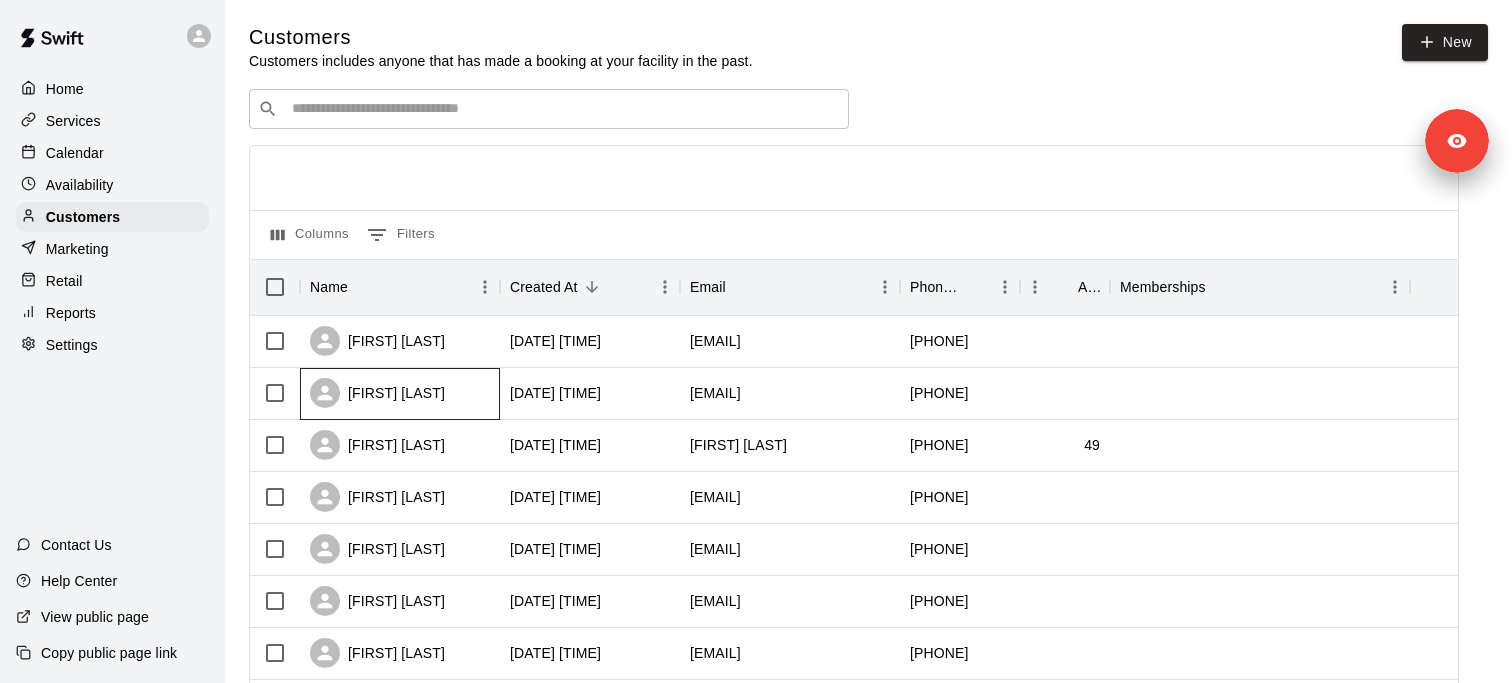 click on "[FIRST] [LAST]" at bounding box center (377, 393) 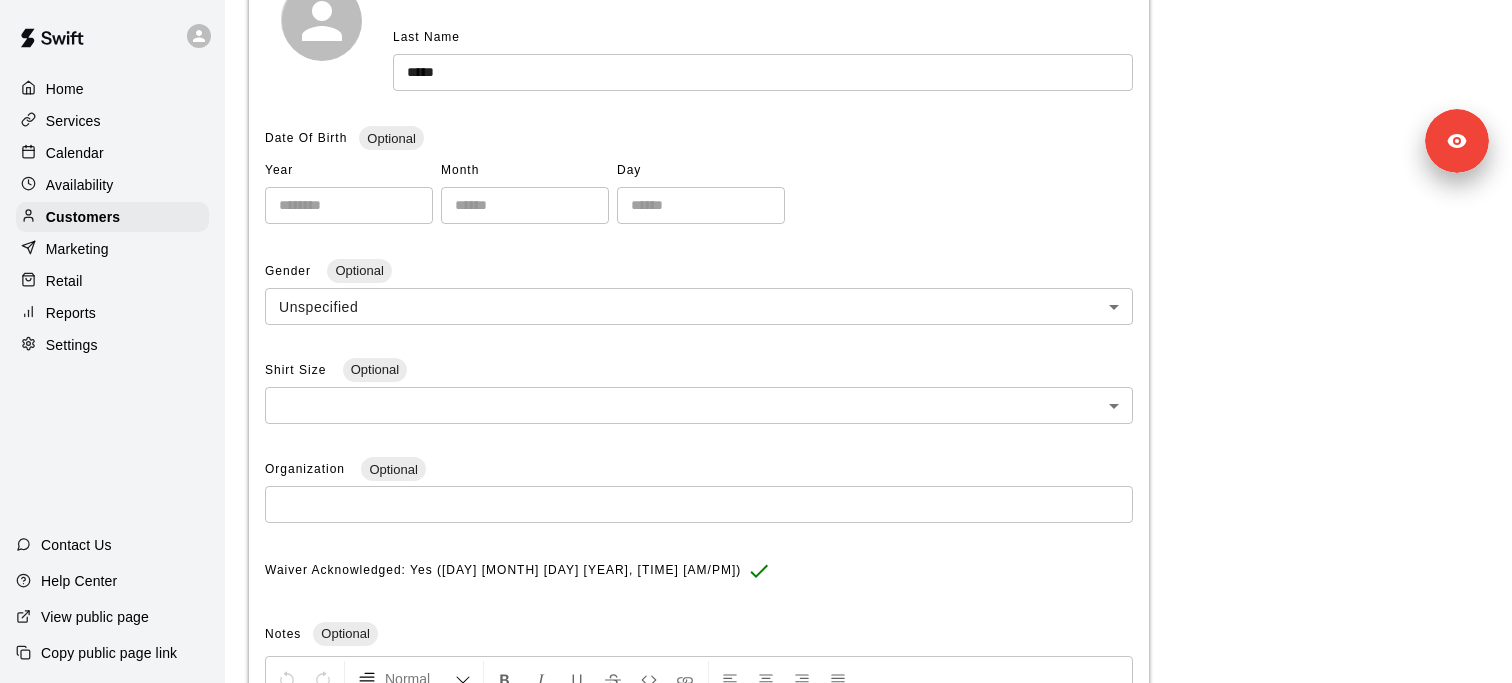 scroll, scrollTop: 65, scrollLeft: 0, axis: vertical 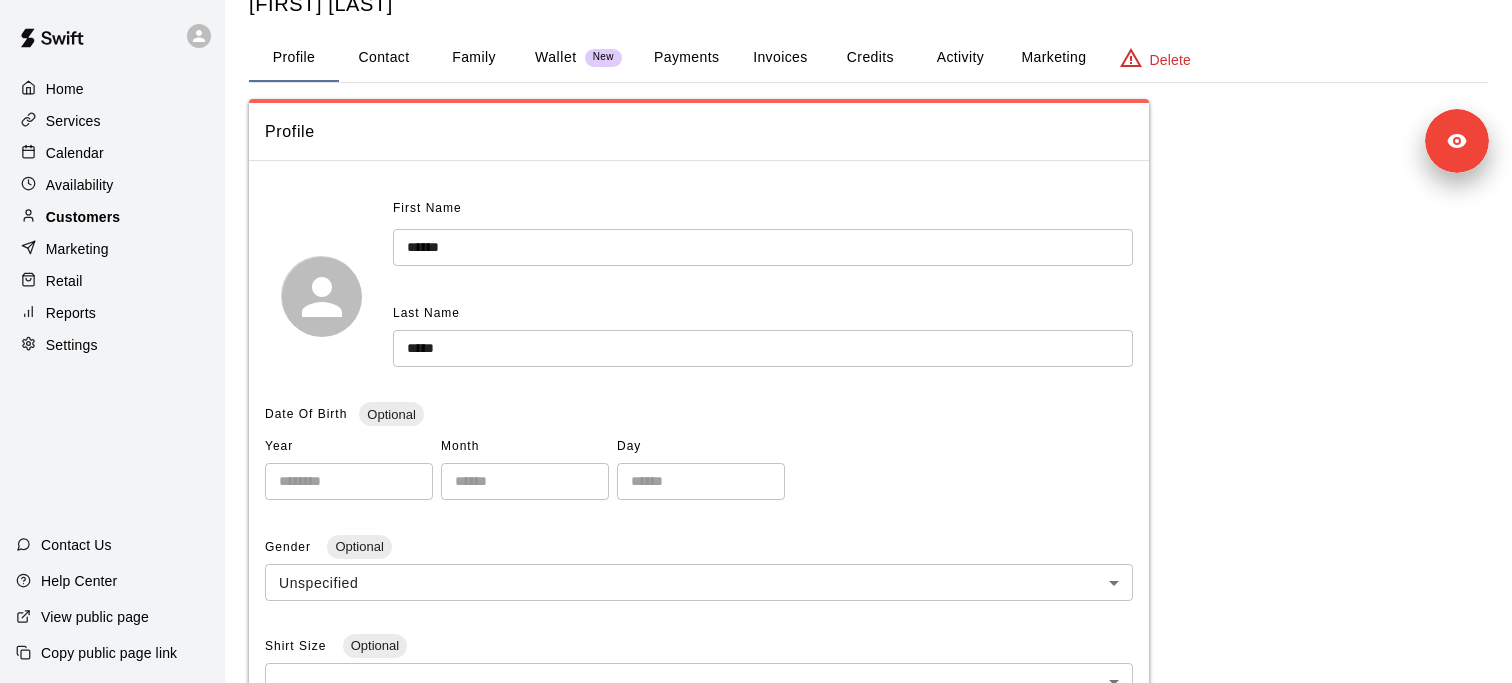 click on "Customers" at bounding box center [83, 217] 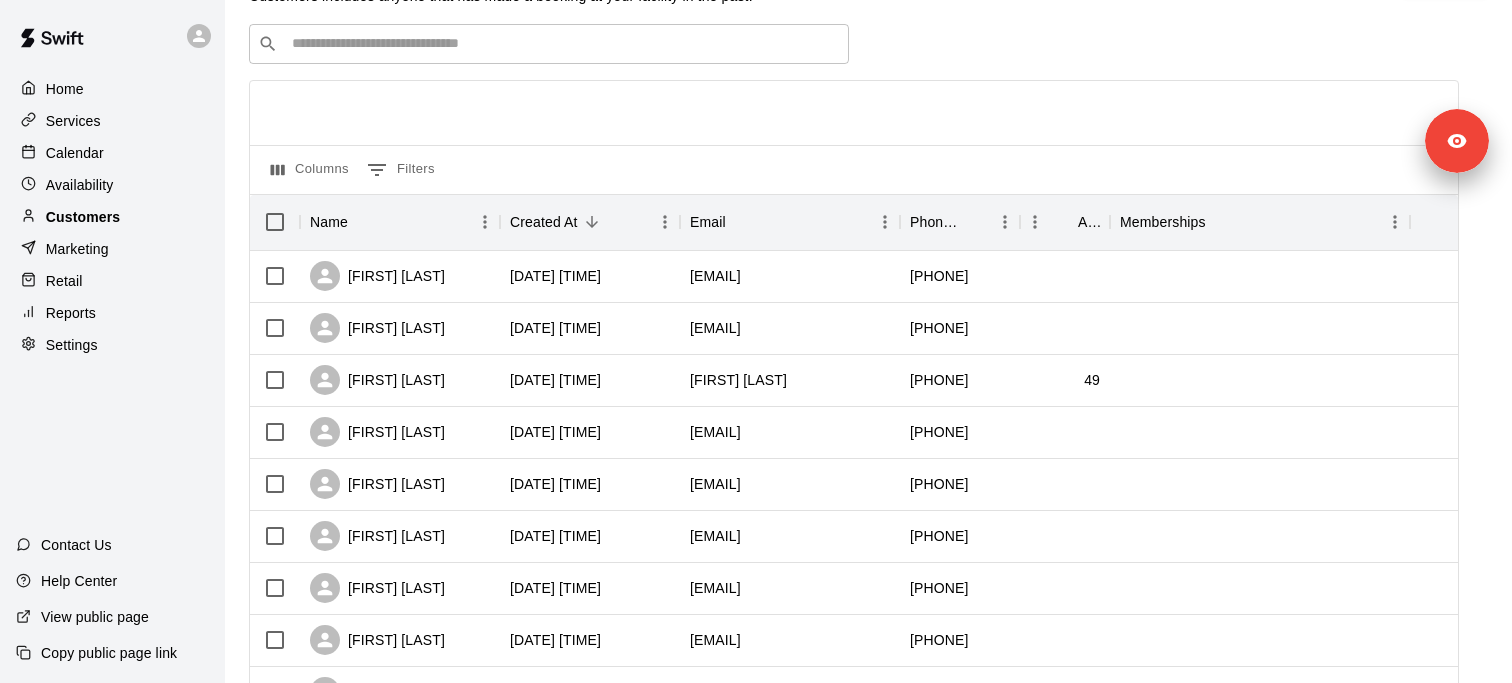 scroll, scrollTop: 0, scrollLeft: 0, axis: both 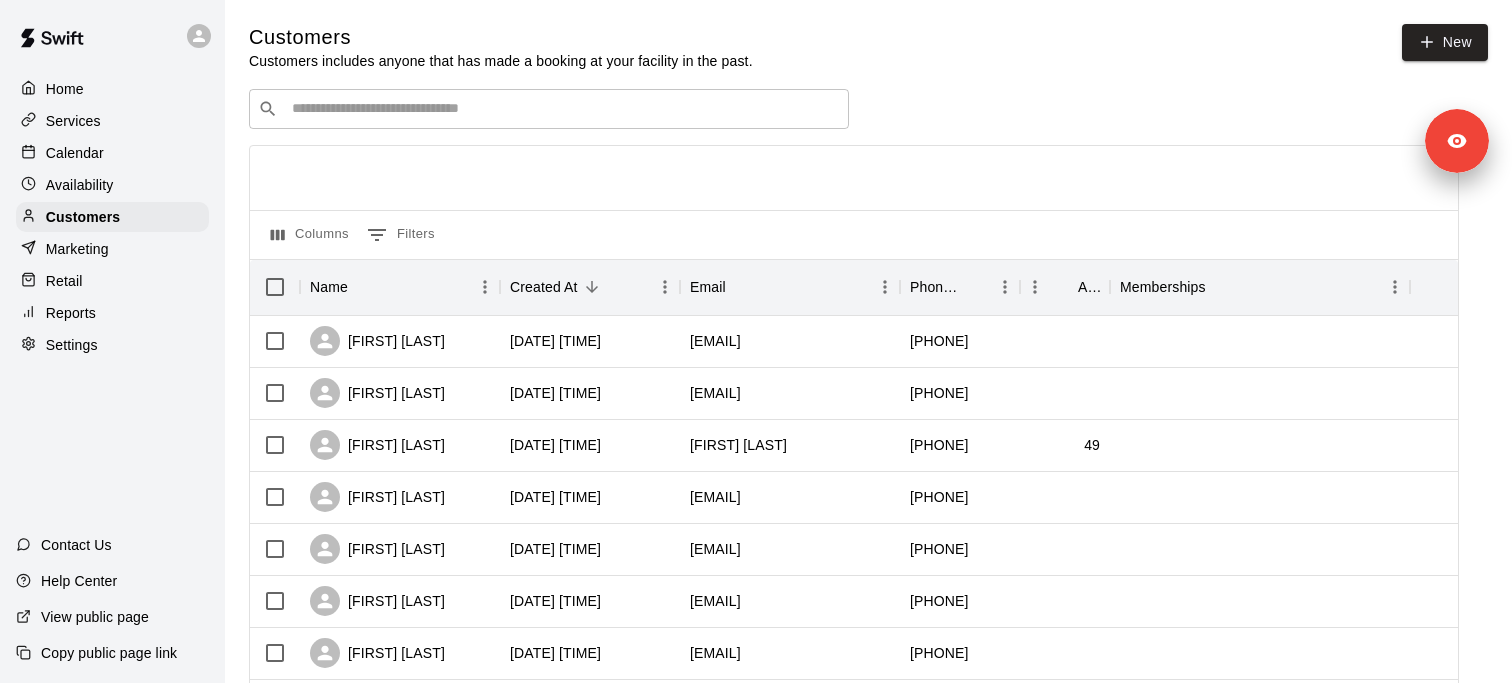 click on "​ ​" at bounding box center [549, 109] 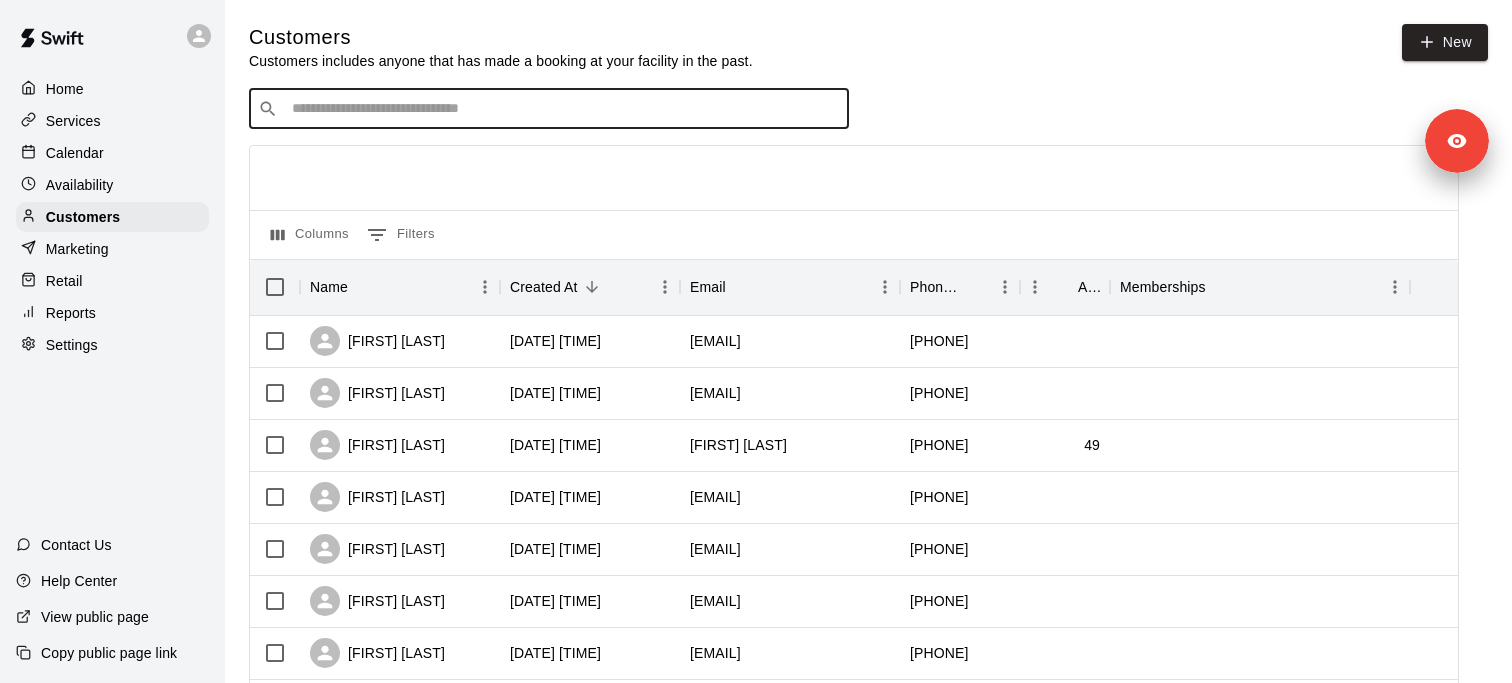 type on "*" 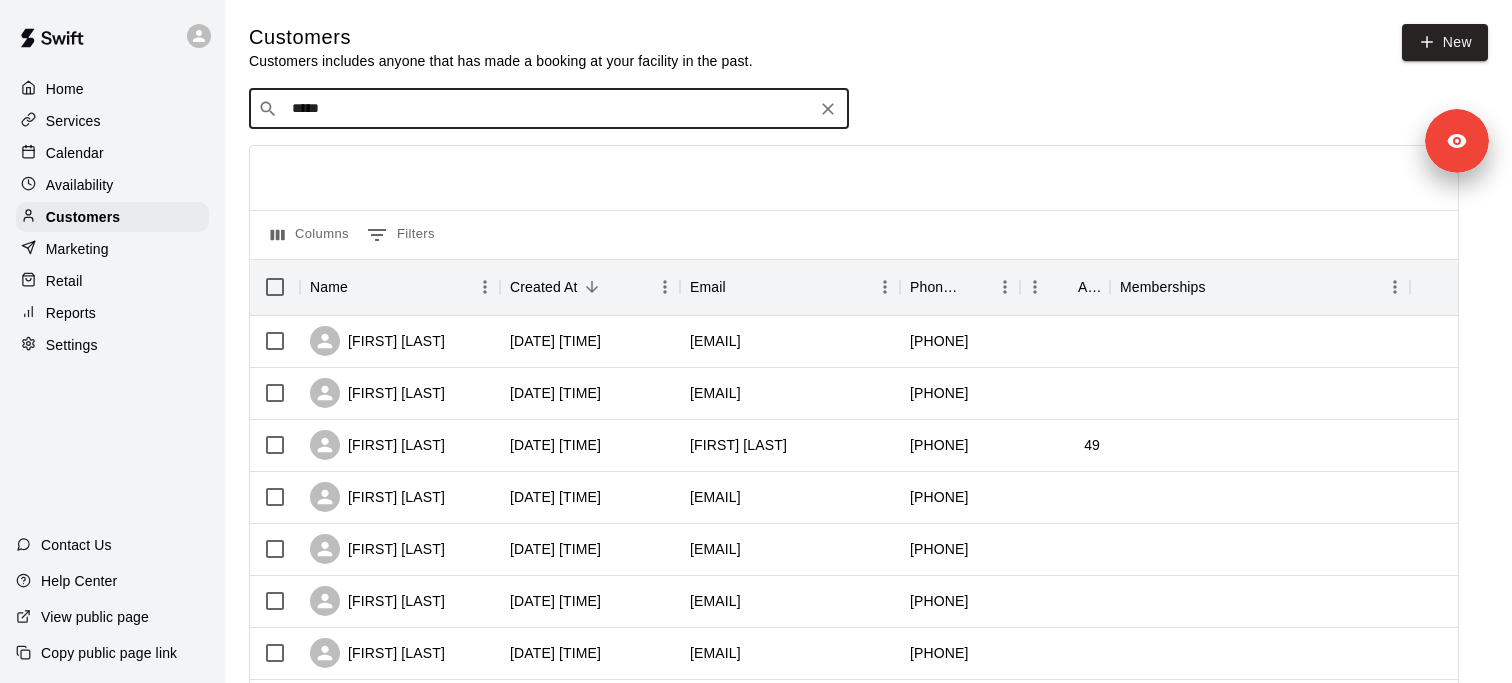 type on "******" 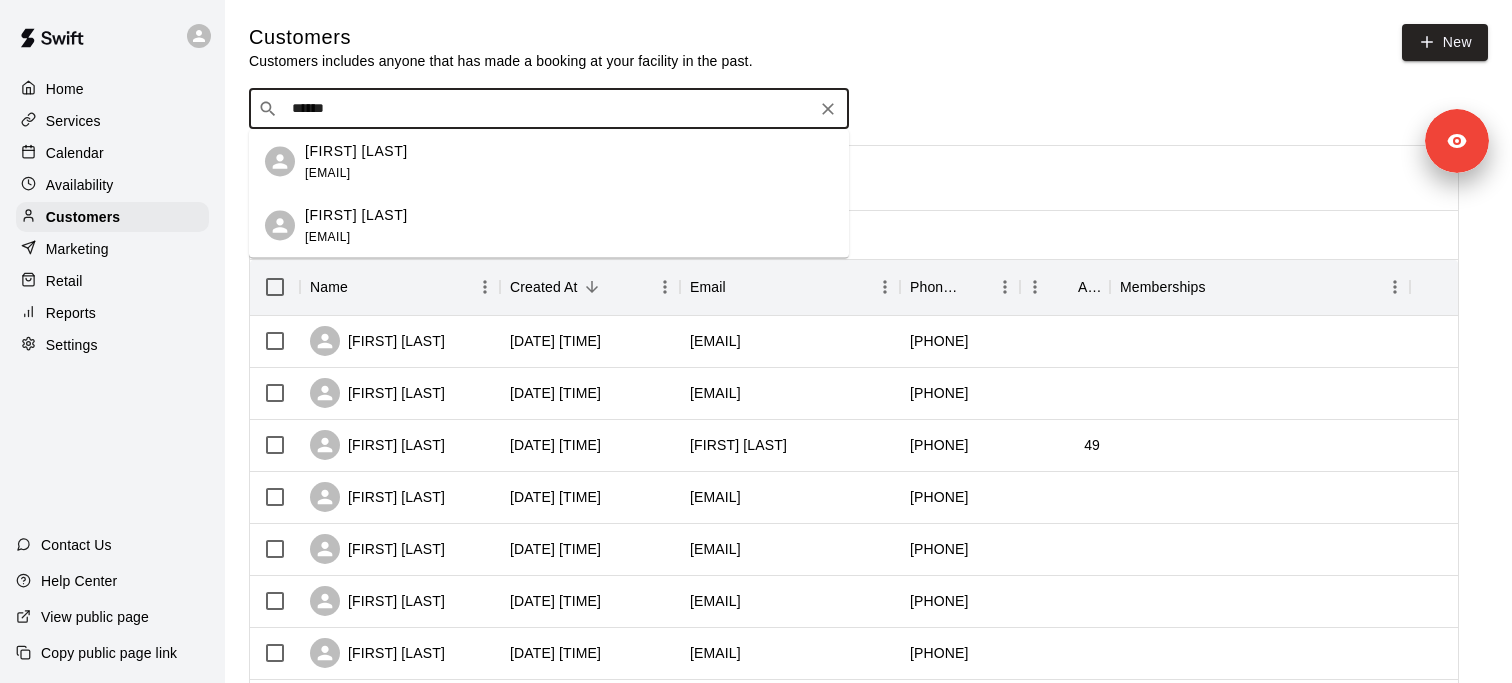 click on "Katelyn Olmstead" at bounding box center [356, 150] 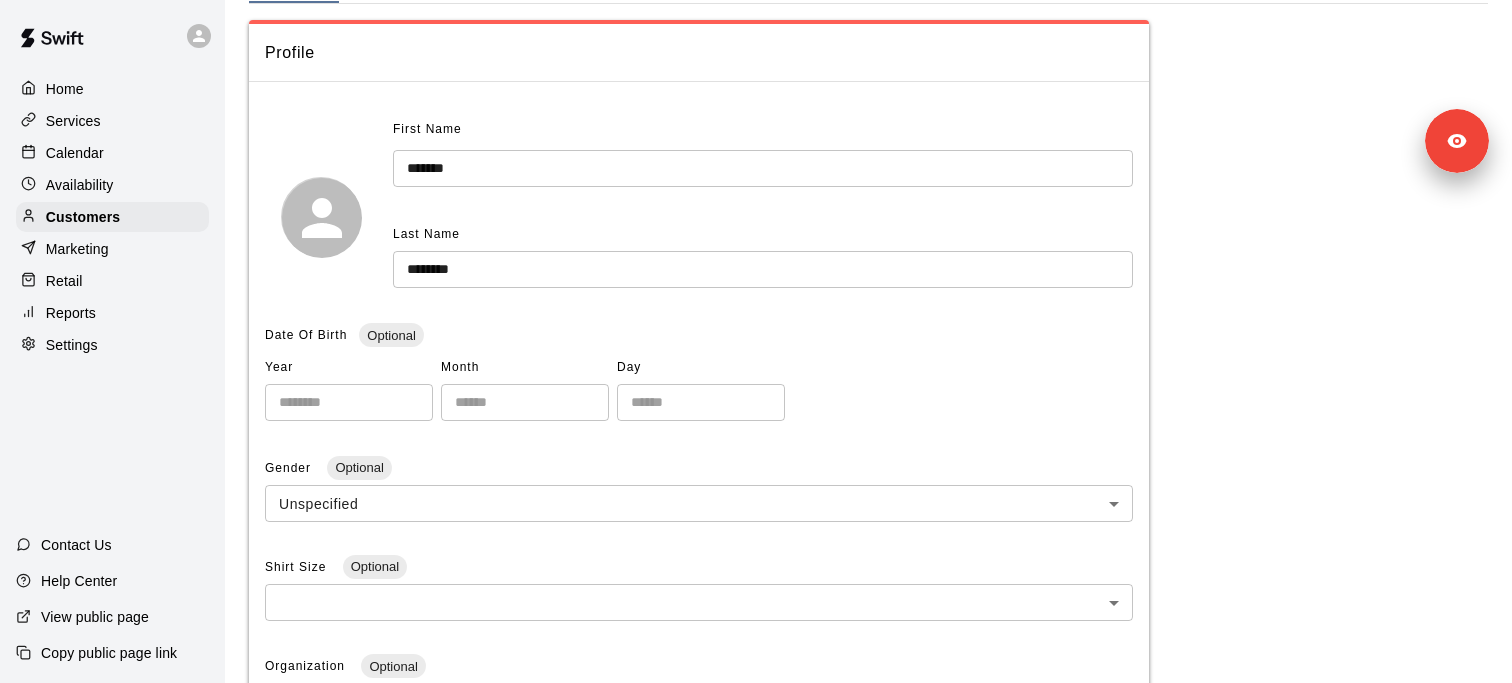 scroll, scrollTop: 0, scrollLeft: 0, axis: both 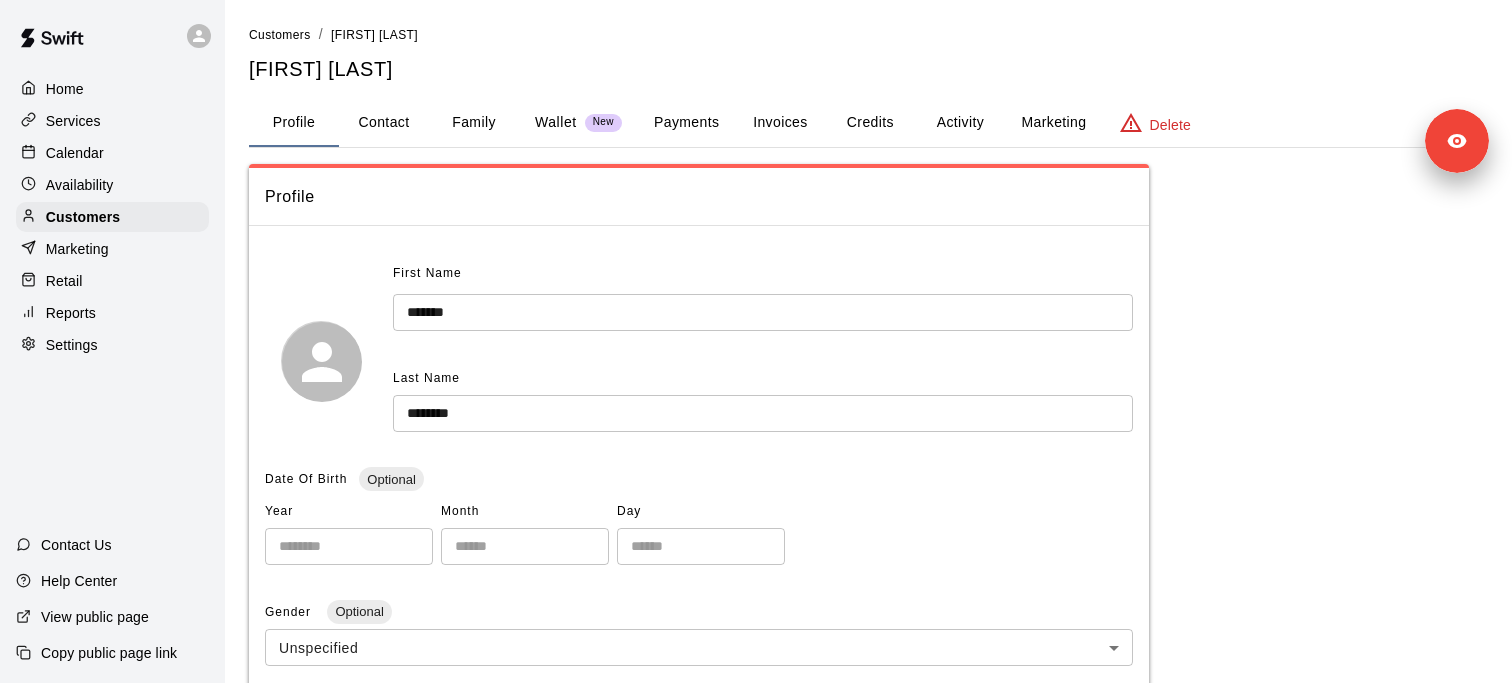 click on "Family" at bounding box center [474, 123] 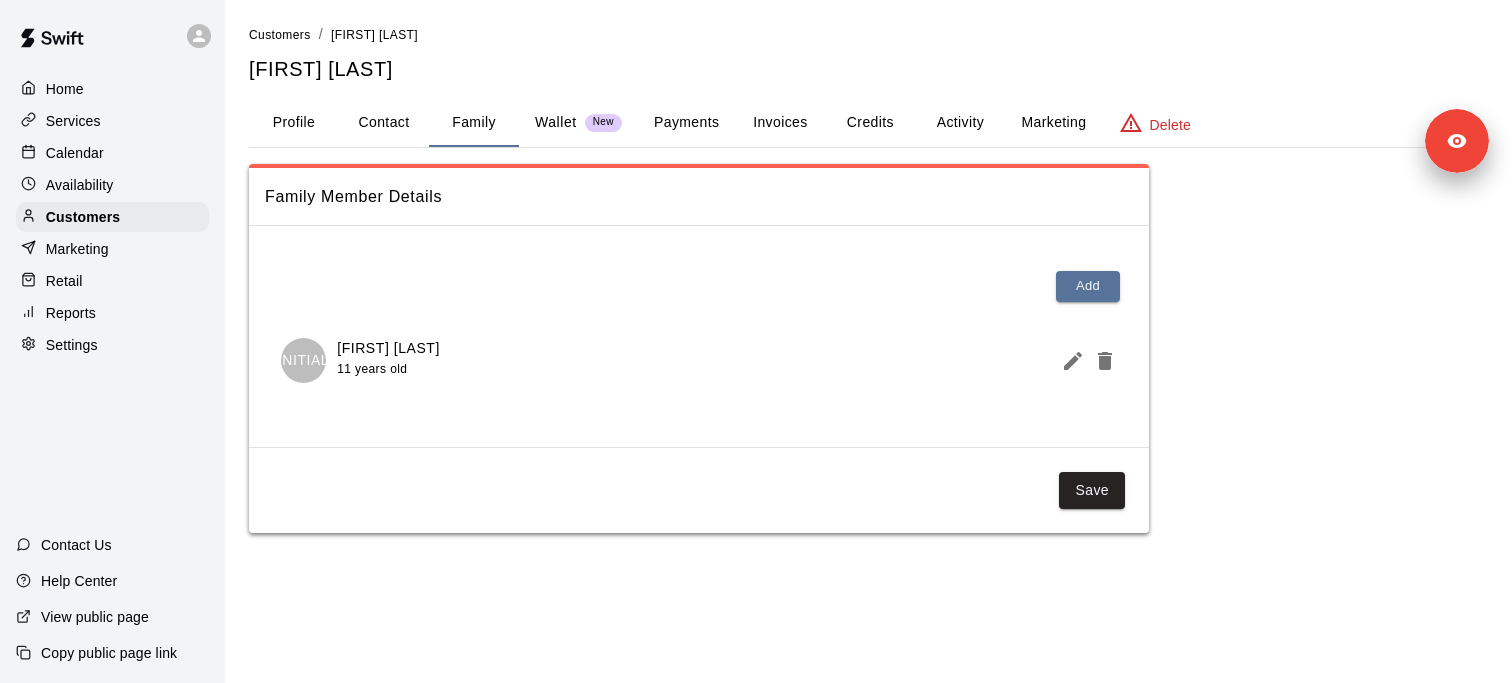 click on "11 years old" at bounding box center (388, 369) 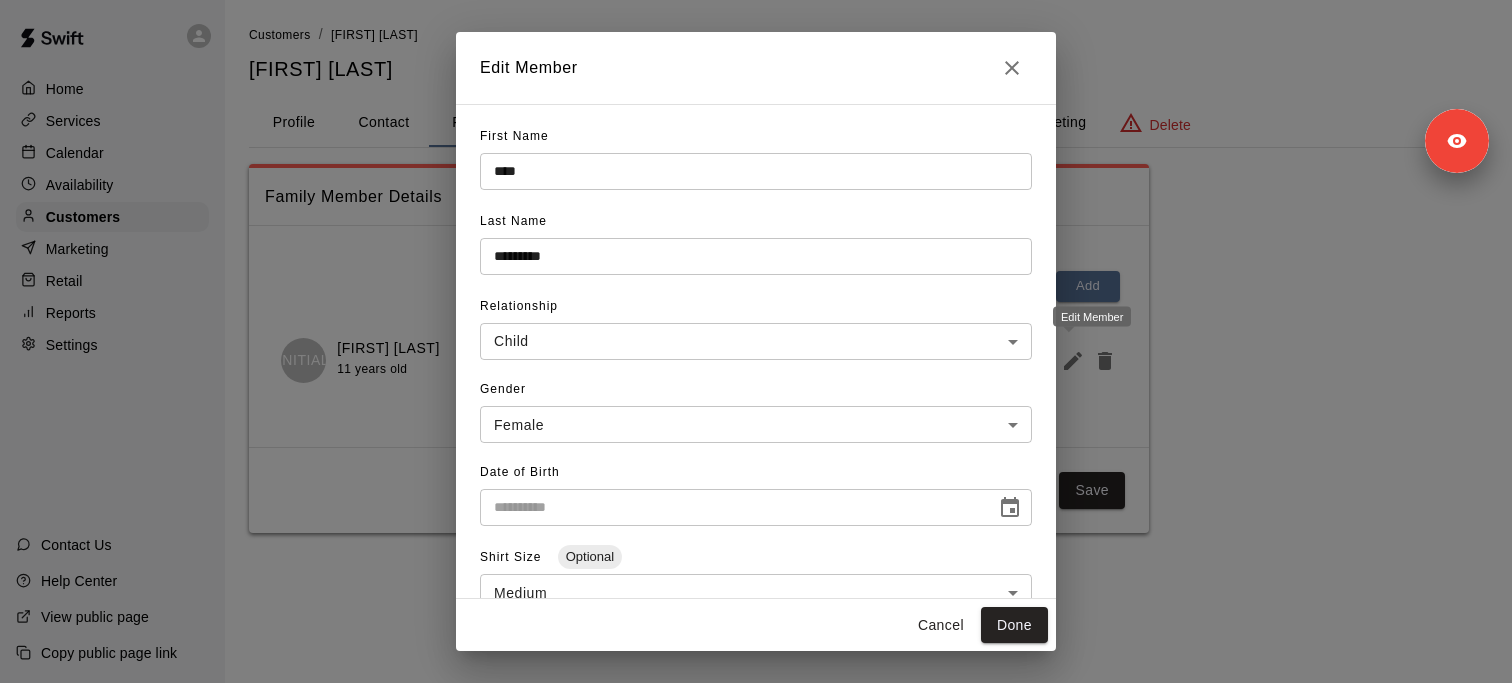 type on "**********" 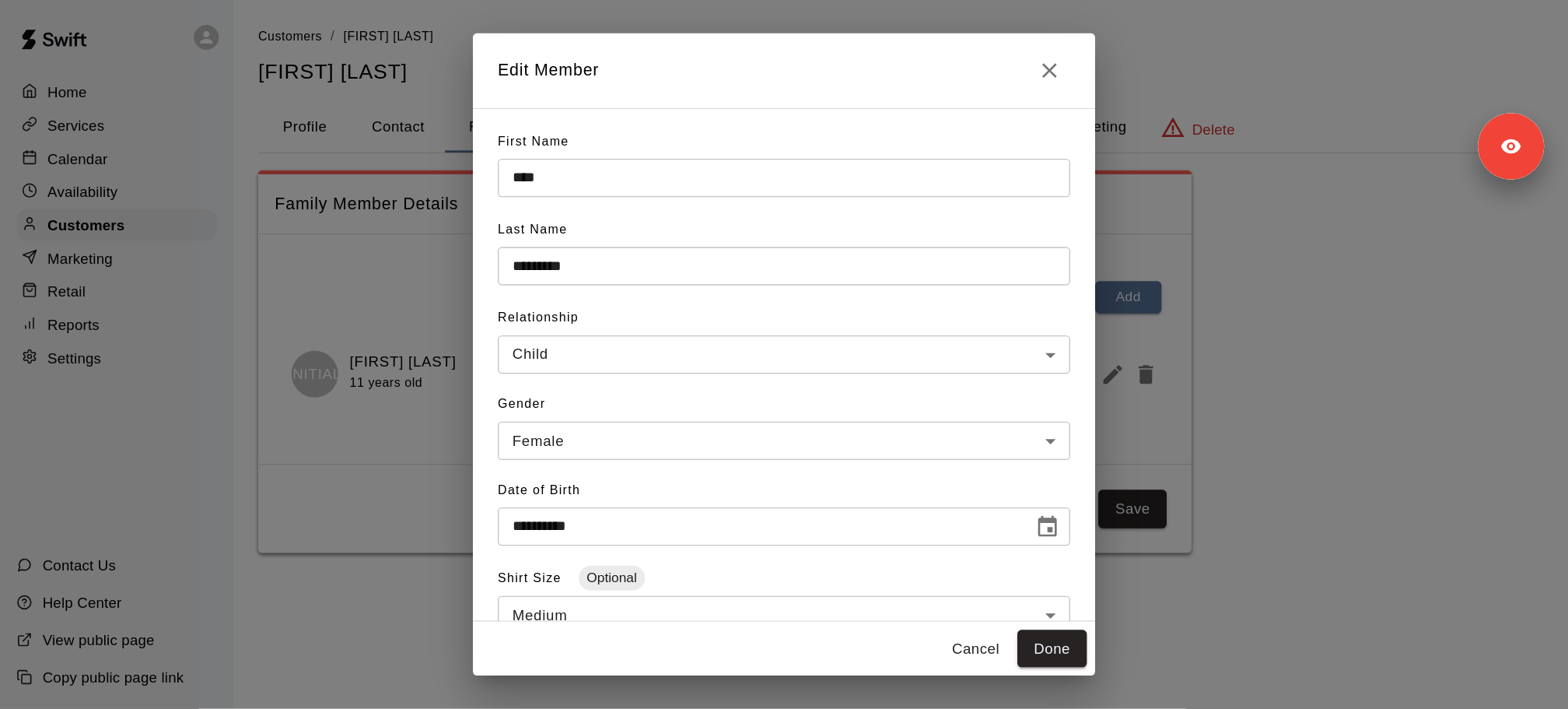 scroll, scrollTop: 258, scrollLeft: 0, axis: vertical 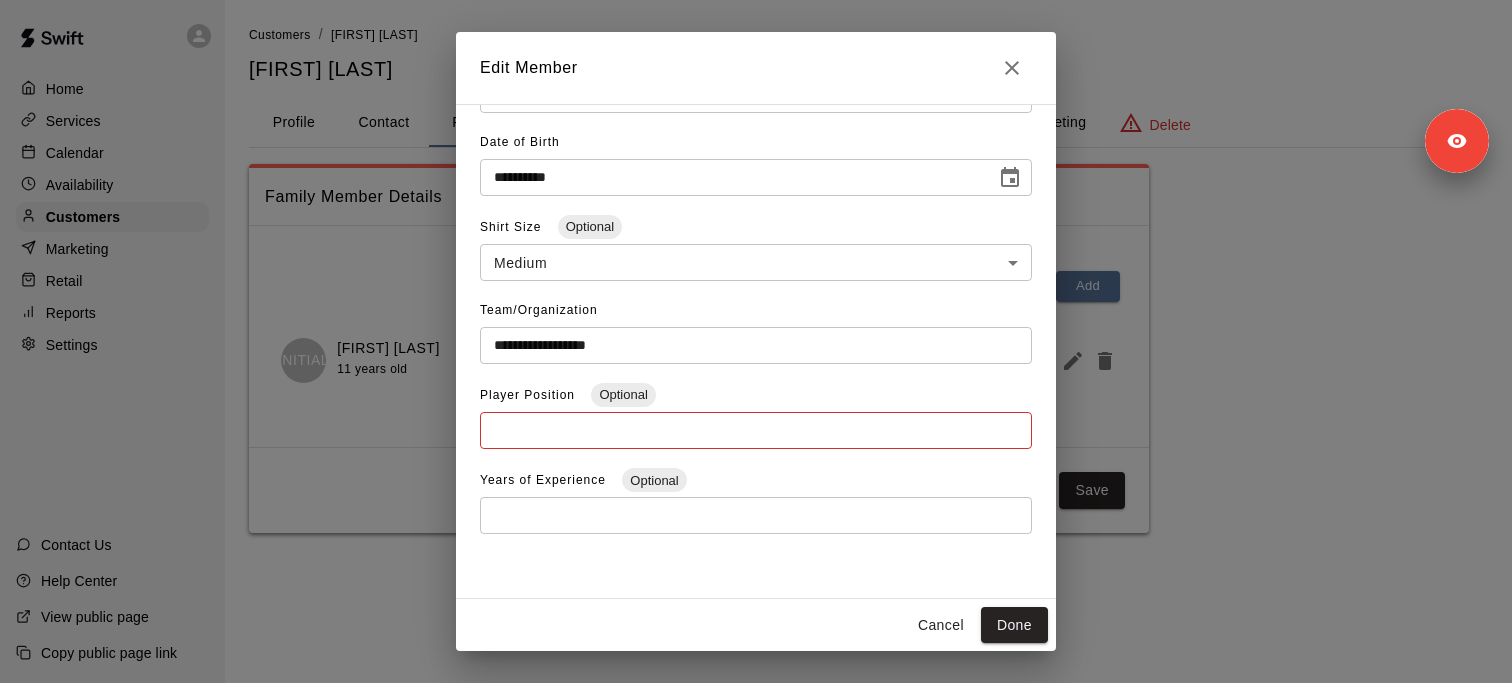 type 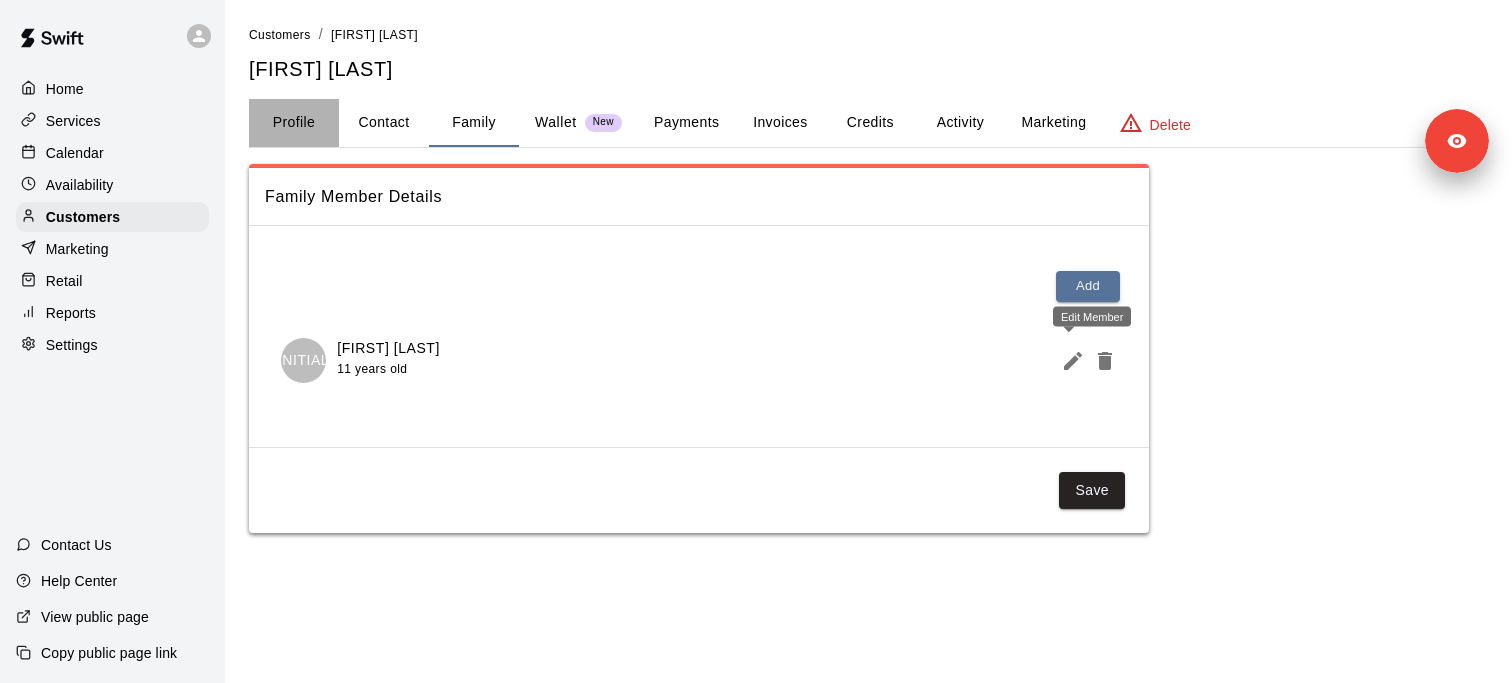 click on "Profile" at bounding box center [294, 123] 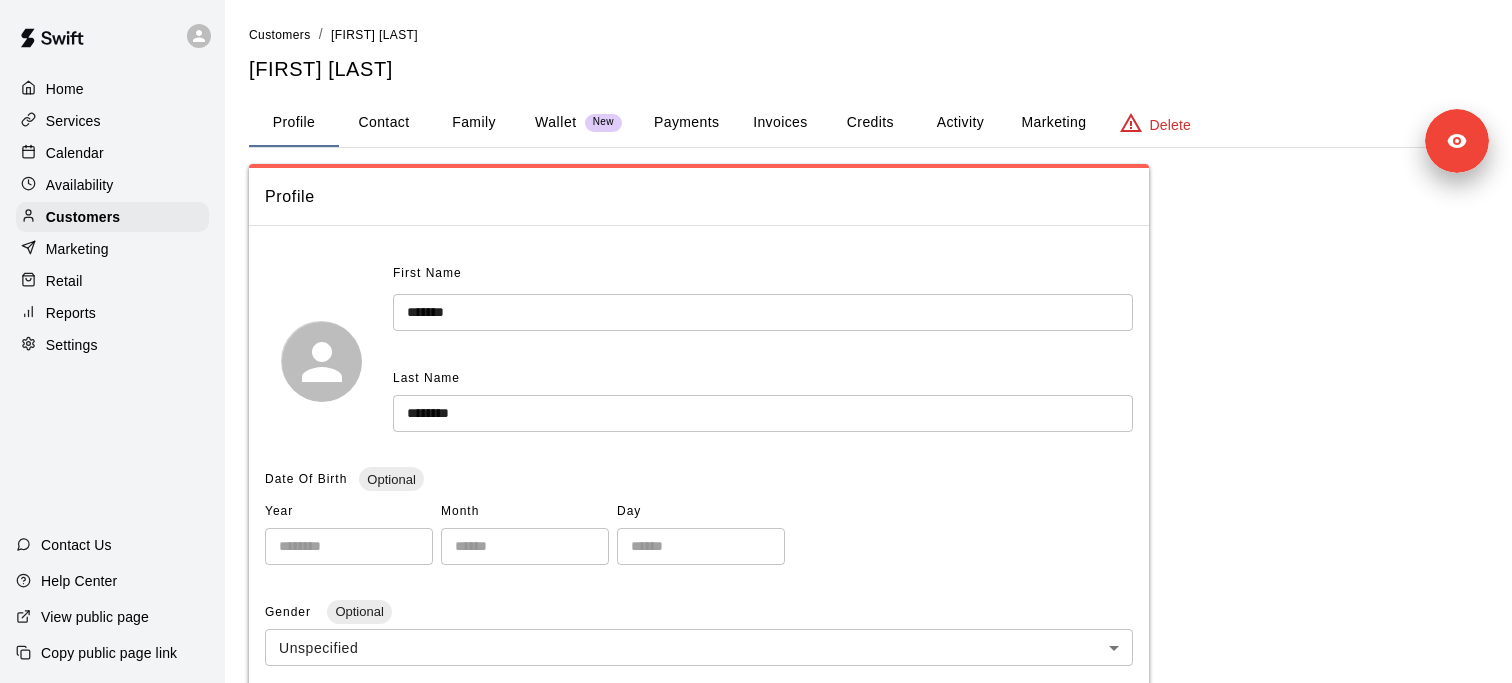 type 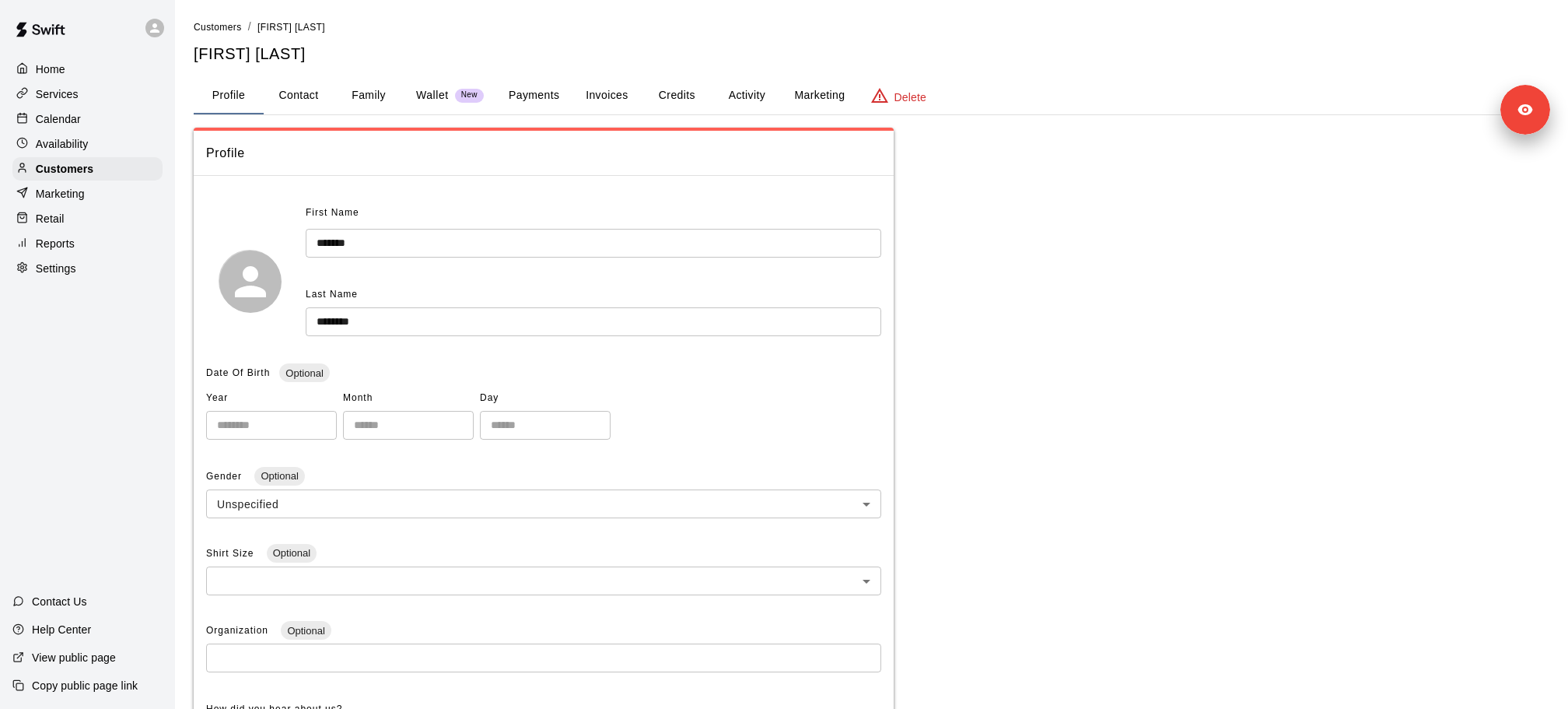 click on "**********" at bounding box center [871, 599] 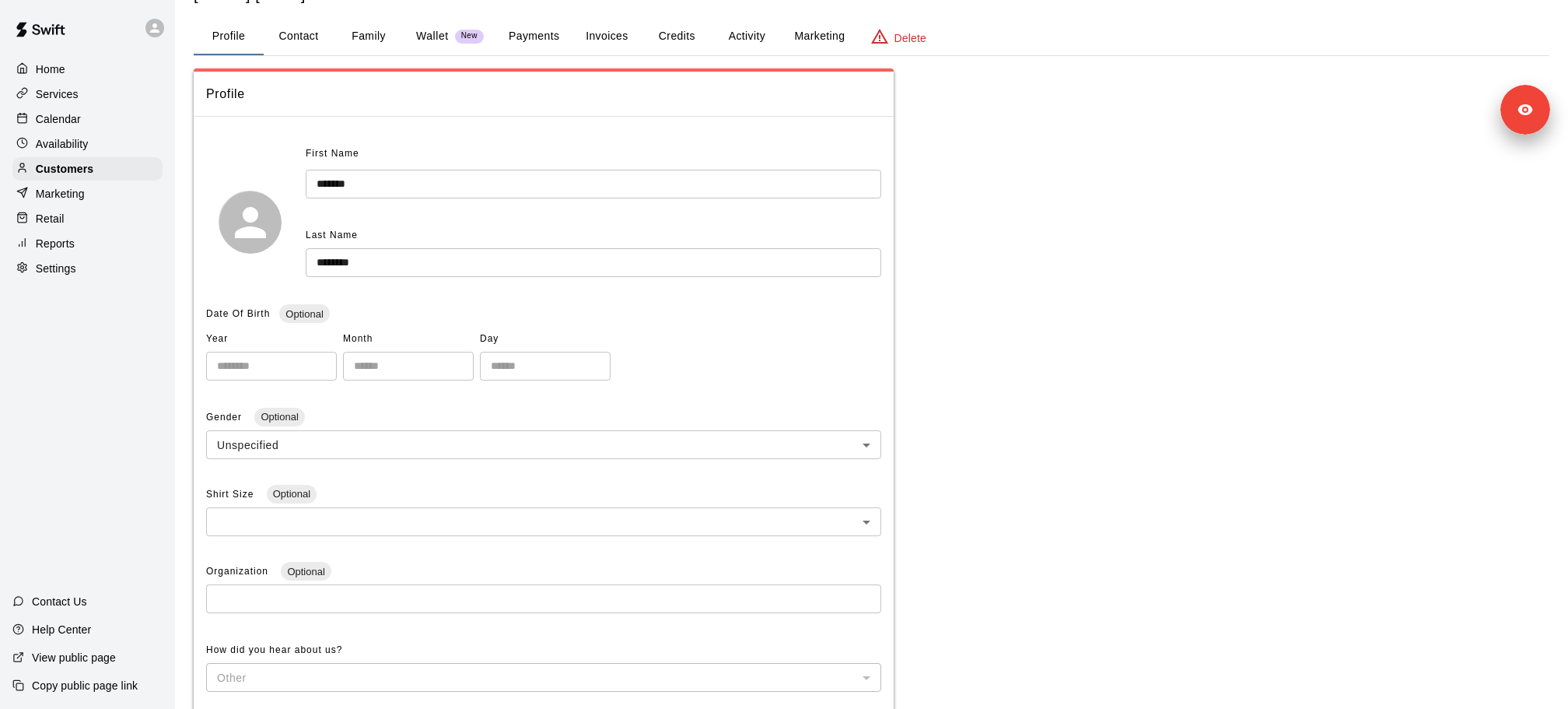 scroll, scrollTop: 9, scrollLeft: 0, axis: vertical 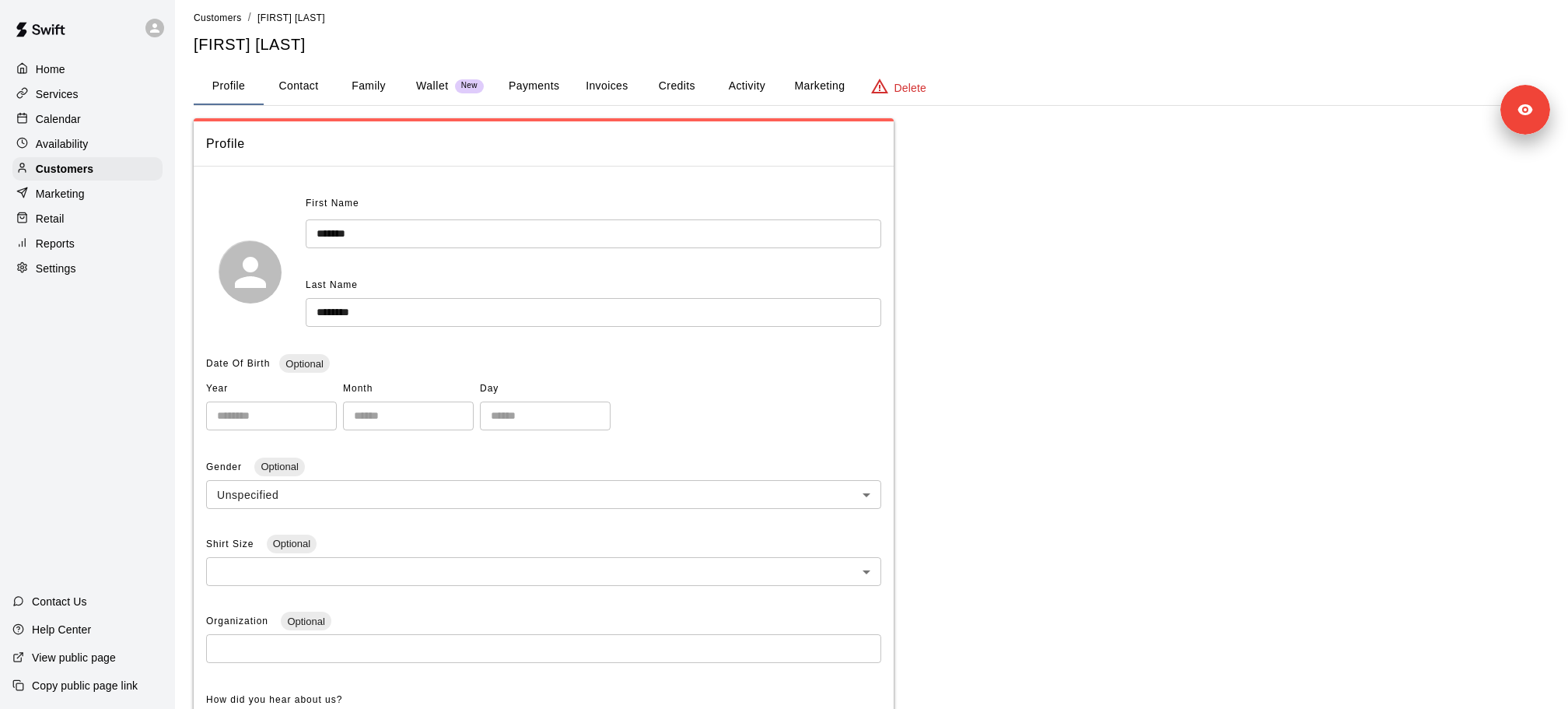 click on "Family" at bounding box center [369, 86] 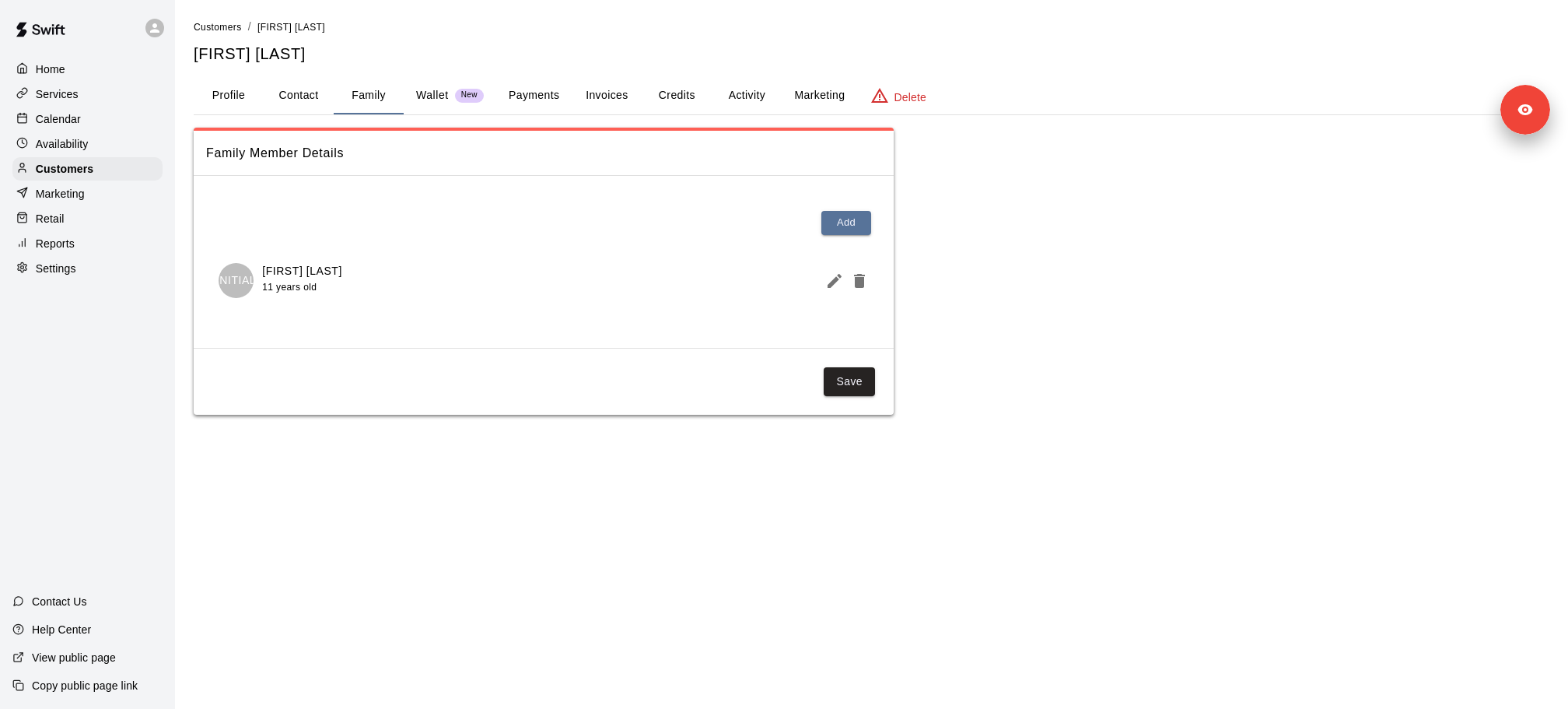 scroll, scrollTop: 0, scrollLeft: 0, axis: both 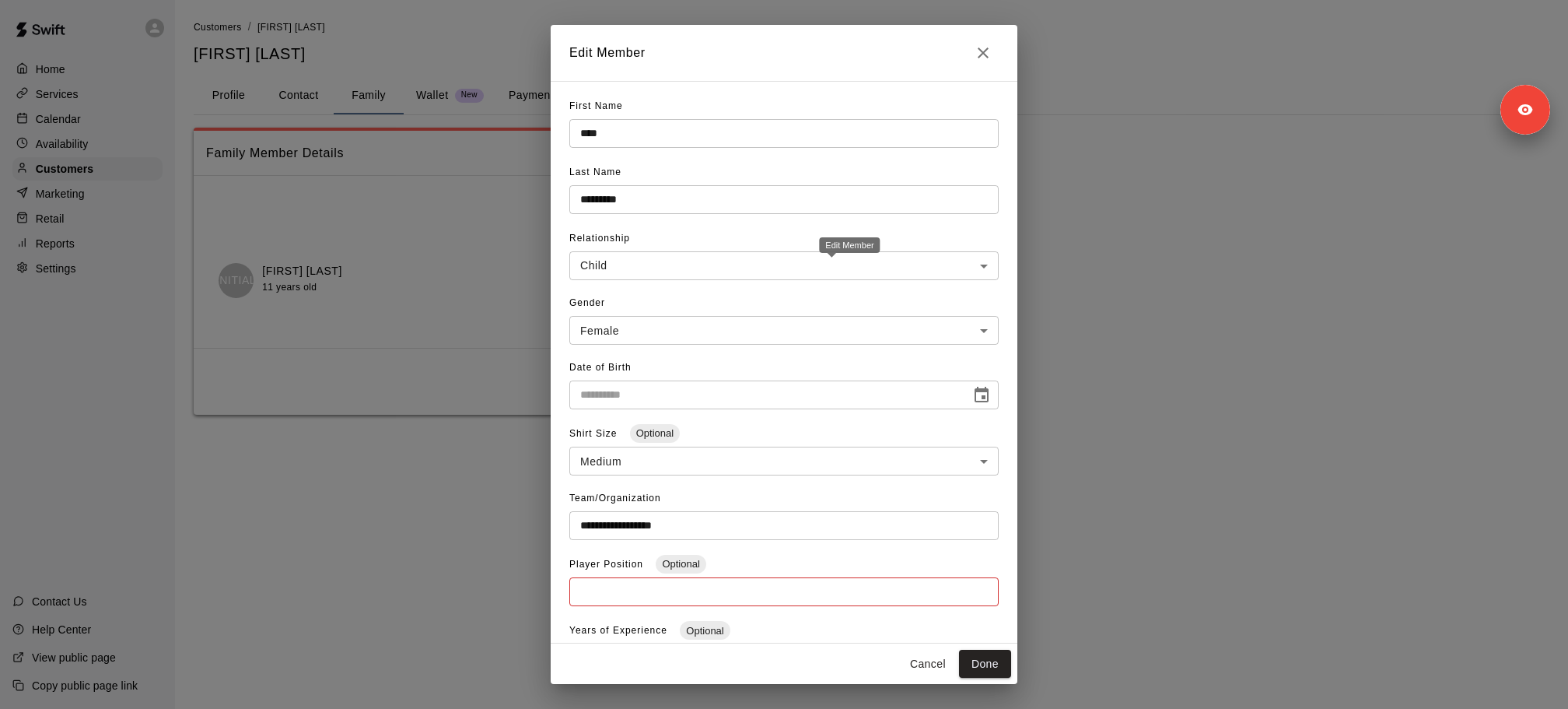 type on "**********" 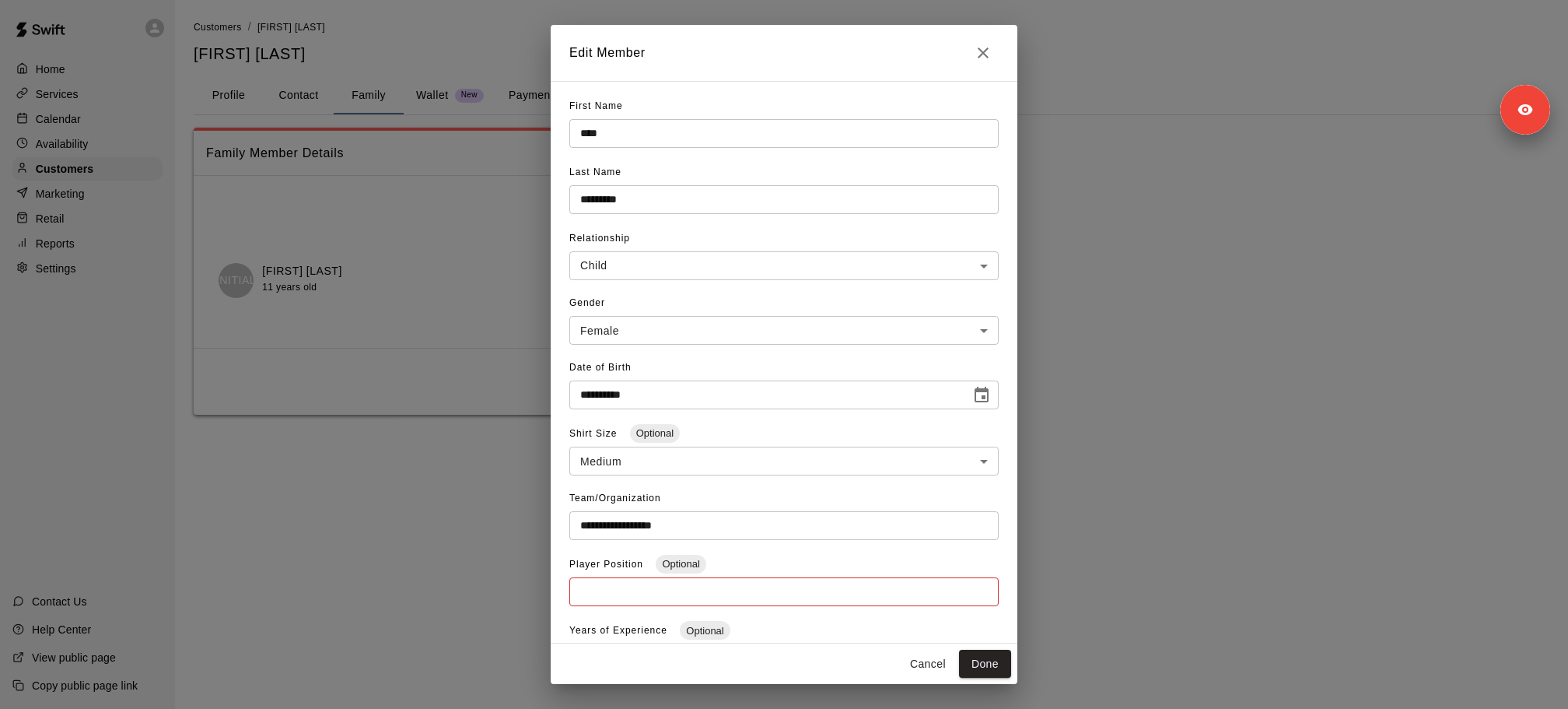 click on "**********" at bounding box center (784, 354) 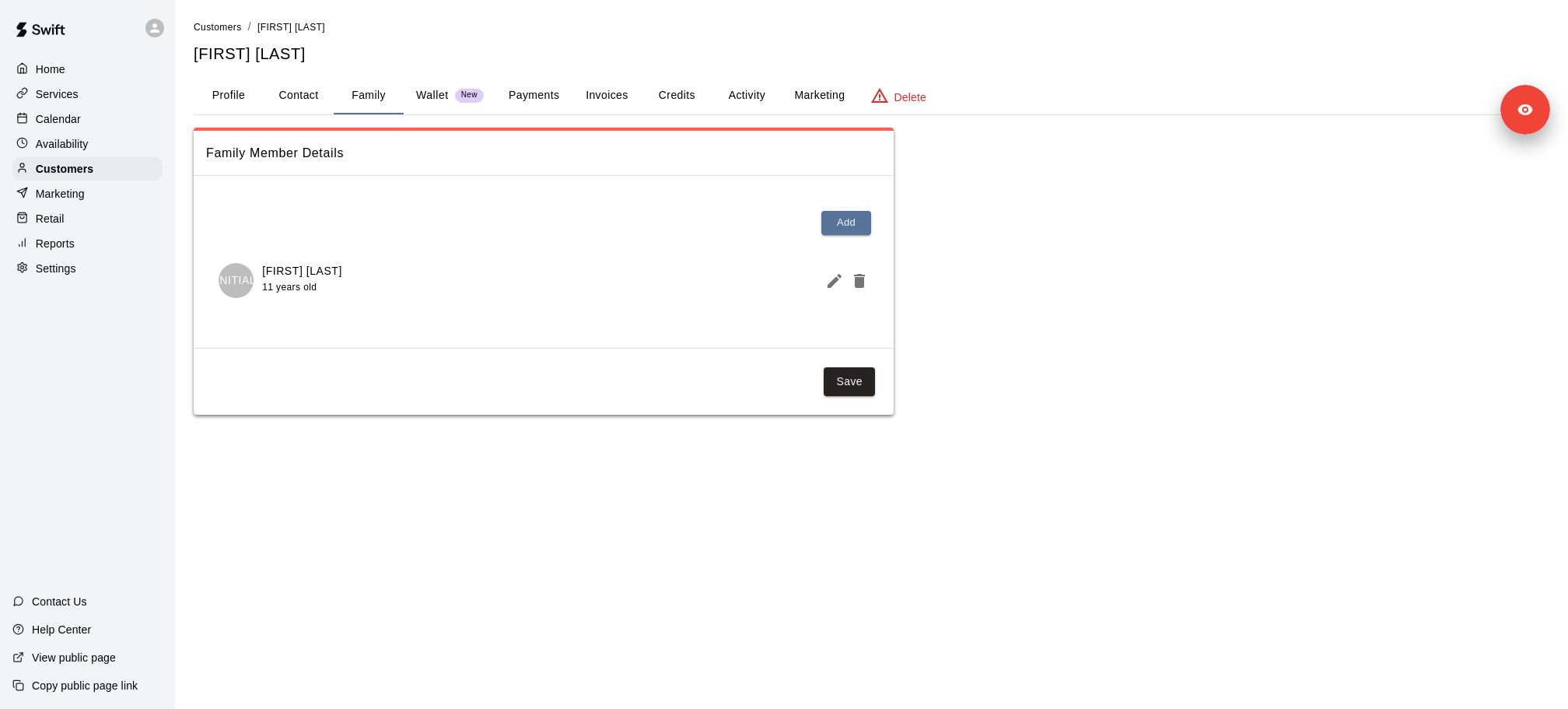 click on "Calendar" at bounding box center [58, 119] 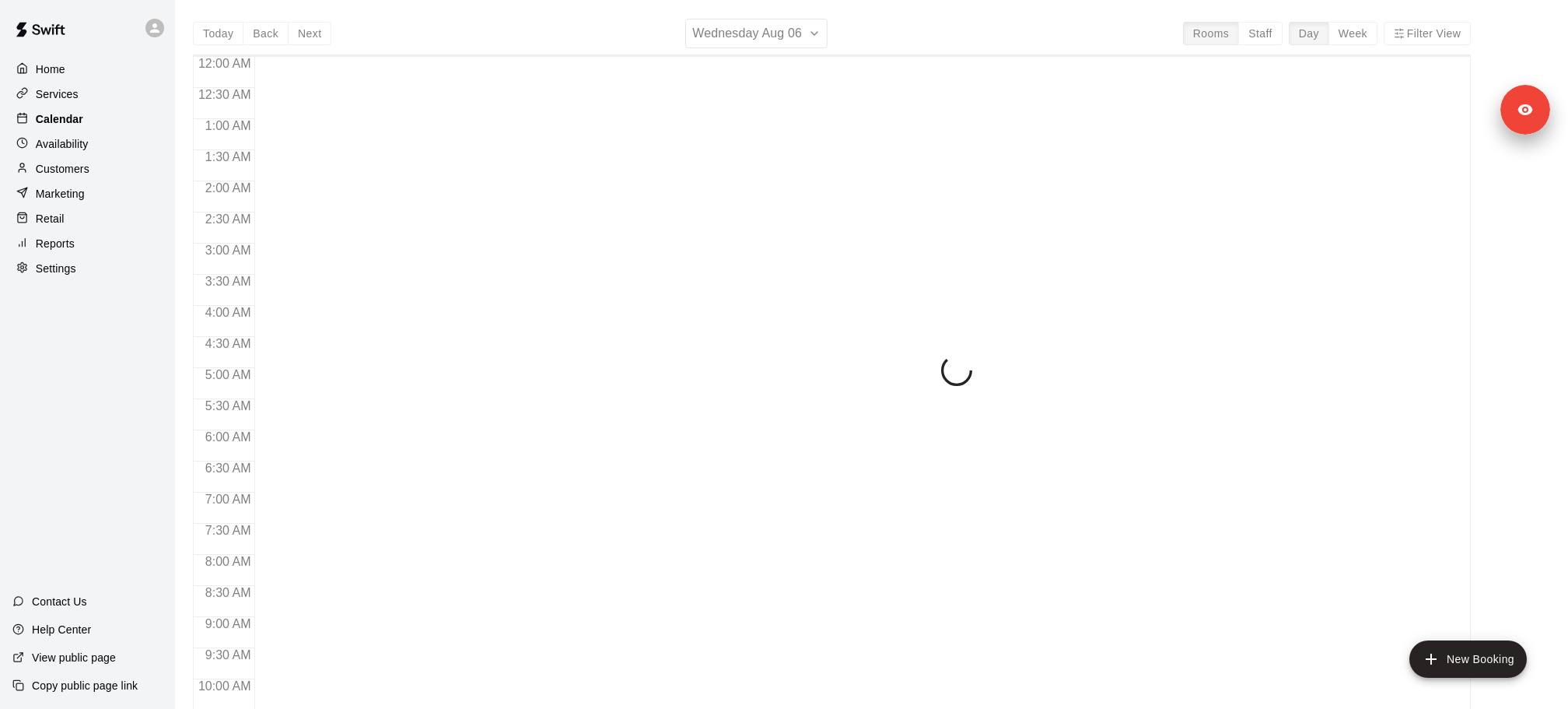 scroll, scrollTop: 824, scrollLeft: 0, axis: vertical 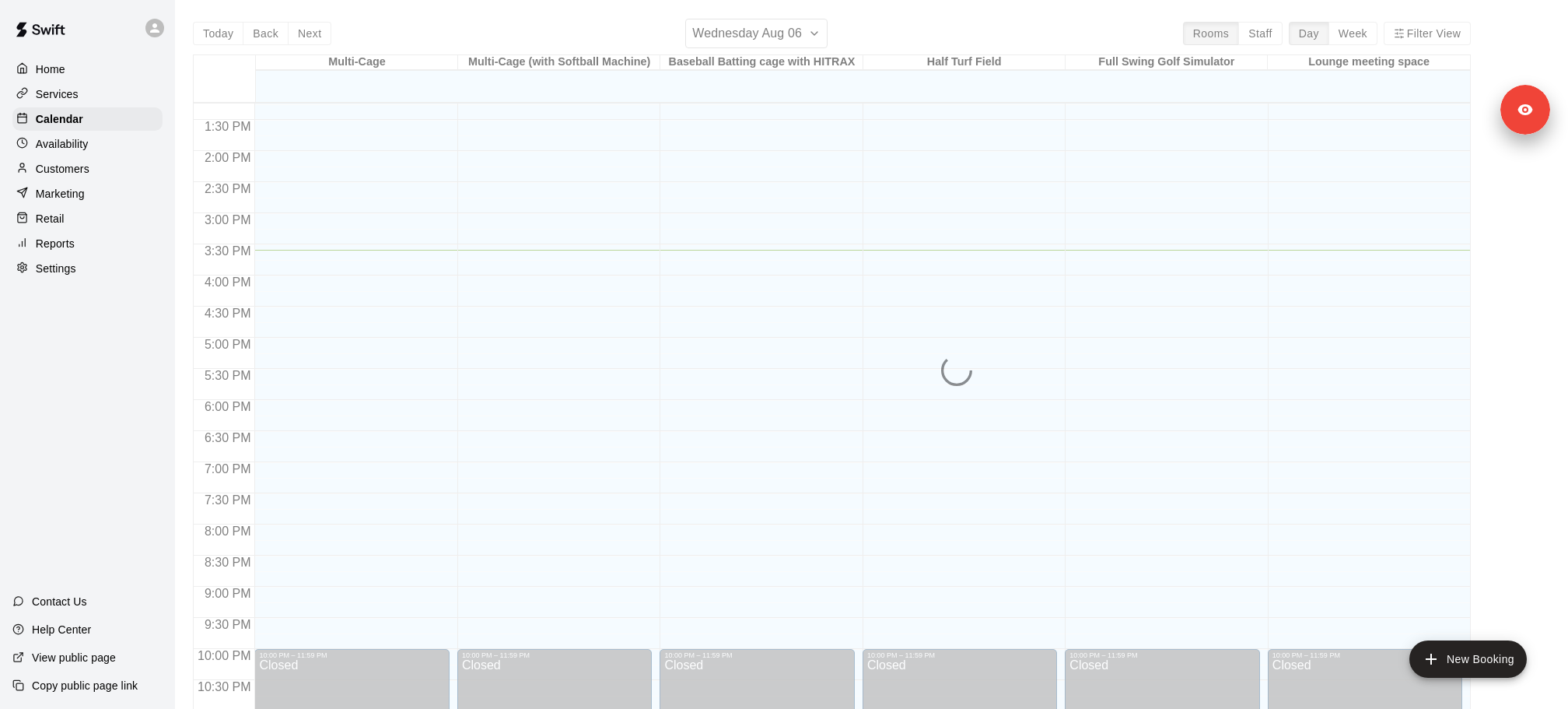 click on "Services" at bounding box center [57, 94] 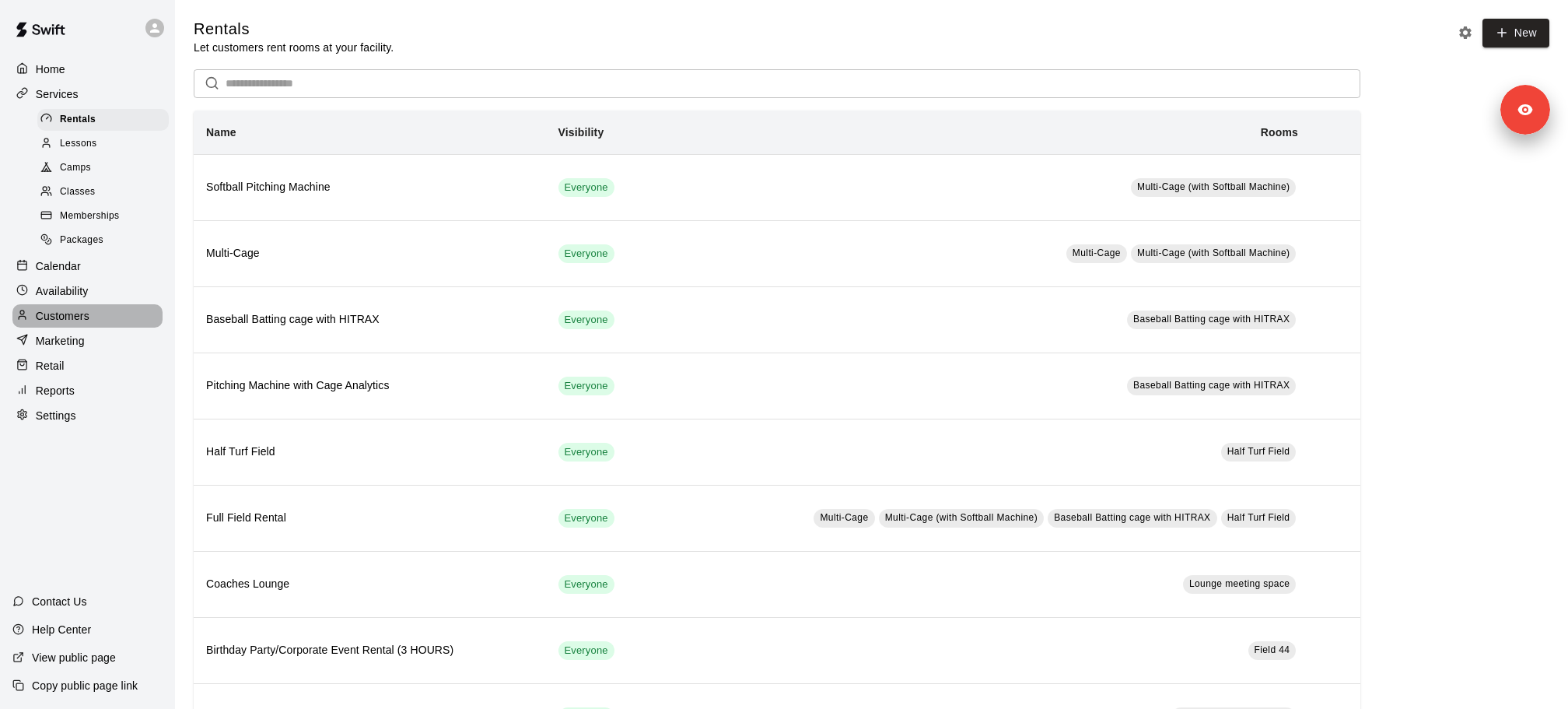 click on "Customers" at bounding box center (62, 316) 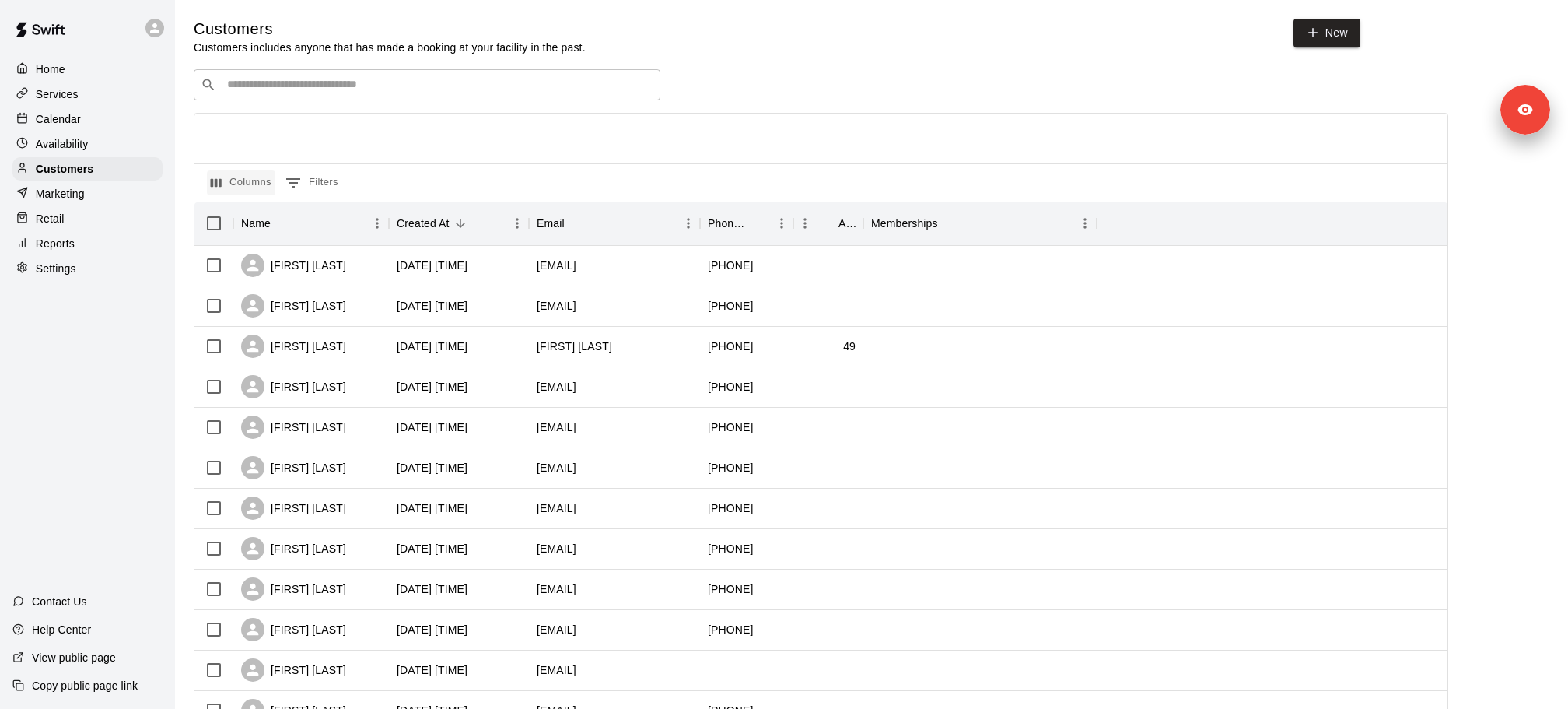 click on "Columns" at bounding box center (241, 183) 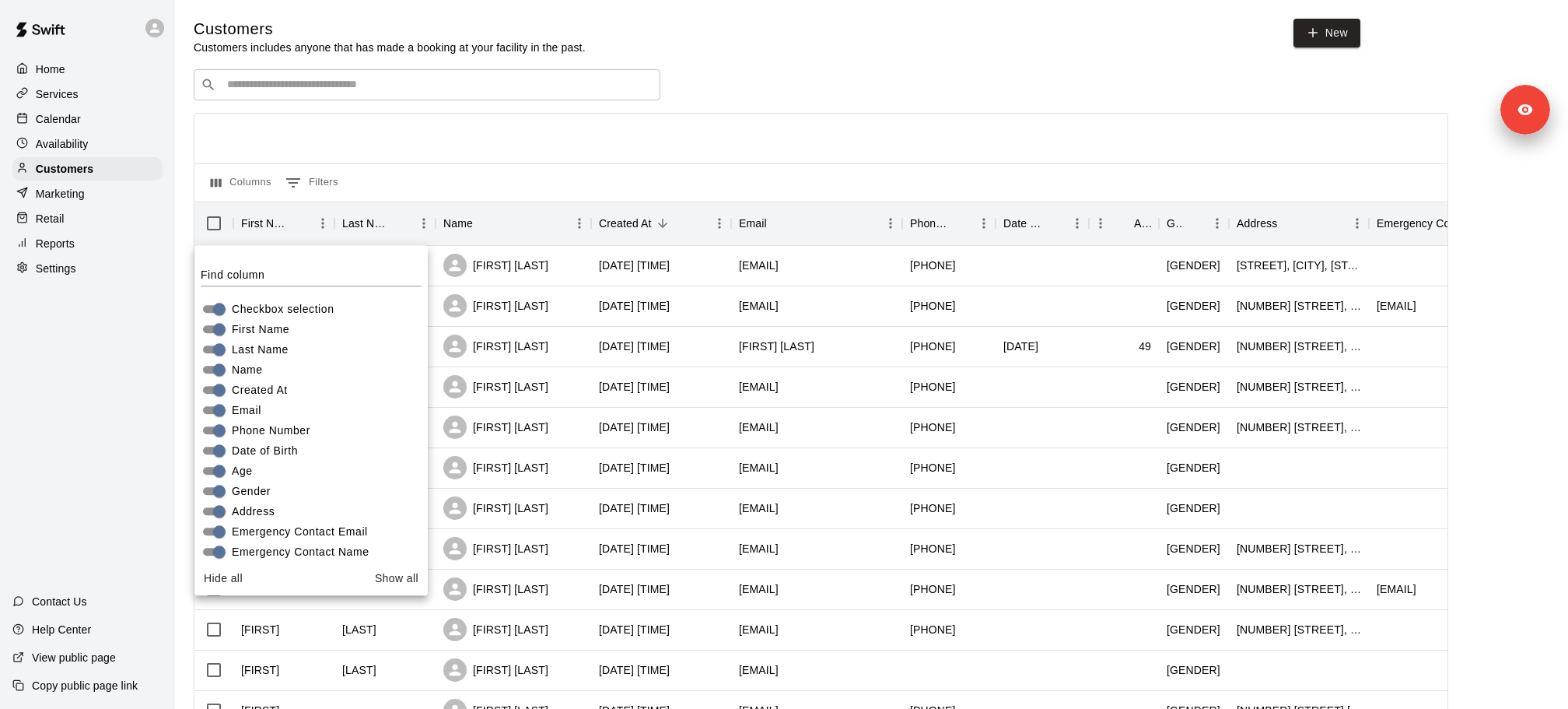 click at bounding box center (821, 139) 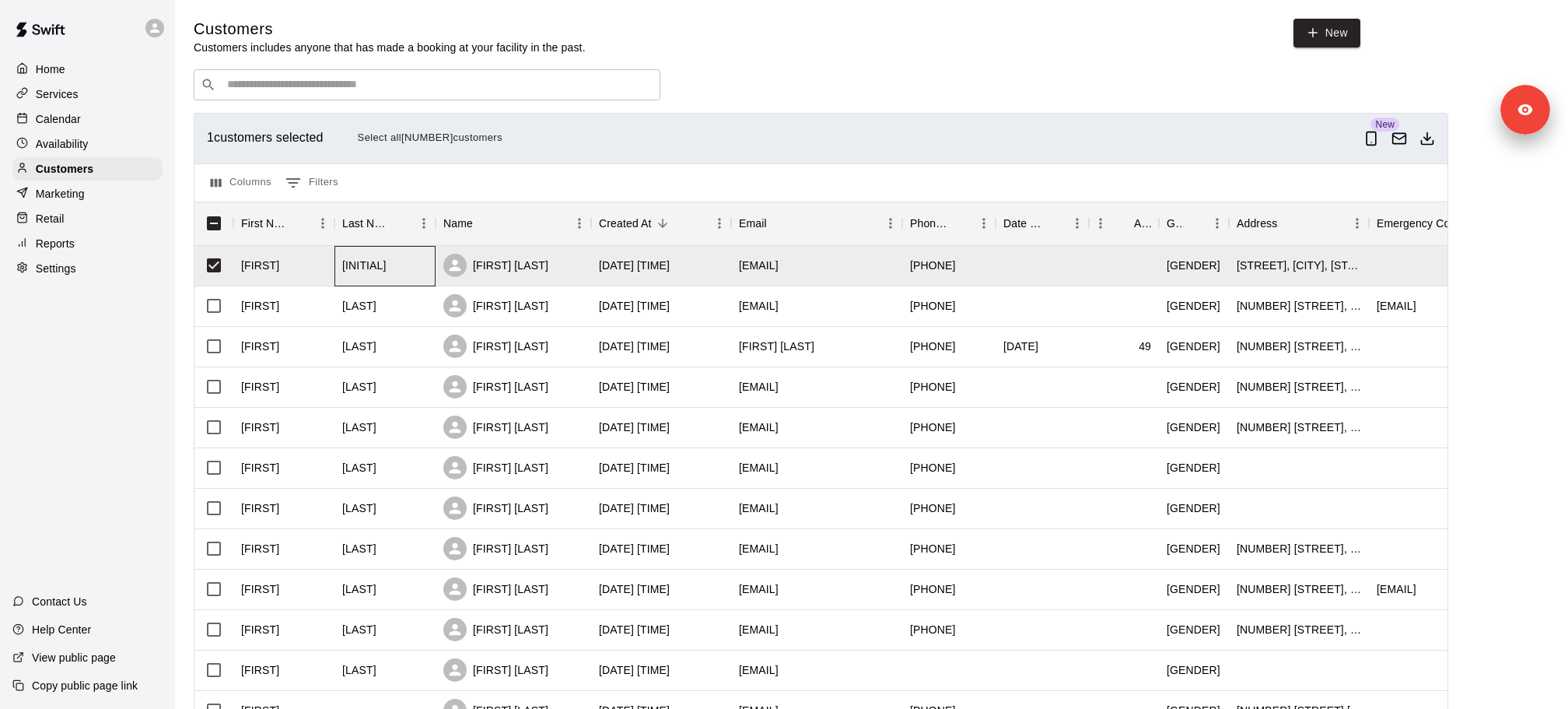 click on "L" at bounding box center (385, 266) 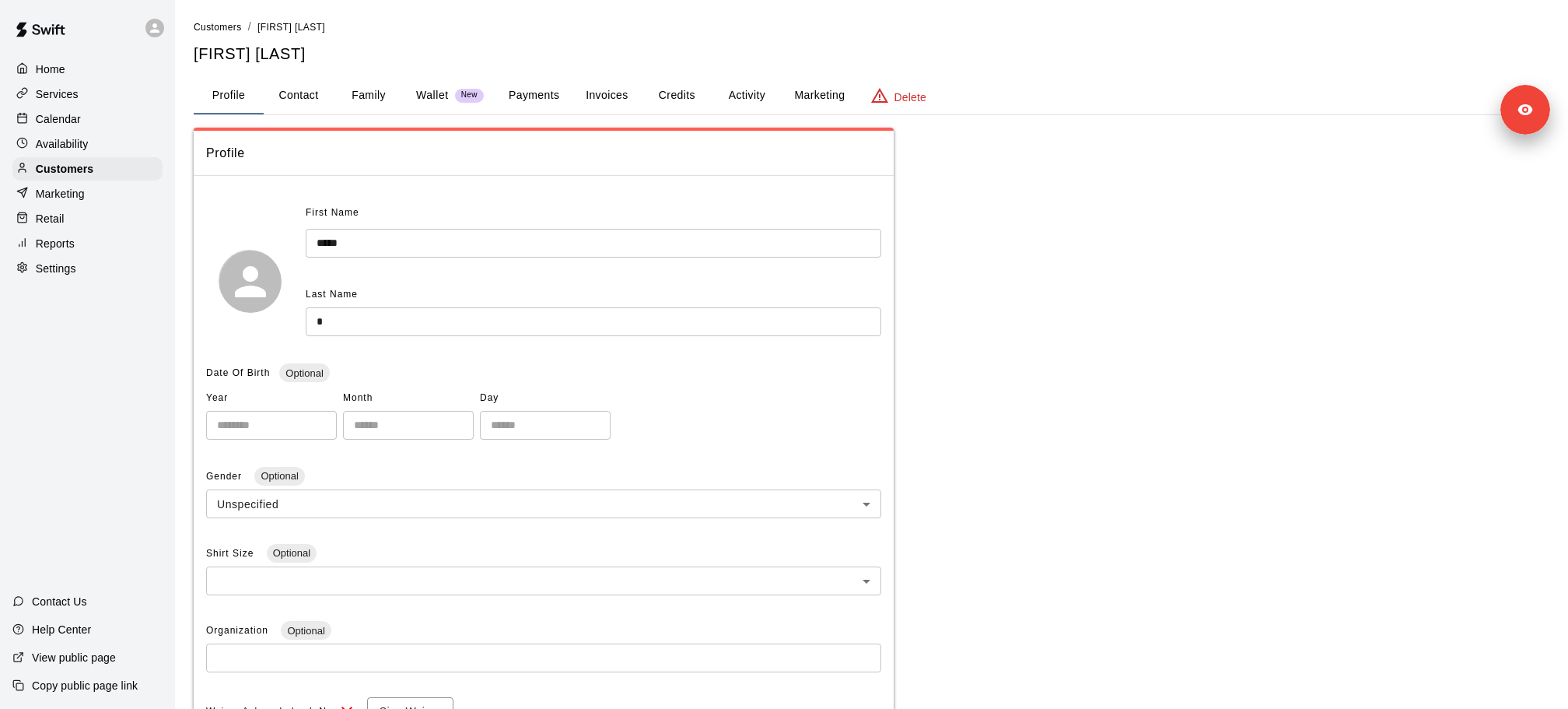 click on "Delete" at bounding box center [898, 96] 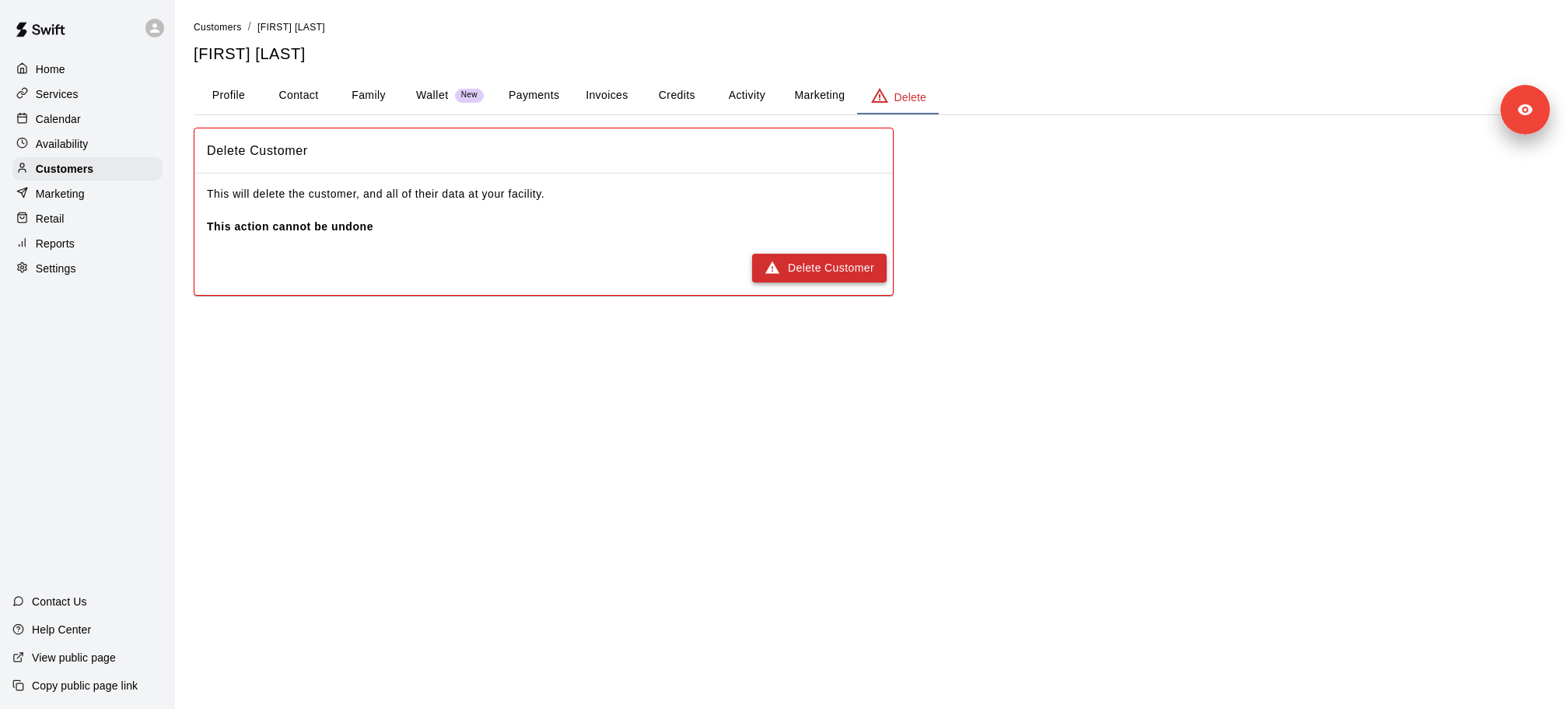 click on "Delete Customer" at bounding box center [819, 268] 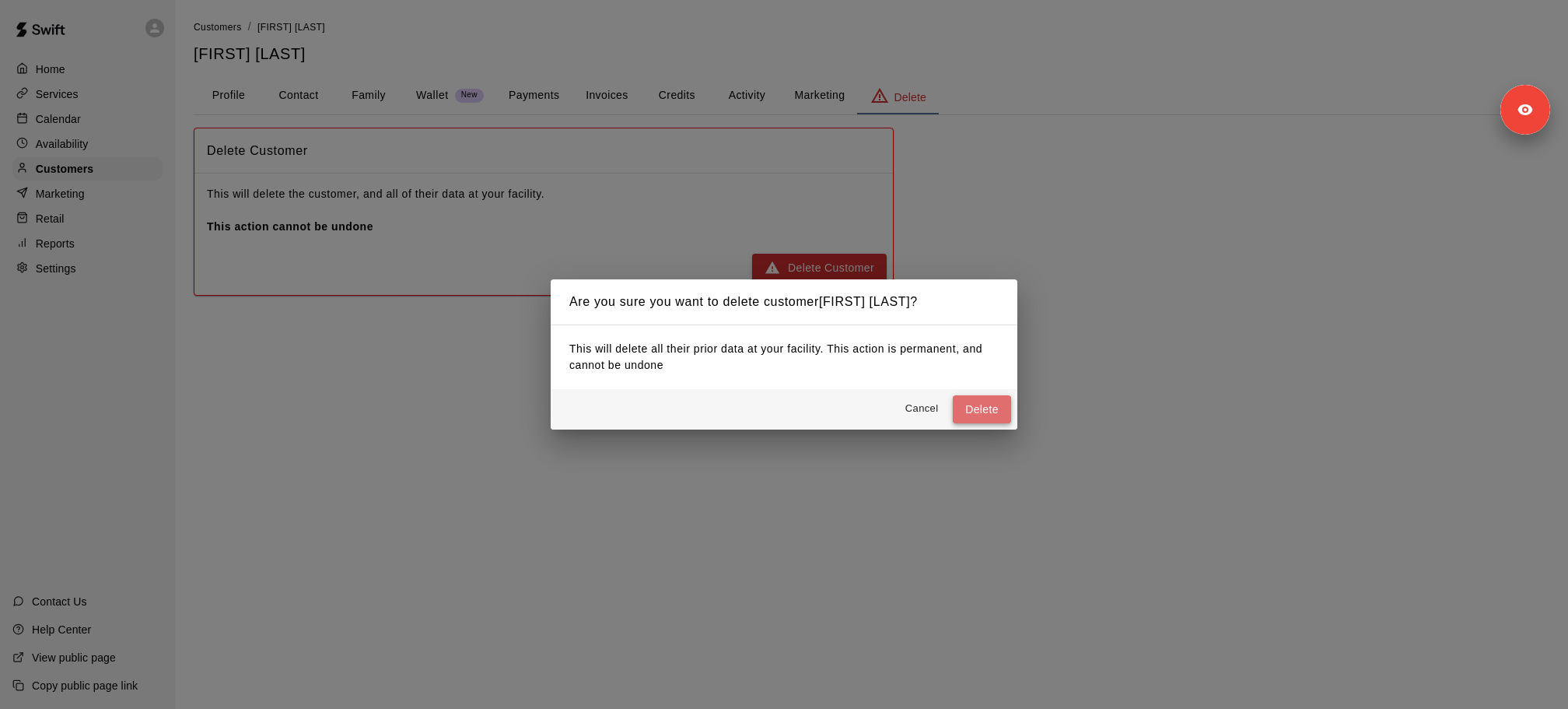 click on "Delete" at bounding box center [982, 409] 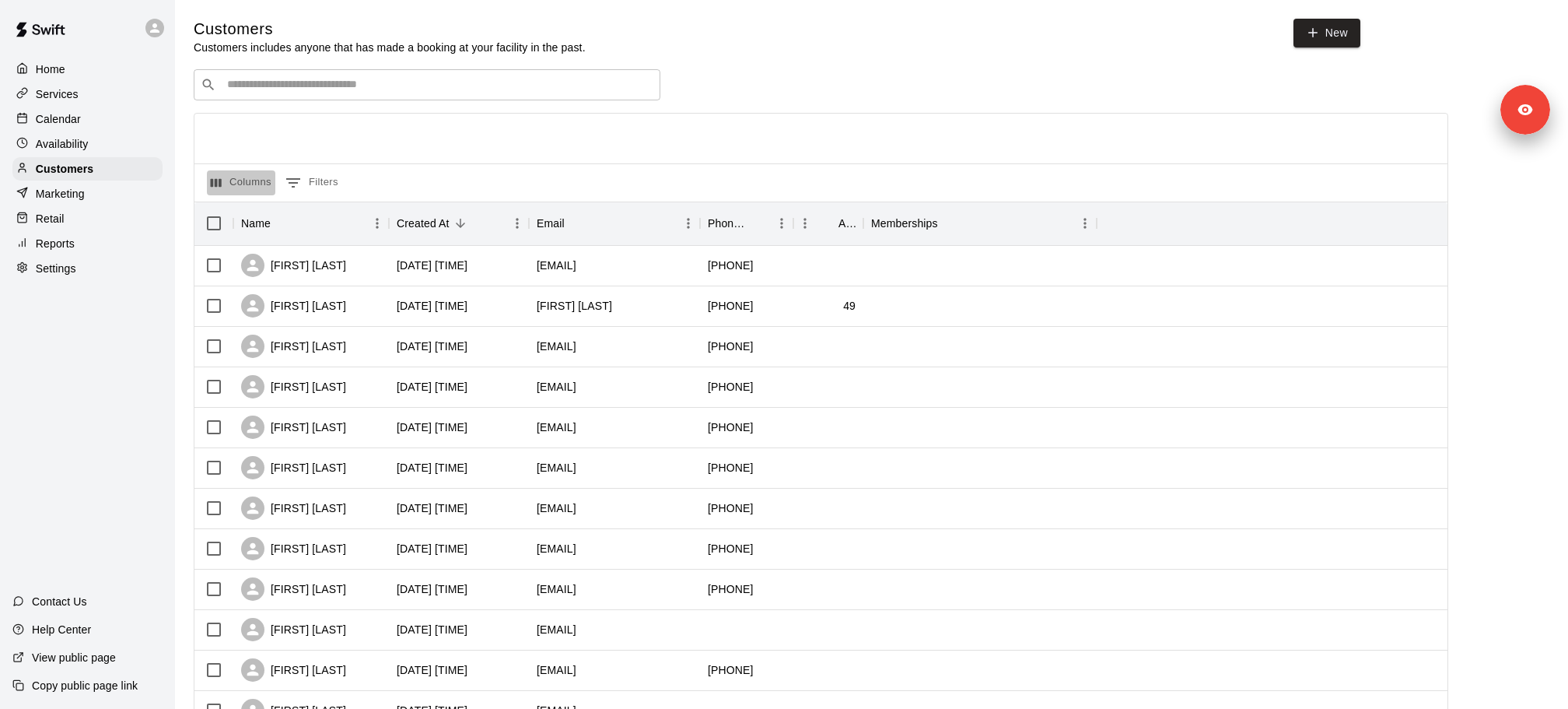 click on "Columns" at bounding box center [241, 183] 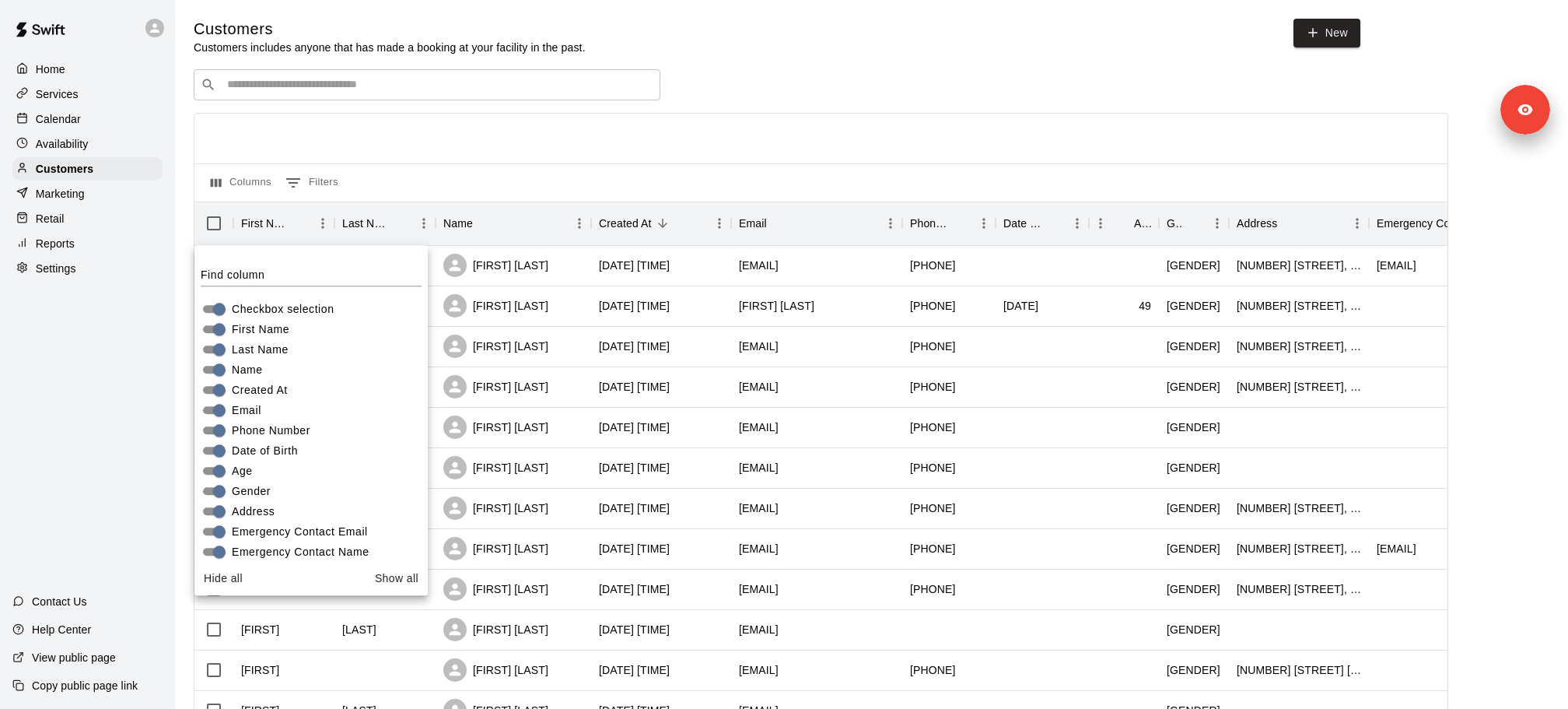 click on "Columns 0 Filters" at bounding box center [821, 182] 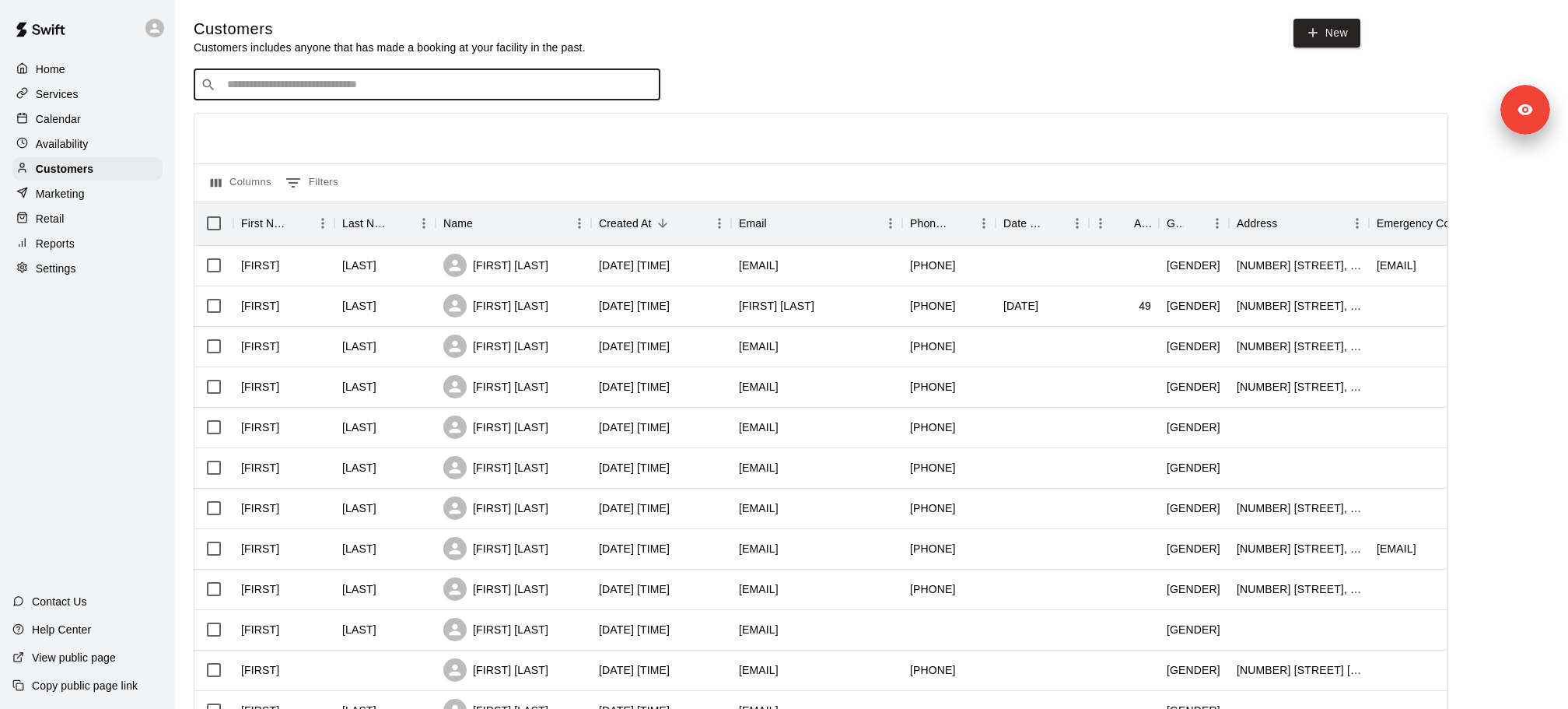 click at bounding box center (438, 85) 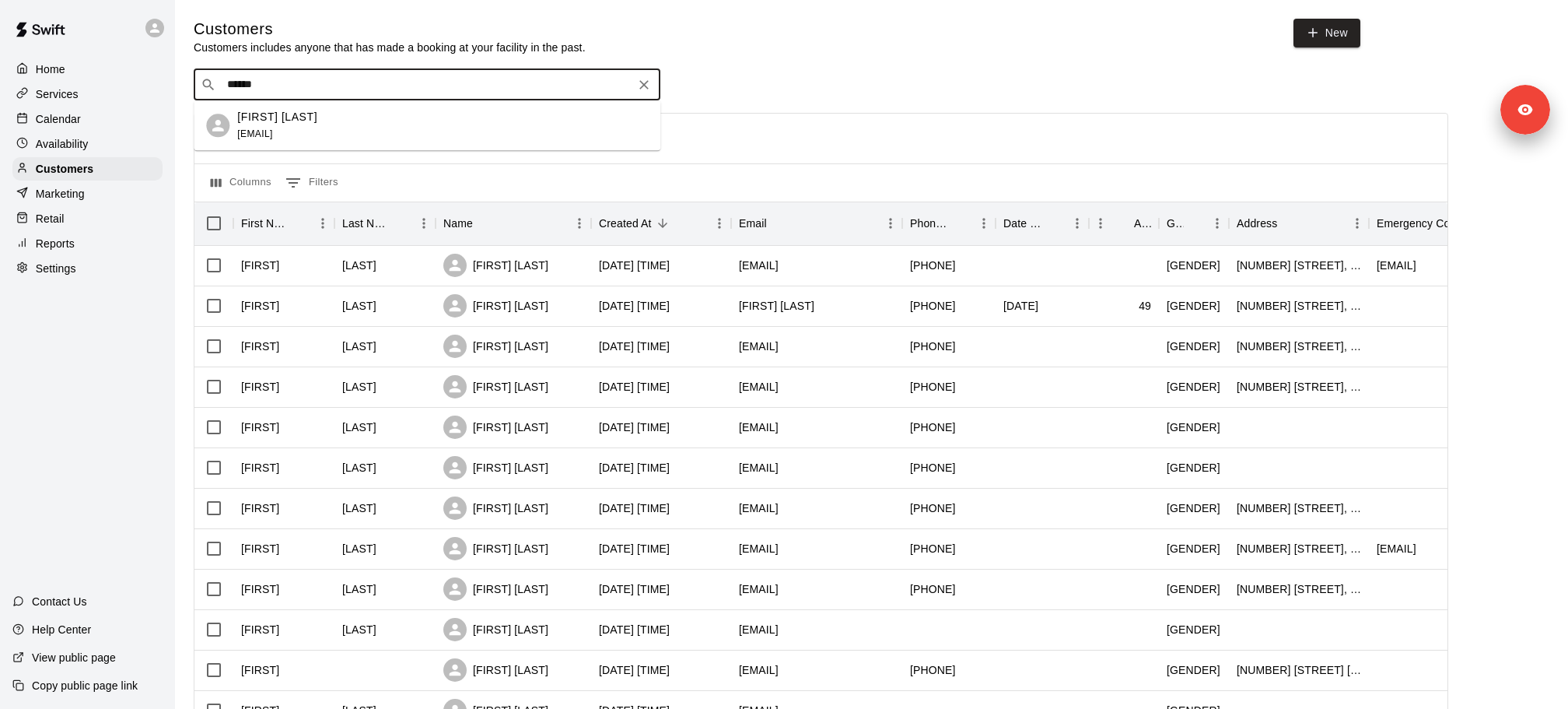 click at bounding box center (821, 139) 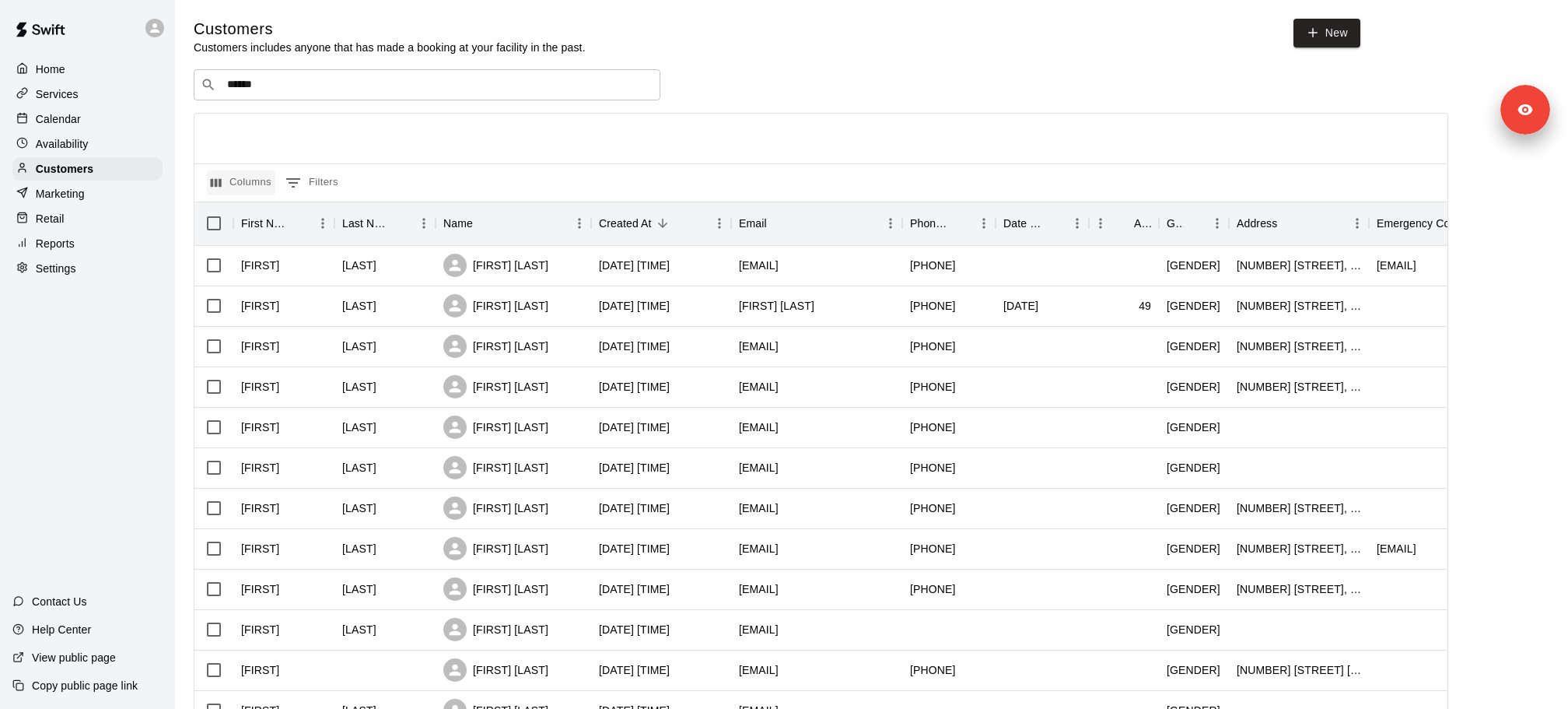 click on "Columns" at bounding box center [241, 183] 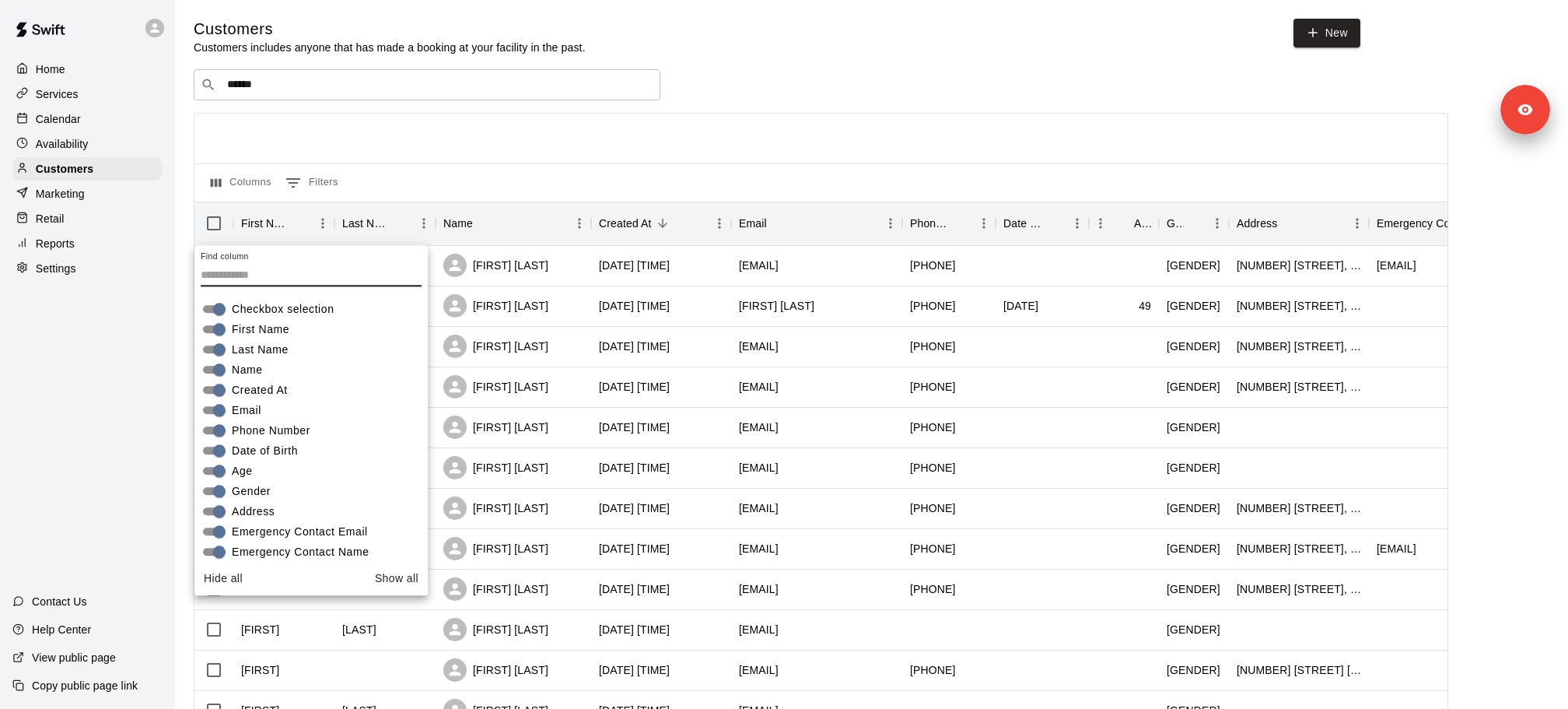click on "Columns 0 Filters" at bounding box center (821, 182) 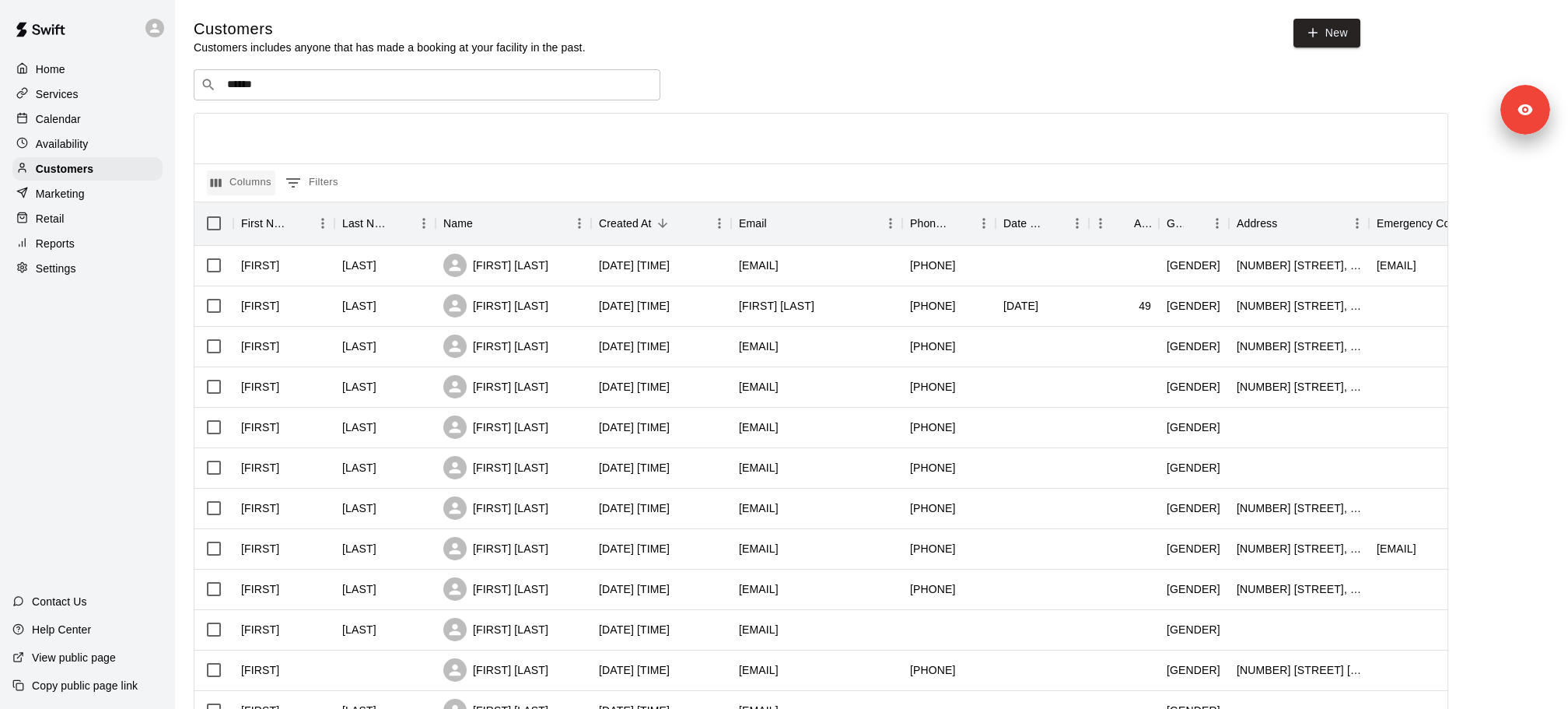 click 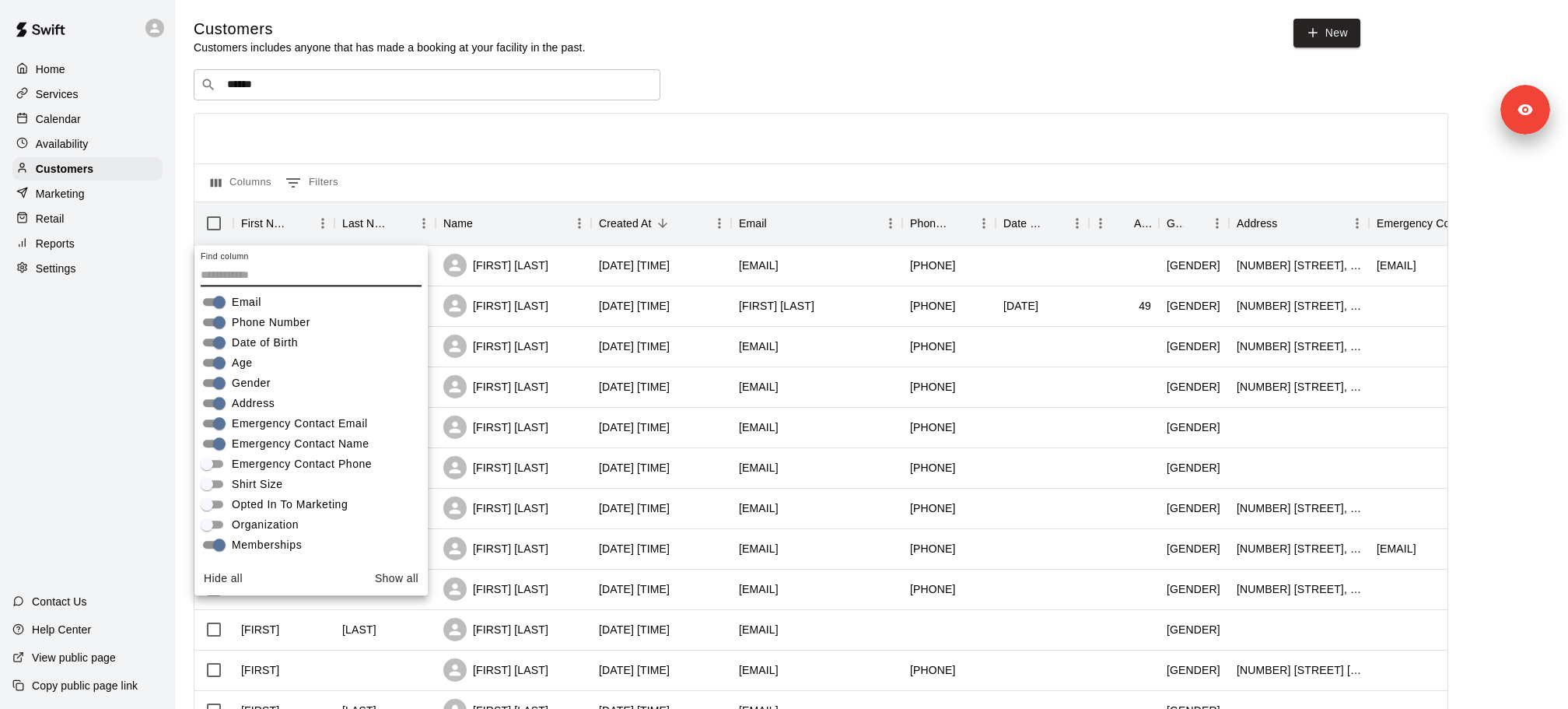 scroll, scrollTop: 0, scrollLeft: 0, axis: both 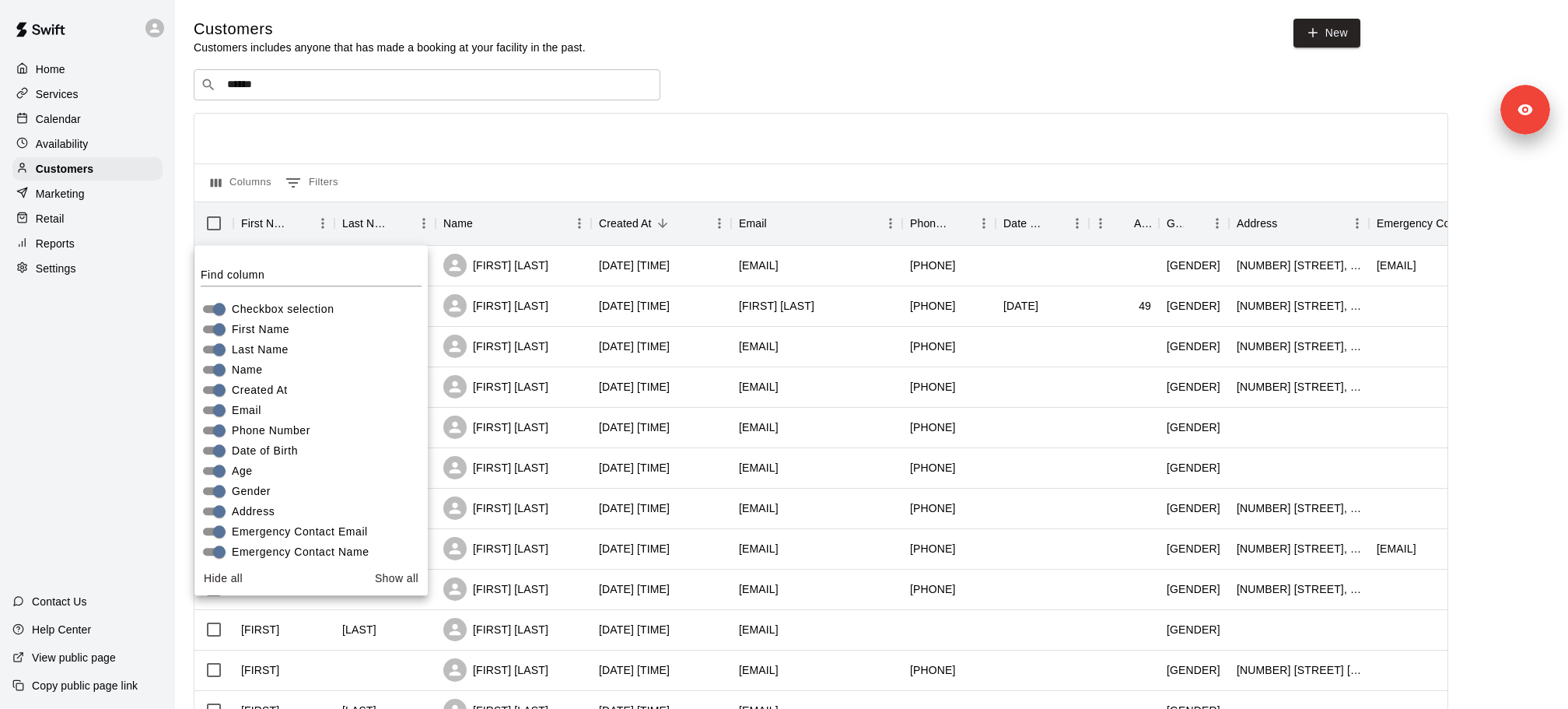 click at bounding box center (821, 139) 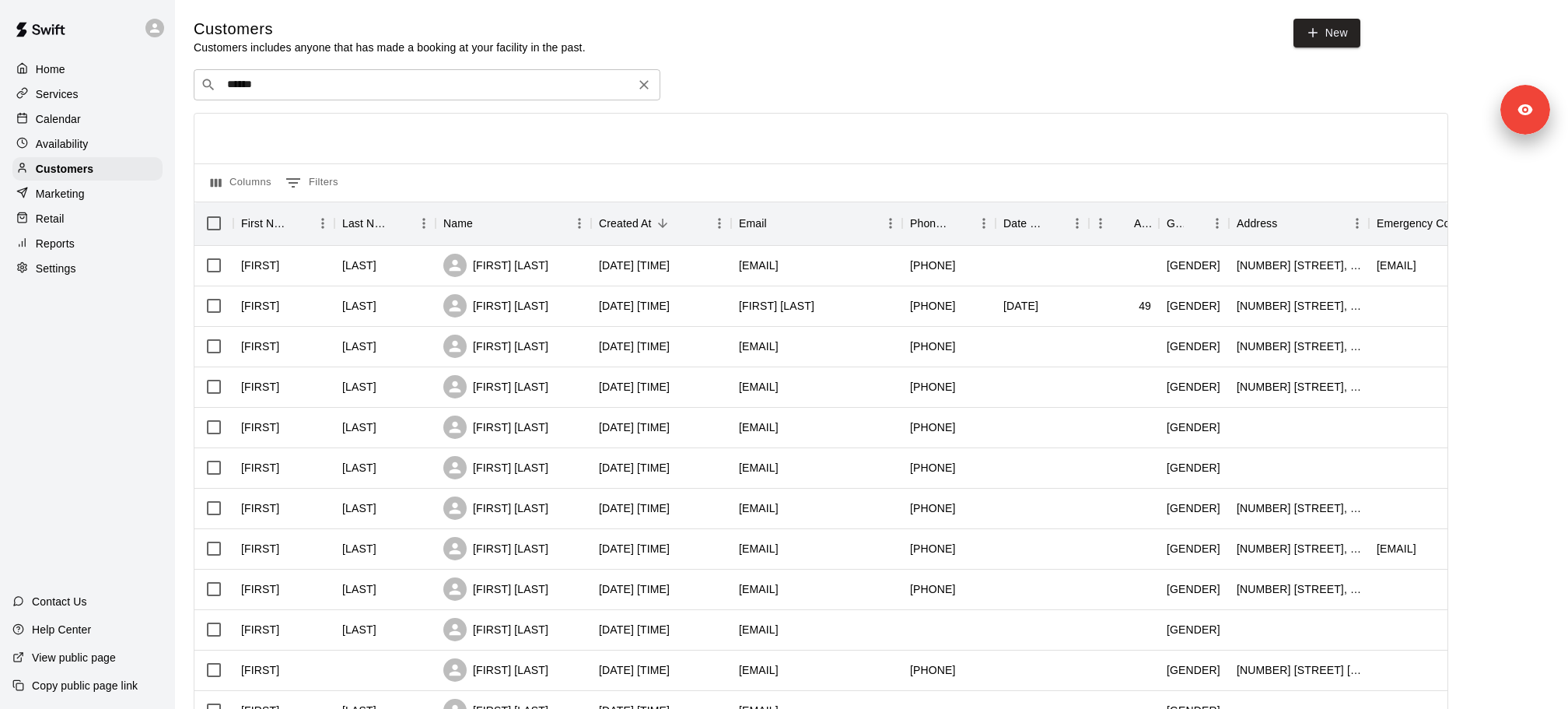 click on "******" at bounding box center (426, 85) 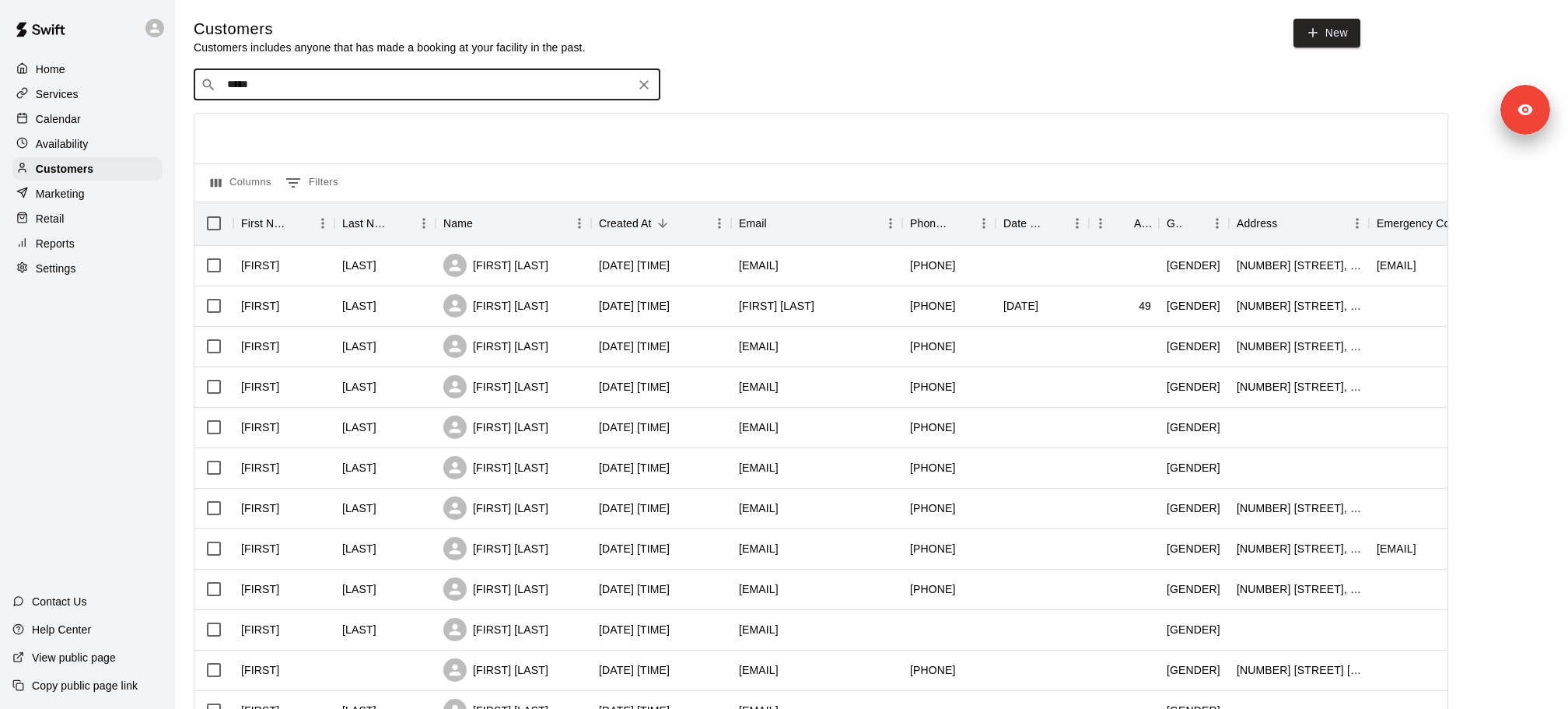 type on "******" 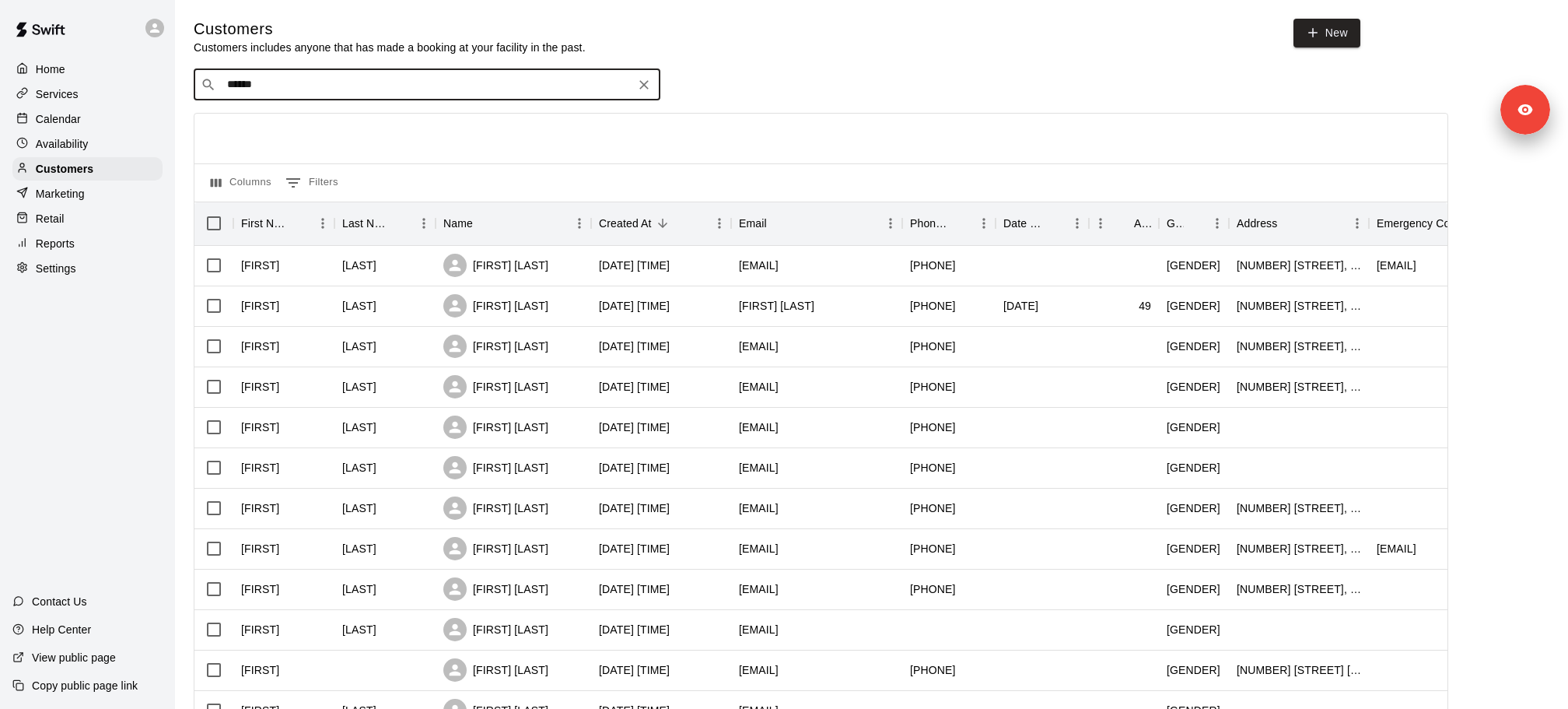 type on "*******" 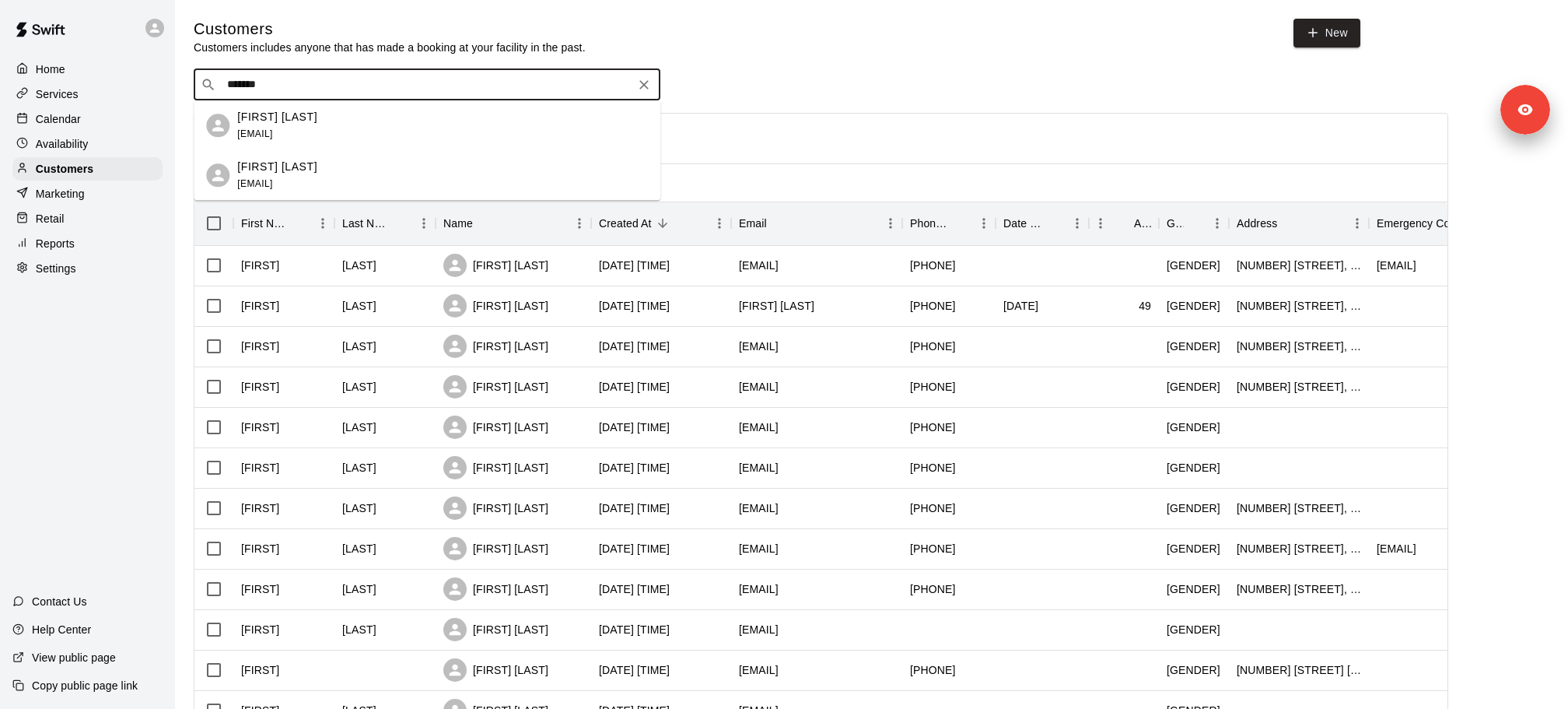 click on "Katelyn Olmstead kwat2885@gmail.com" at bounding box center [443, 125] 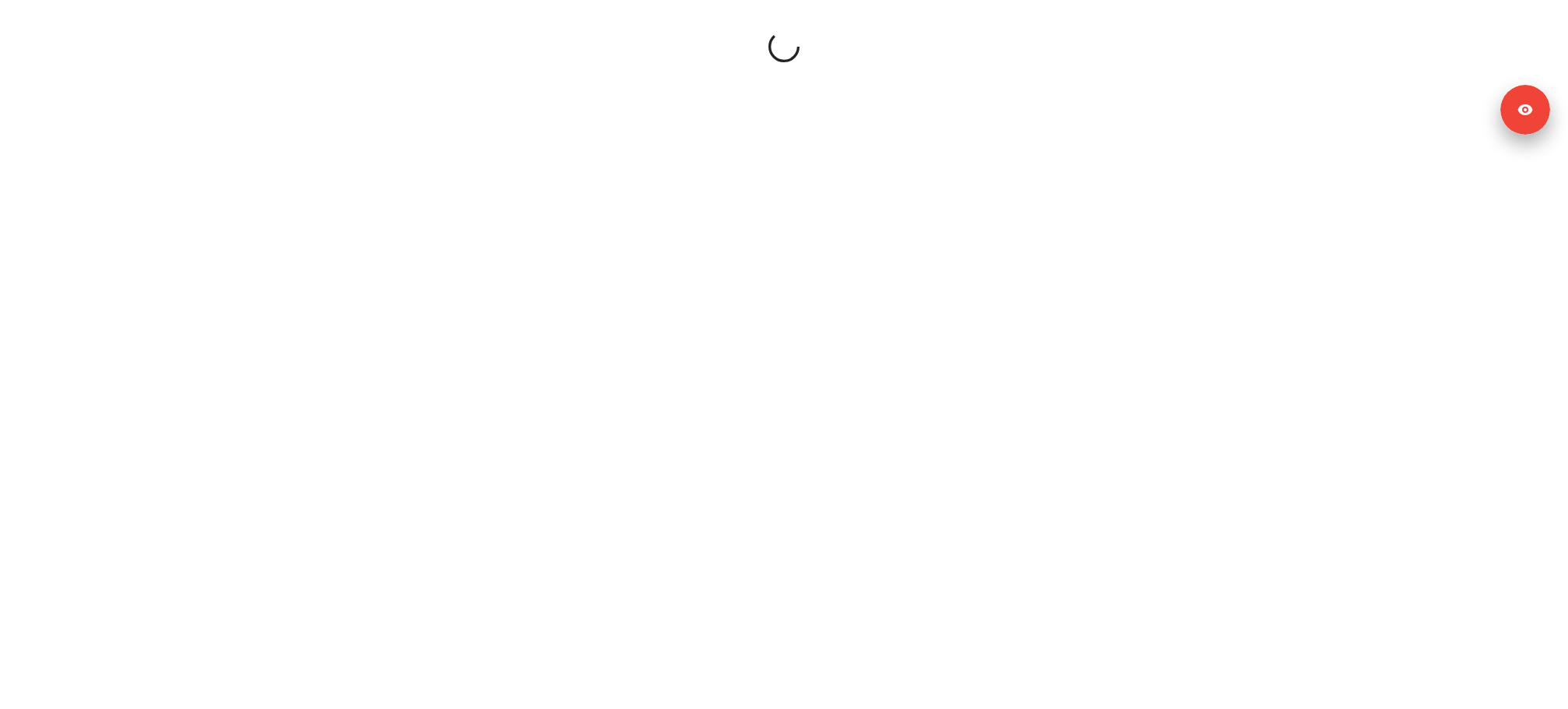 scroll, scrollTop: 0, scrollLeft: 0, axis: both 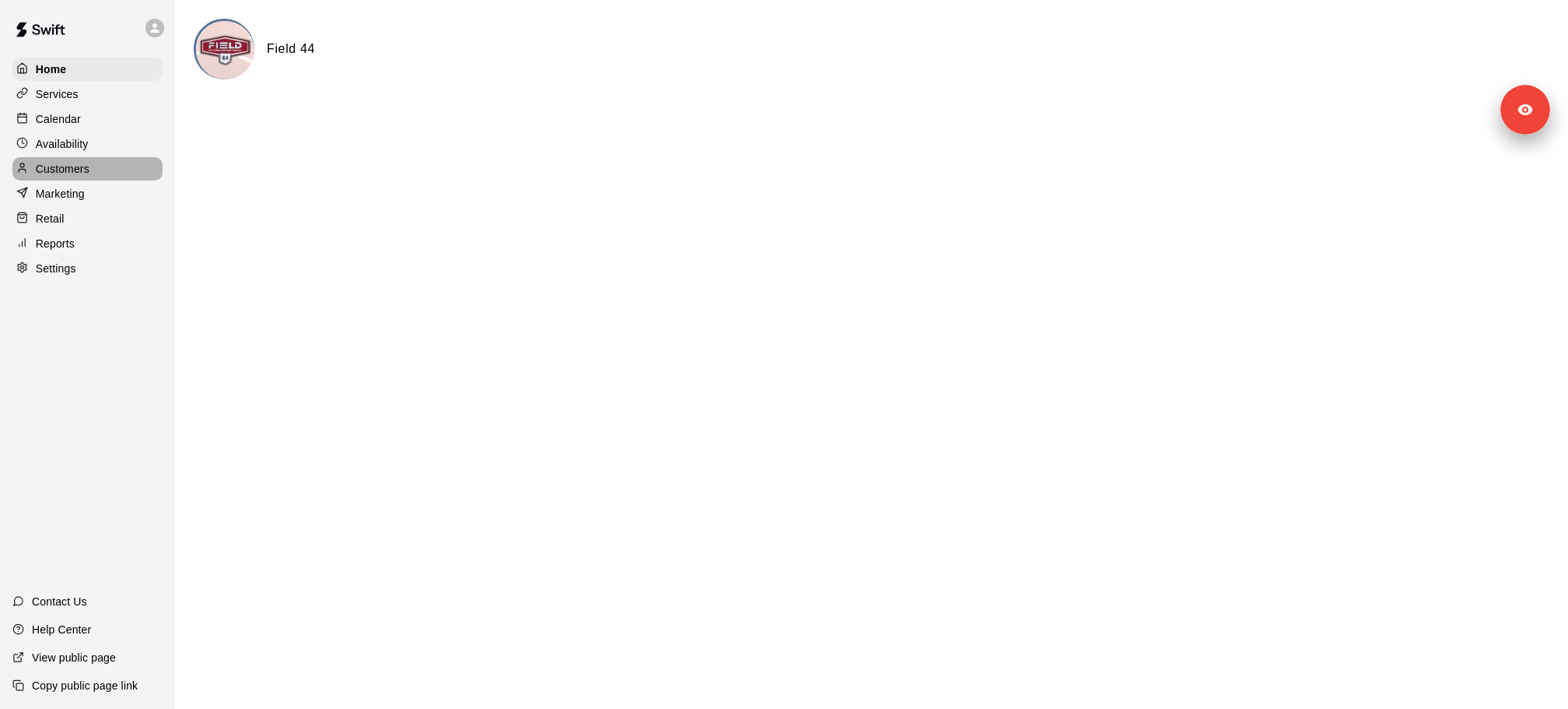 click on "Customers" at bounding box center [87, 169] 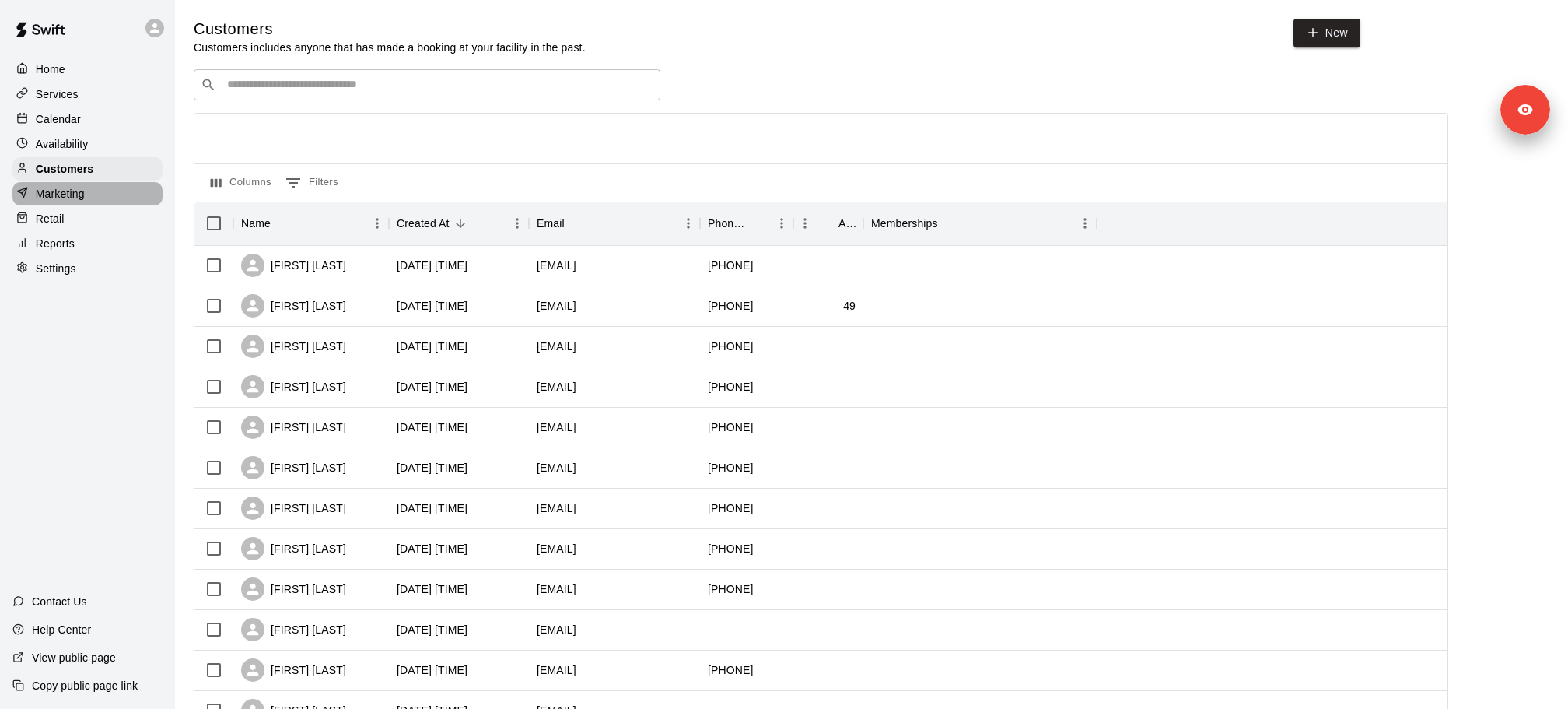 click on "Marketing" at bounding box center (87, 194) 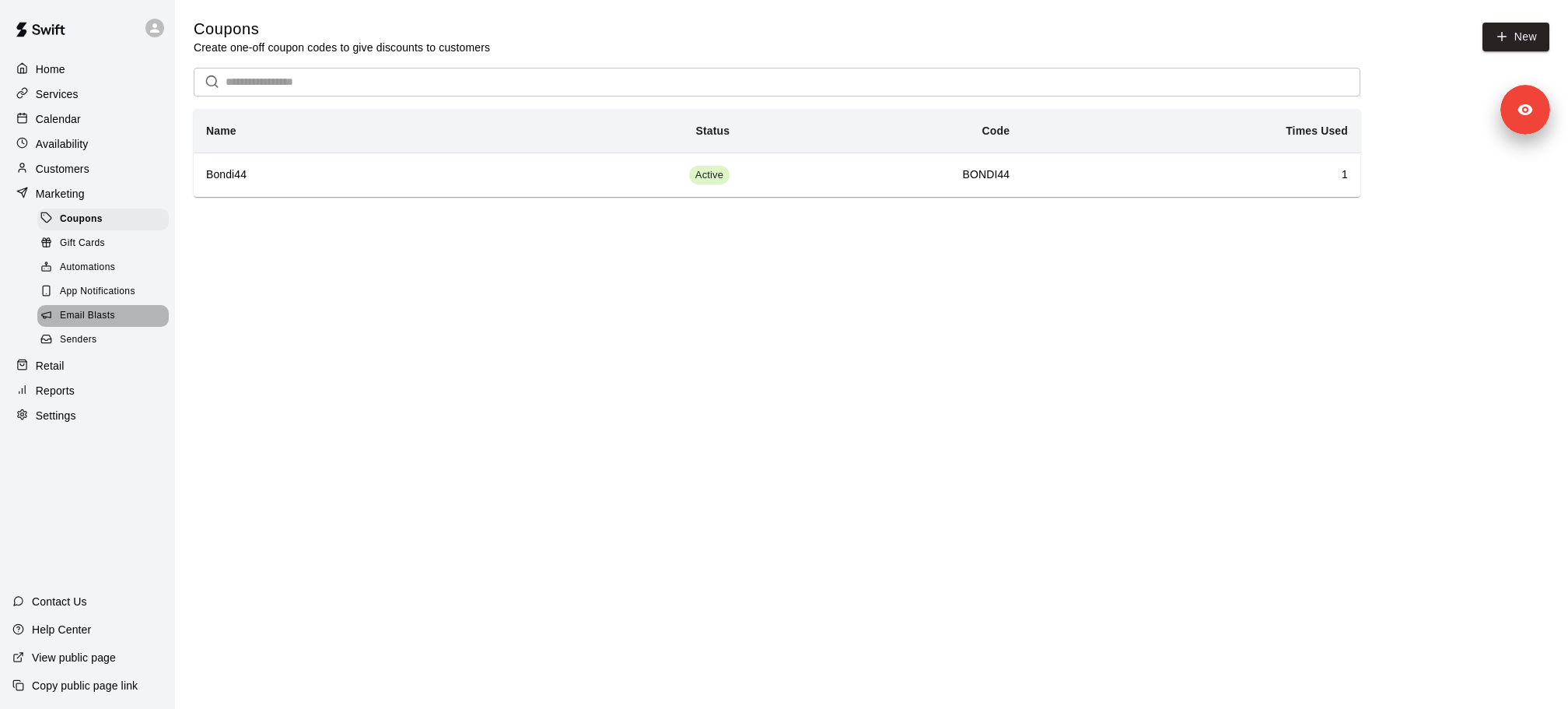 click on "Email Blasts" at bounding box center (87, 316) 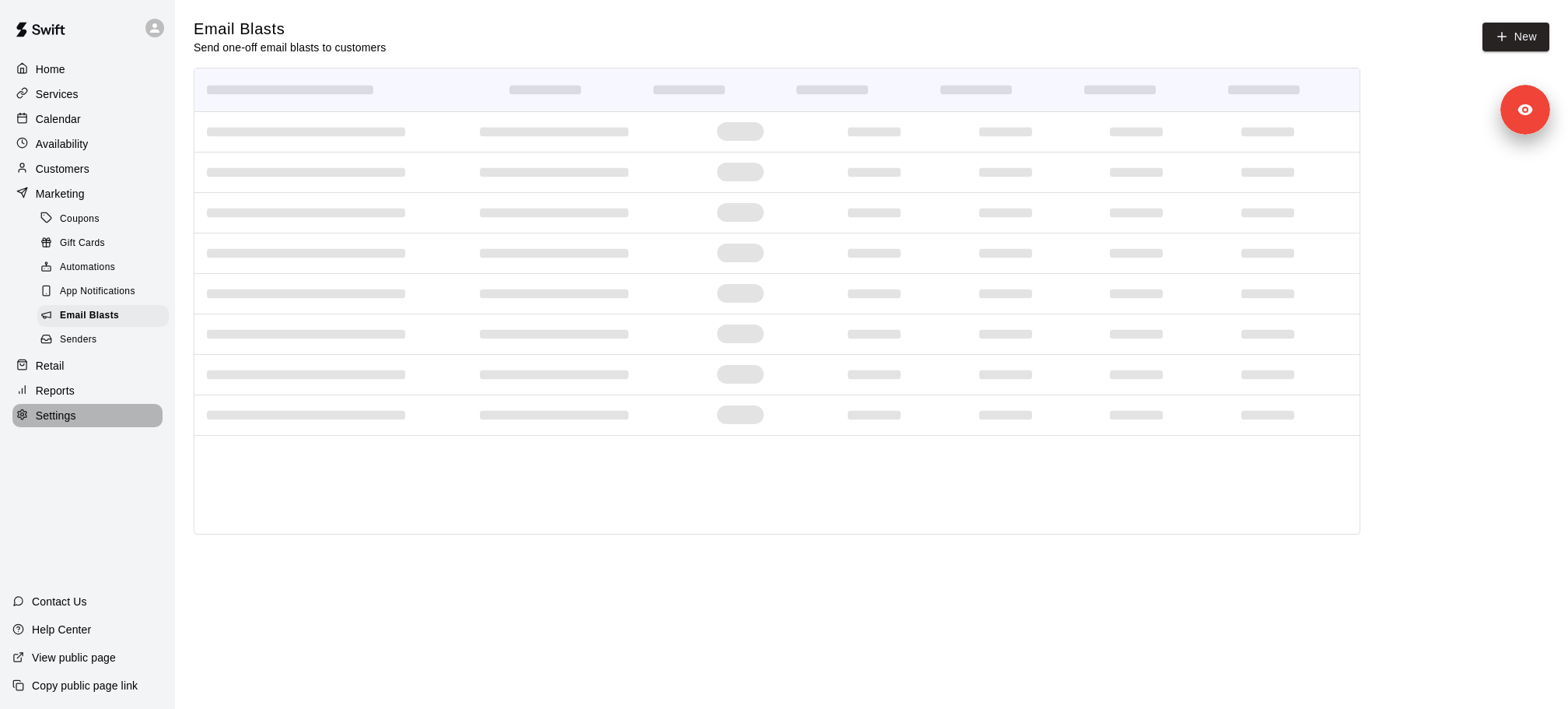 click on "Settings" at bounding box center (87, 416) 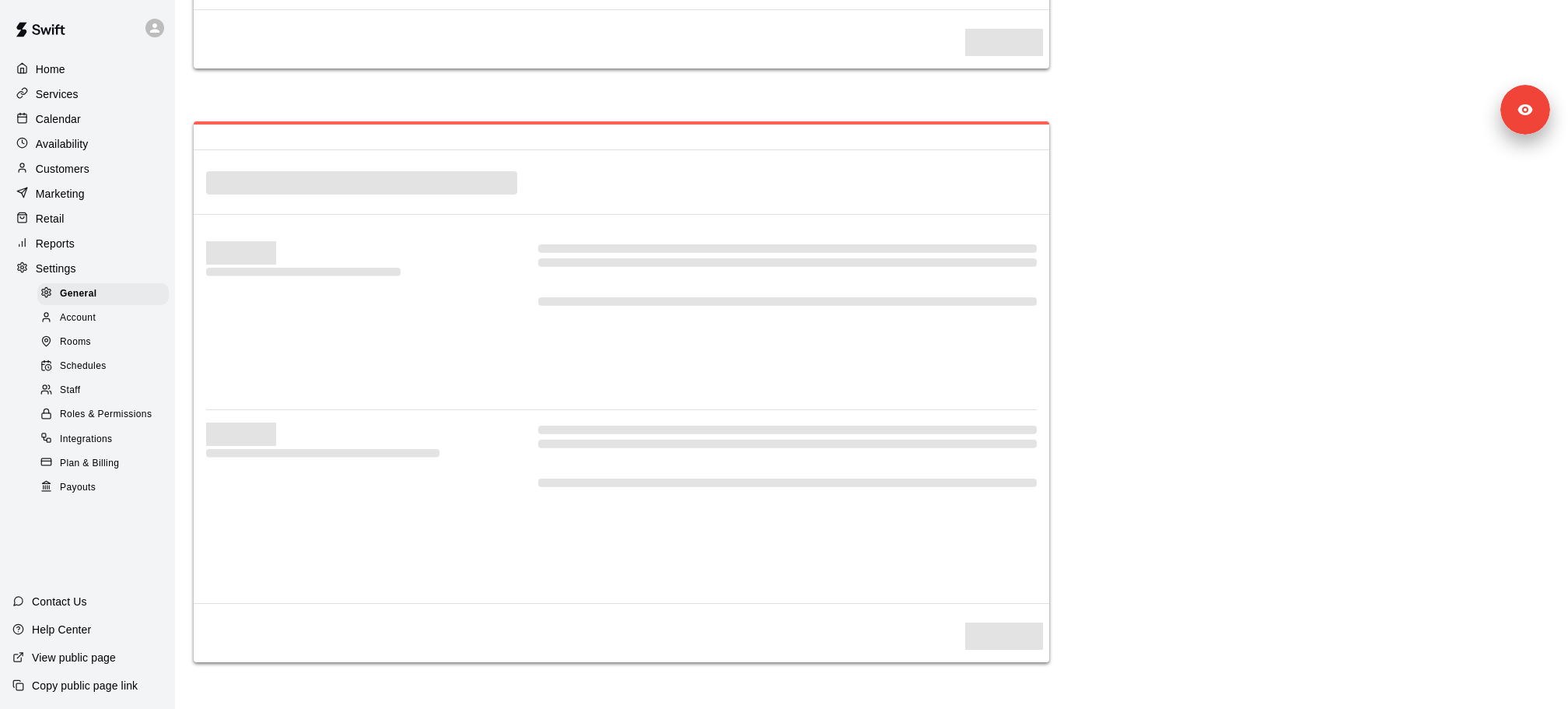 select on "**" 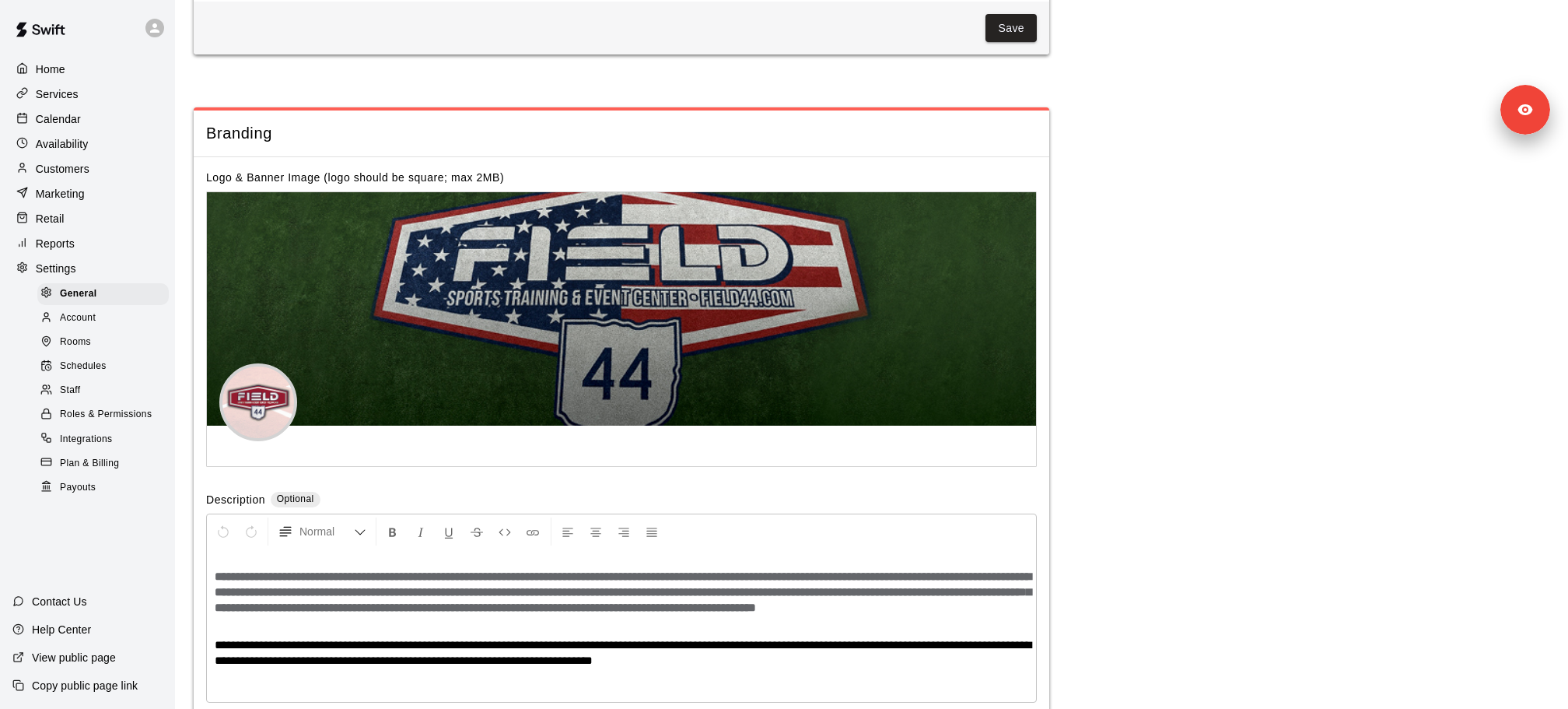 scroll, scrollTop: 3182, scrollLeft: 0, axis: vertical 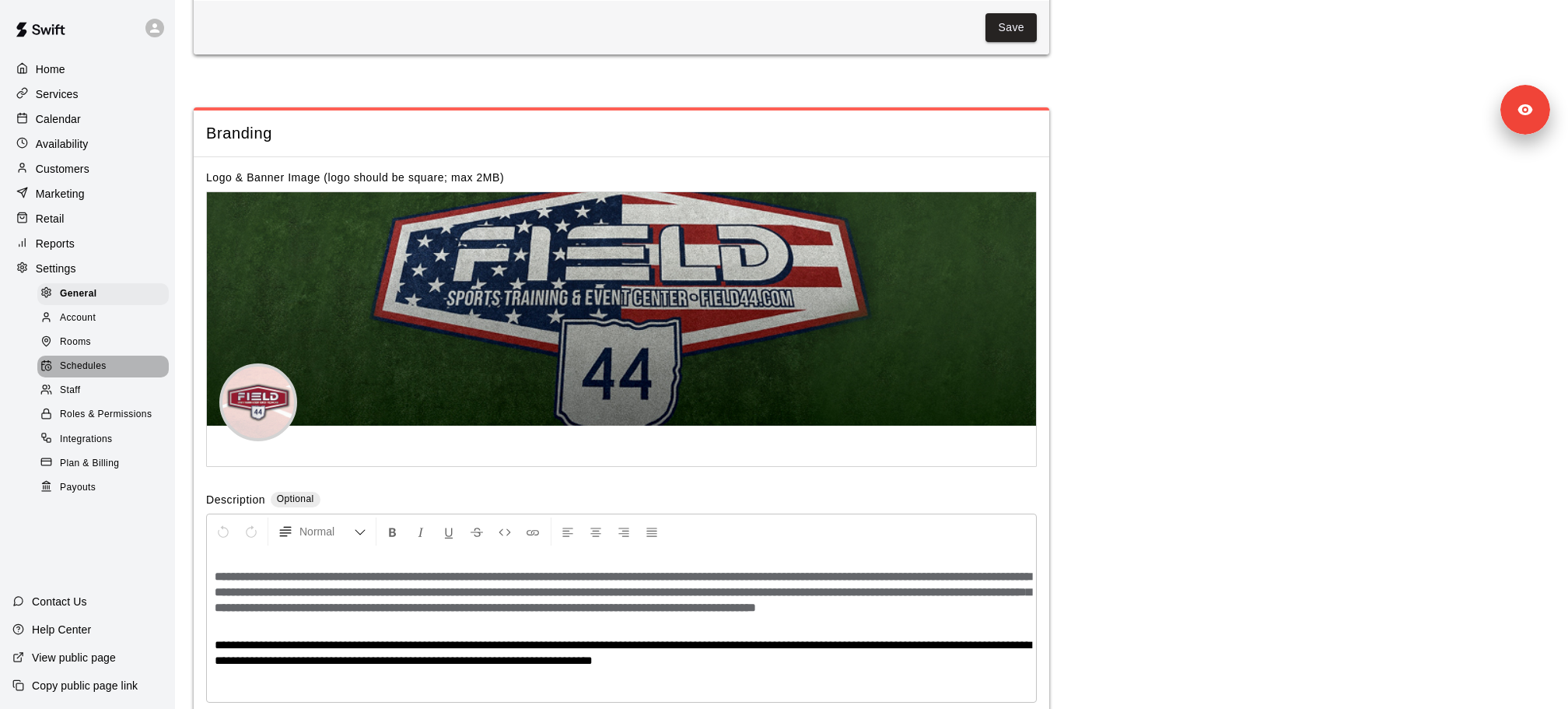 click on "Schedules" at bounding box center [83, 367] 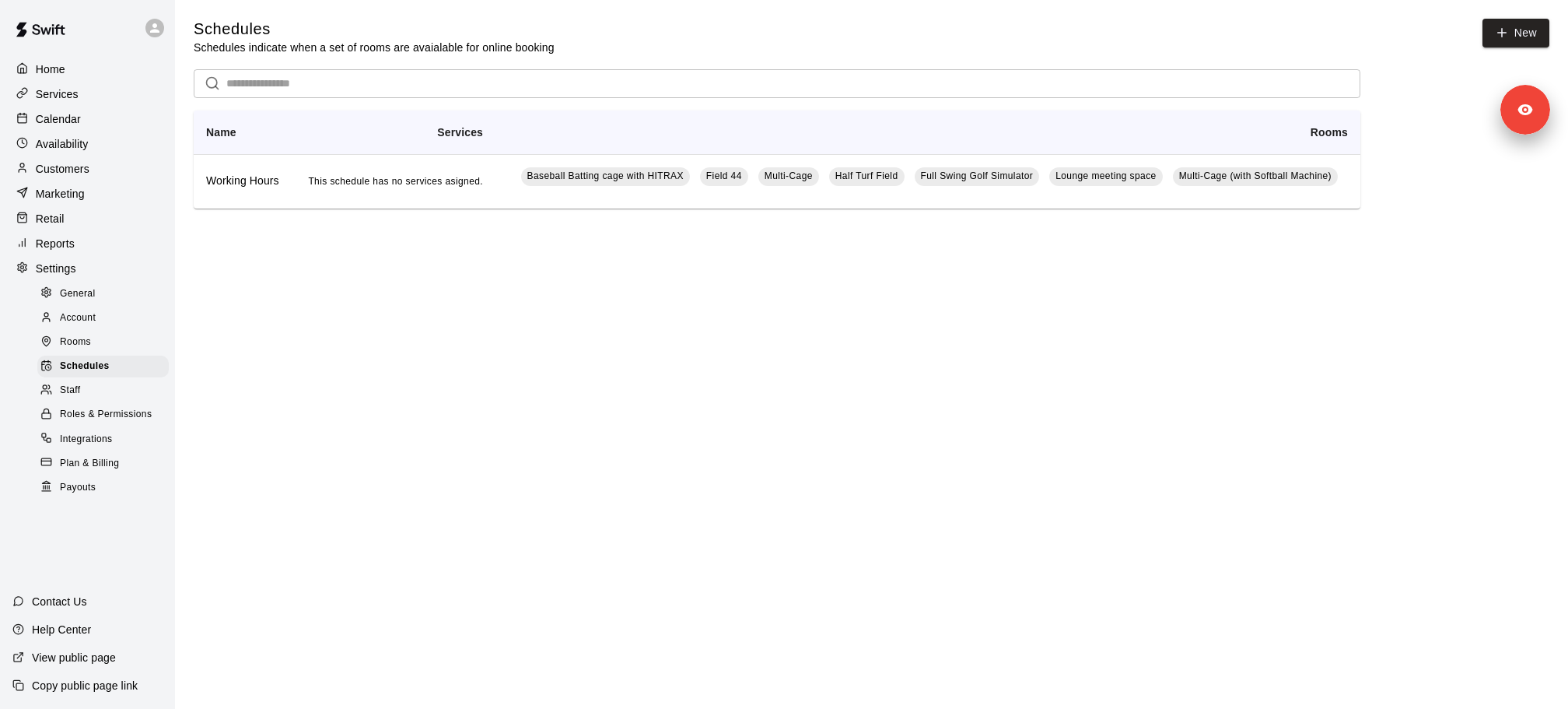 click on "Roles & Permissions" at bounding box center (106, 415) 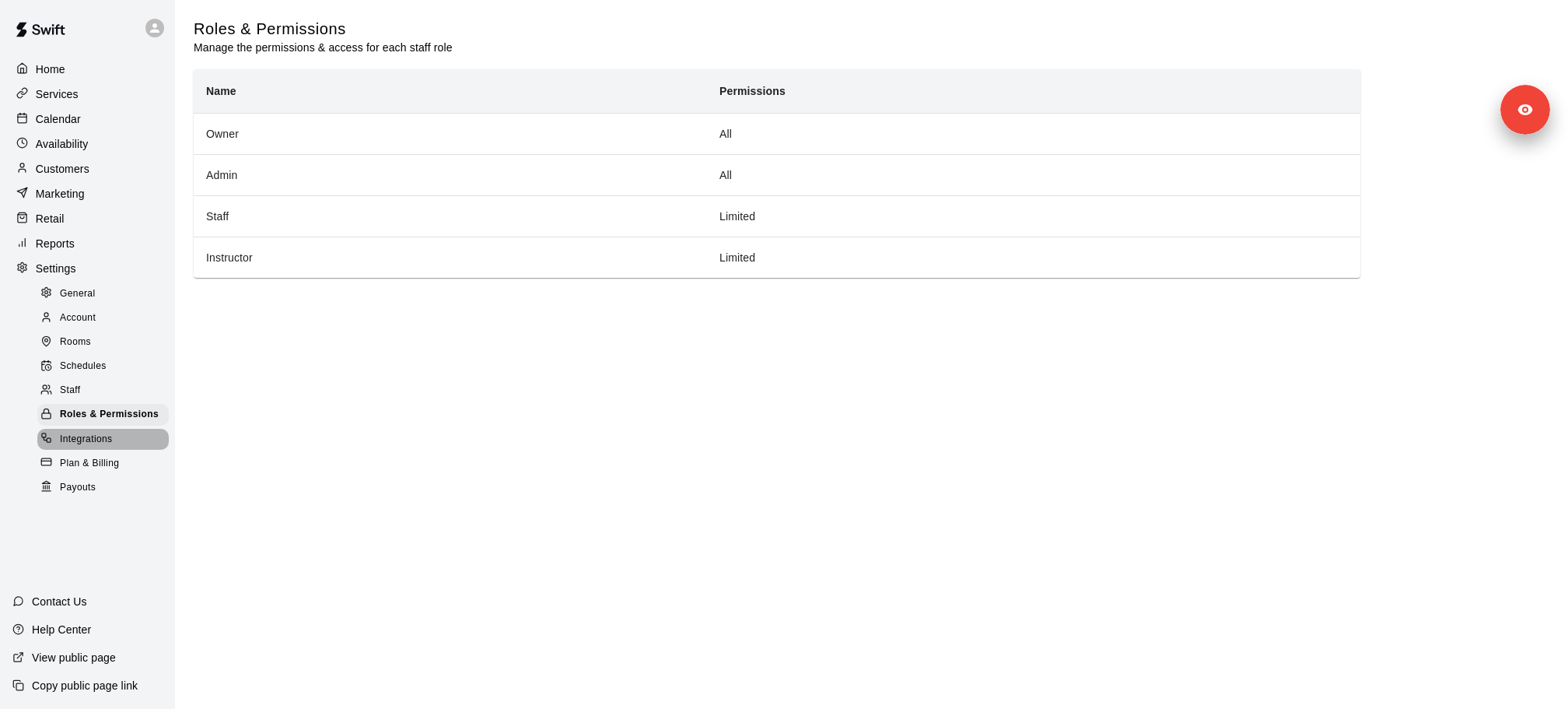 click on "Integrations" at bounding box center (86, 440) 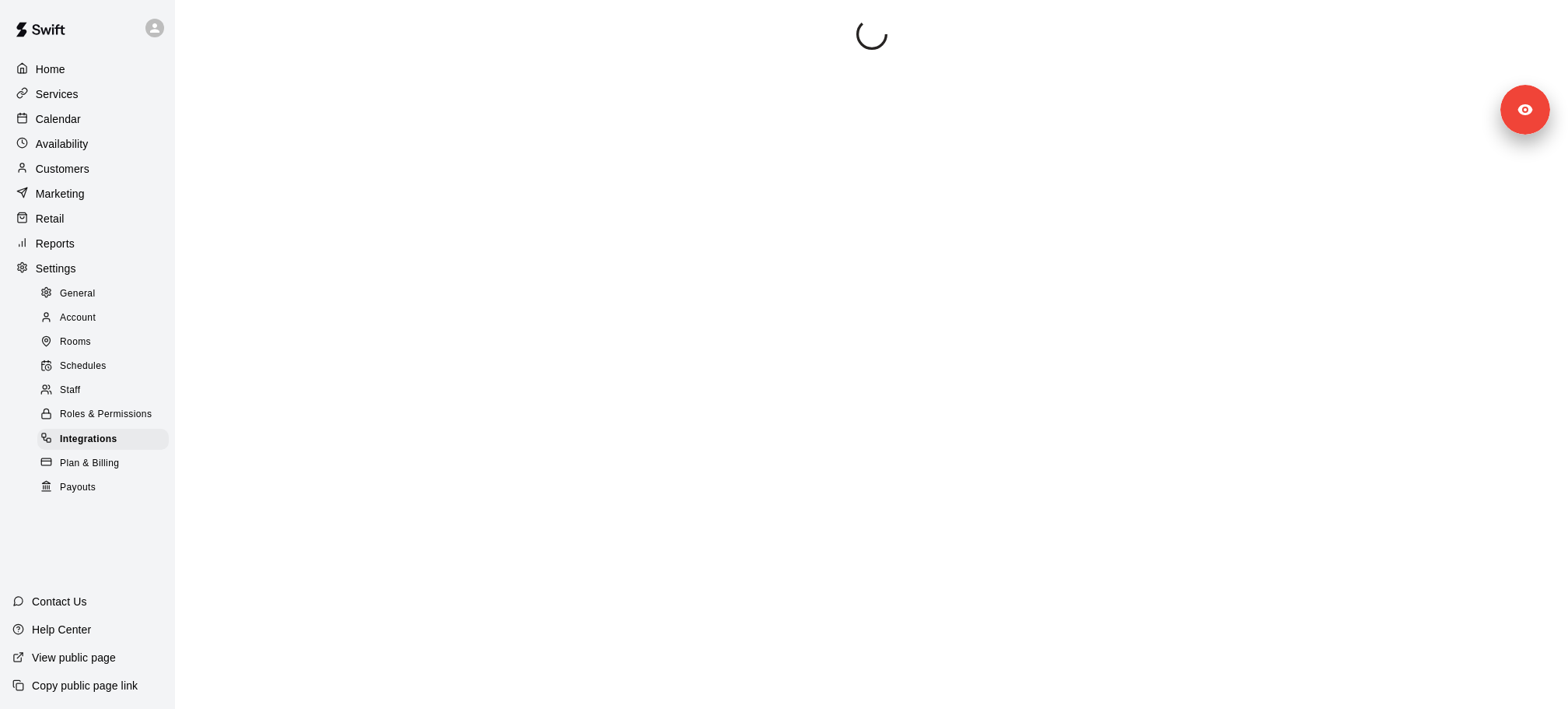 click on "Plan & Billing" at bounding box center [89, 464] 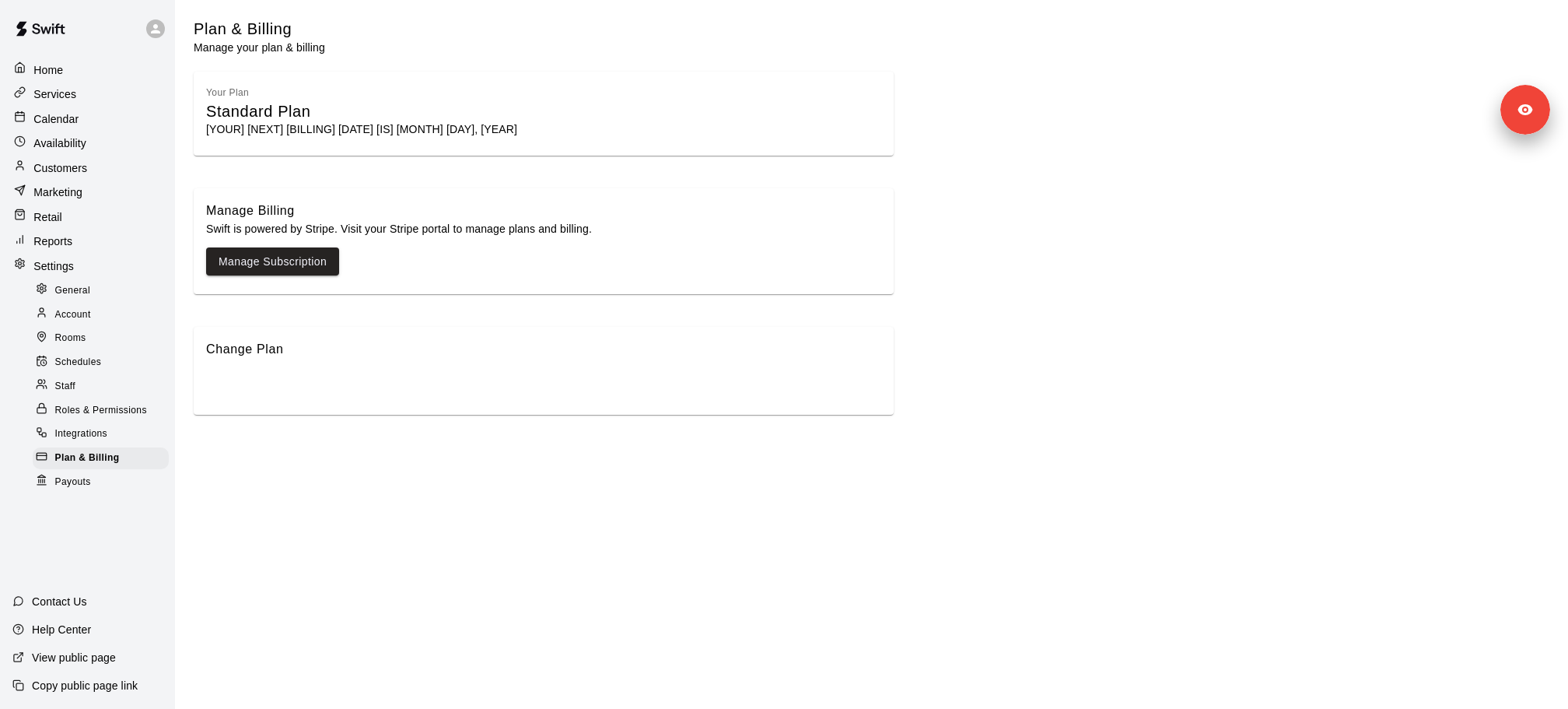 click on "General" at bounding box center [100, 291] 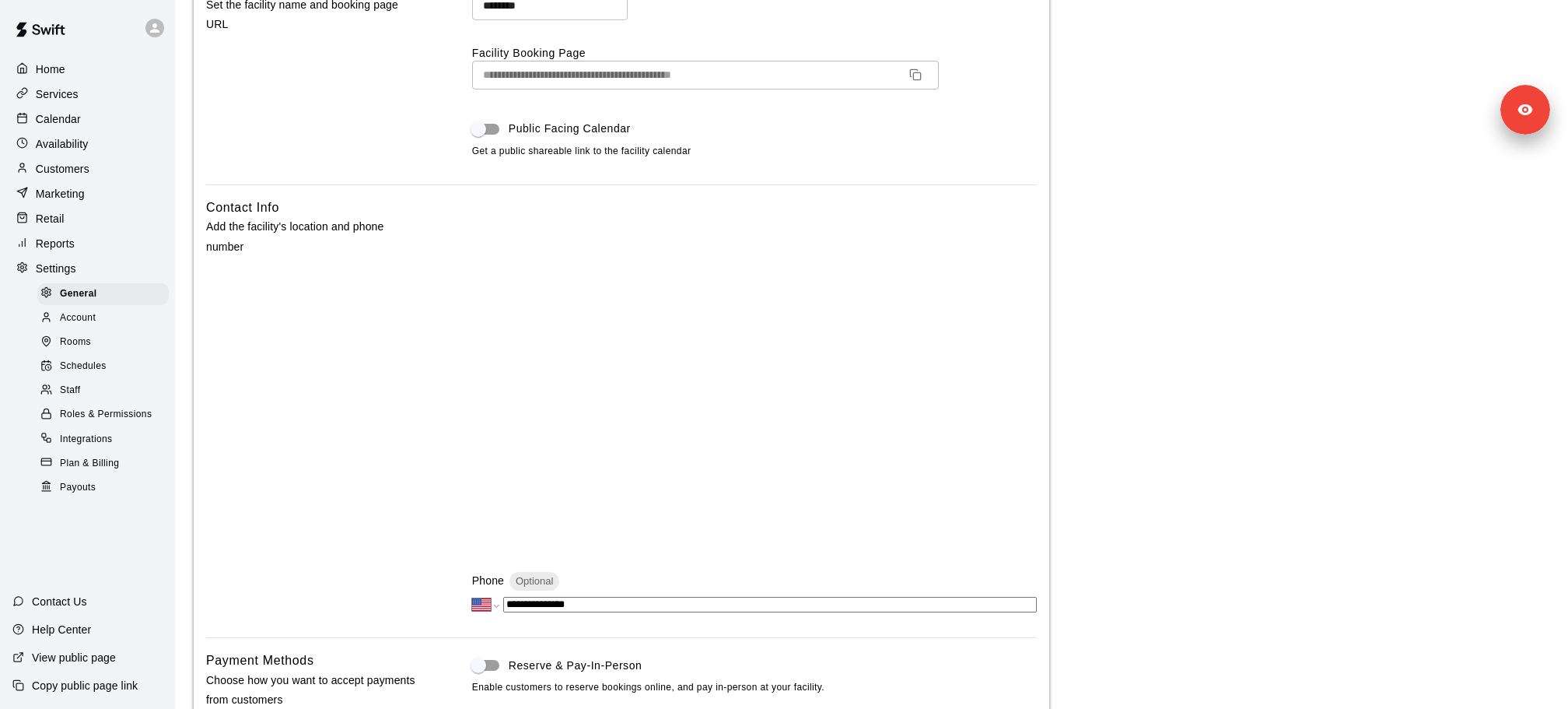 scroll, scrollTop: 229, scrollLeft: 0, axis: vertical 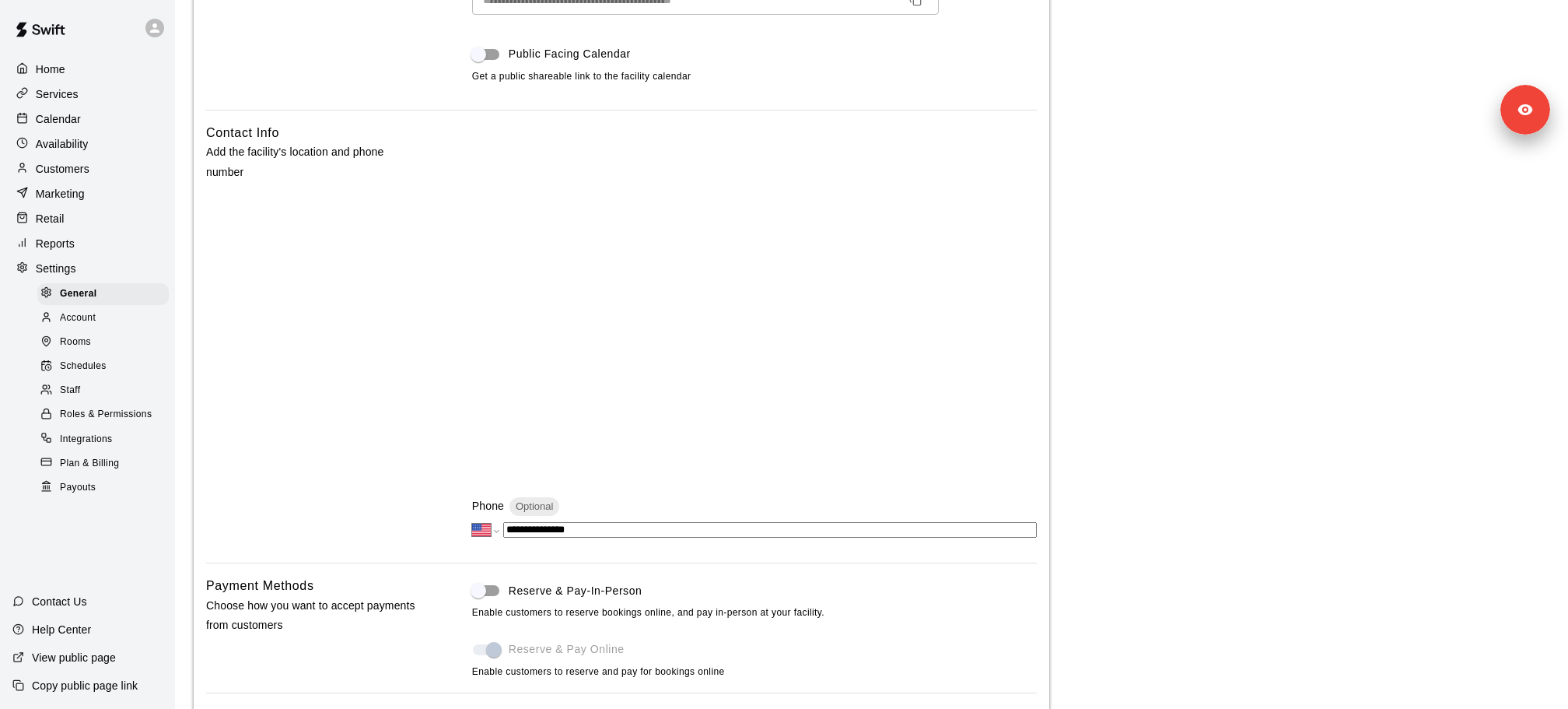click on "Customers" at bounding box center (87, 169) 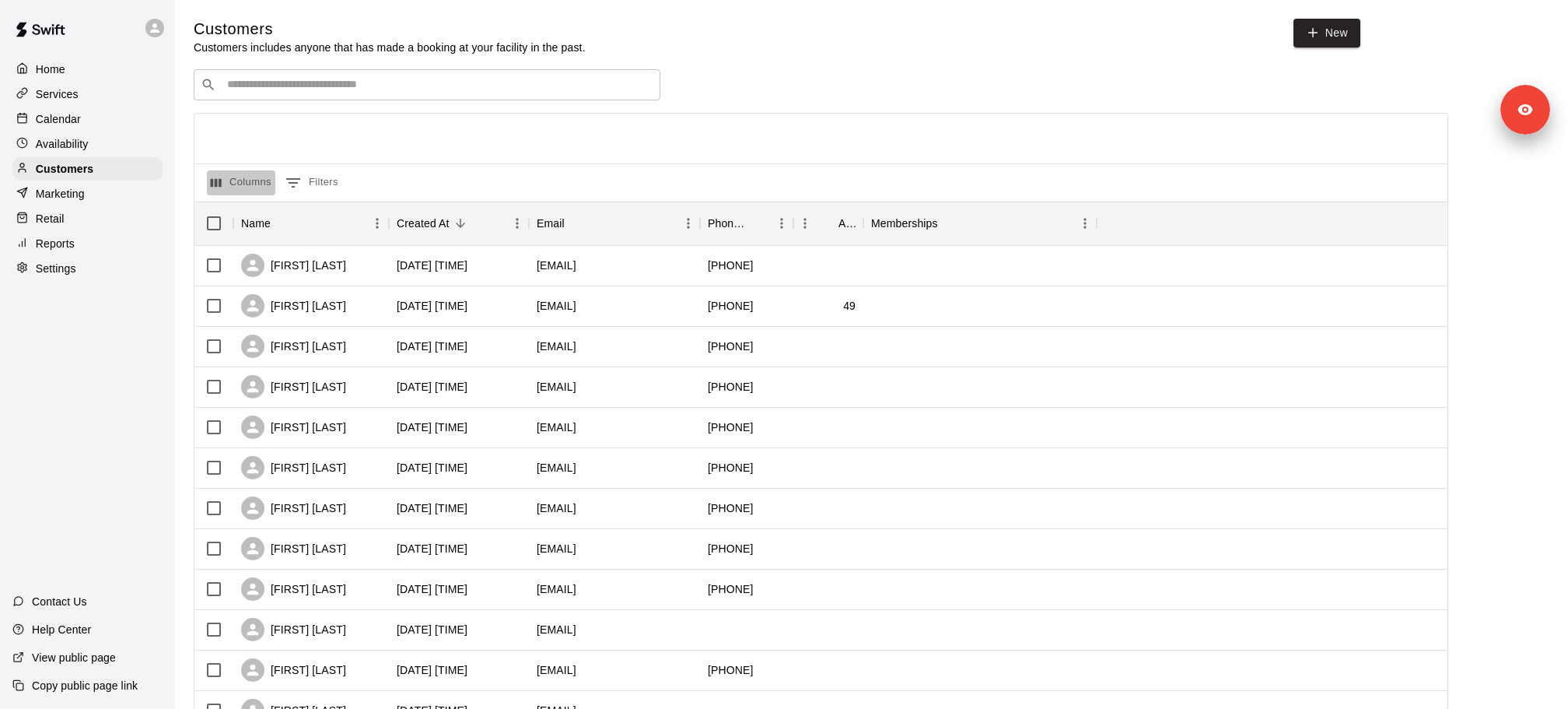 click on "Columns" at bounding box center [241, 183] 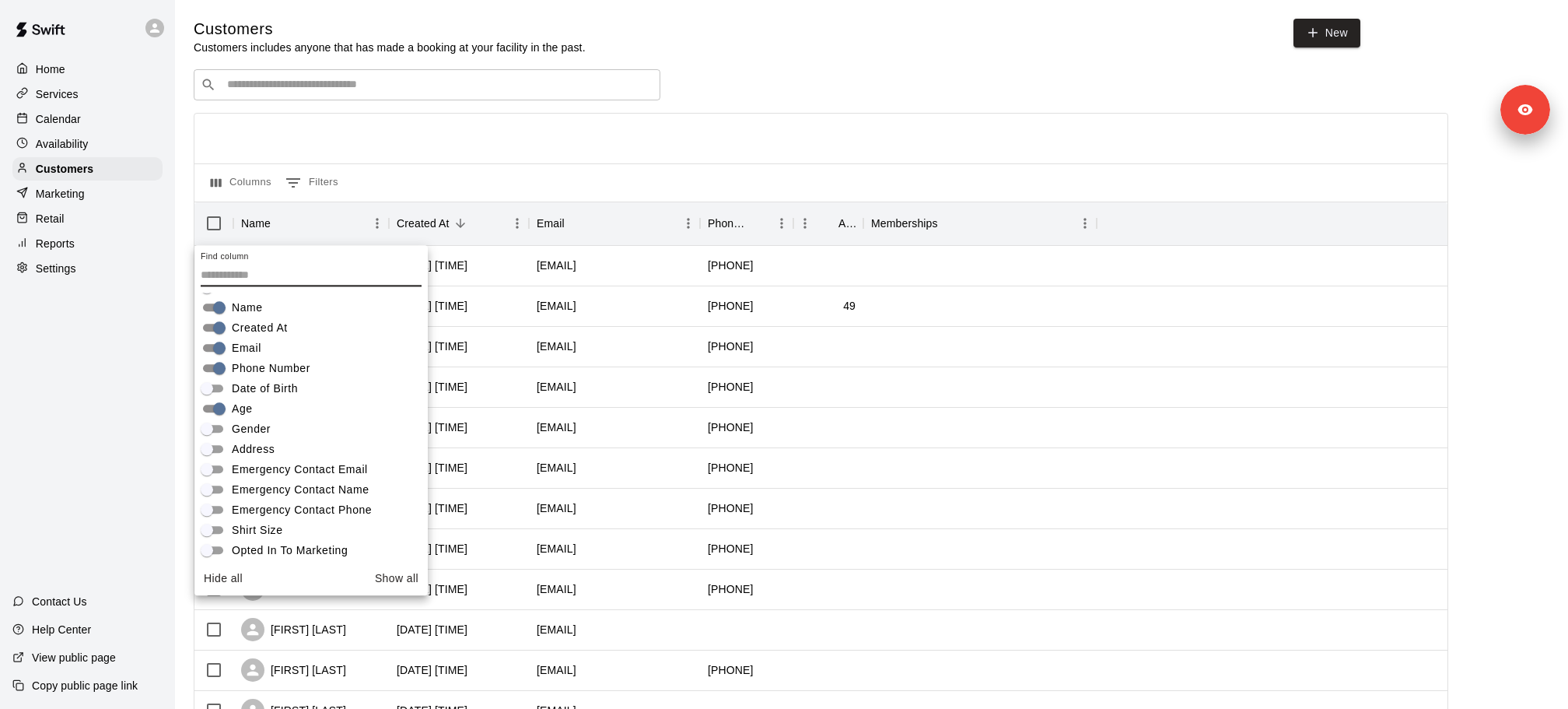 scroll, scrollTop: 108, scrollLeft: 0, axis: vertical 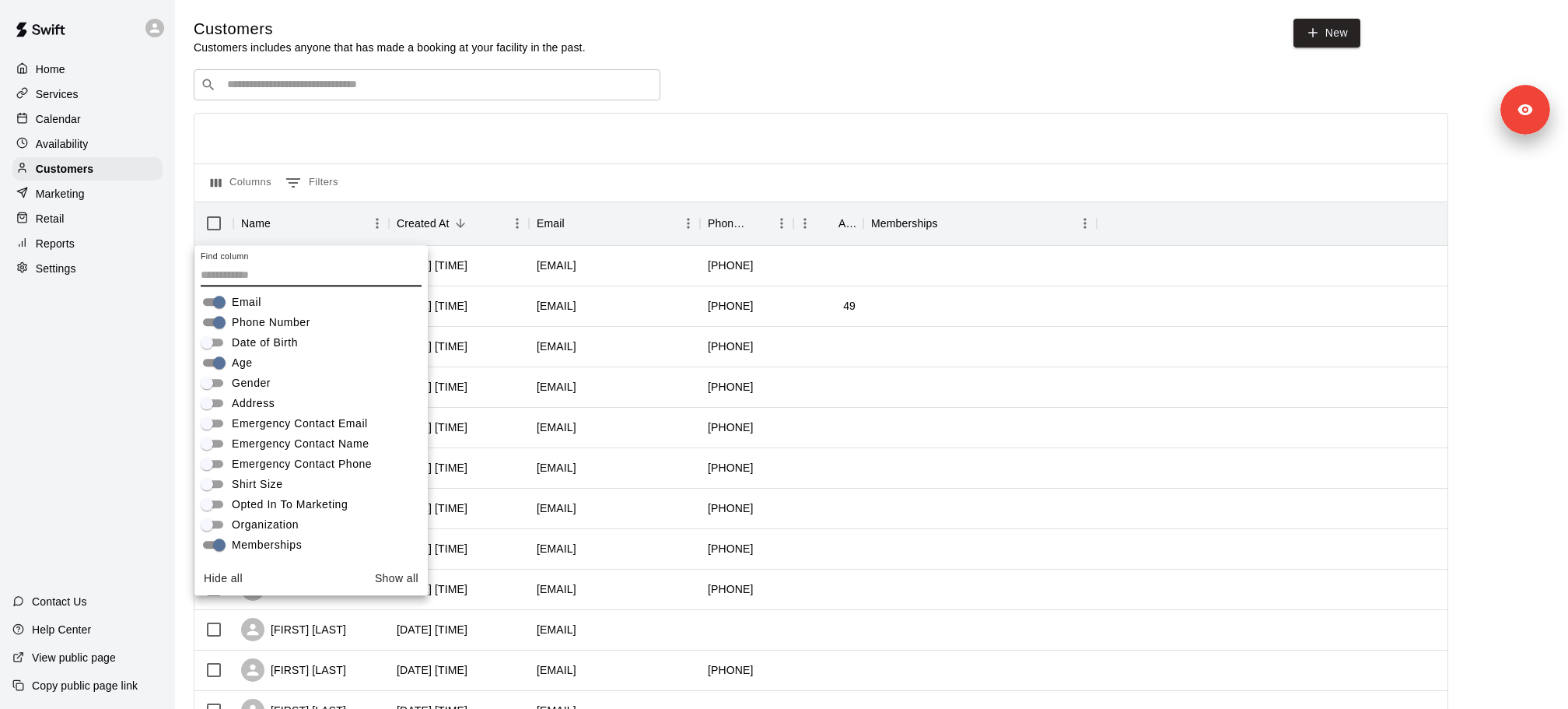 click on "Opted In To Marketing" at bounding box center (289, 504) 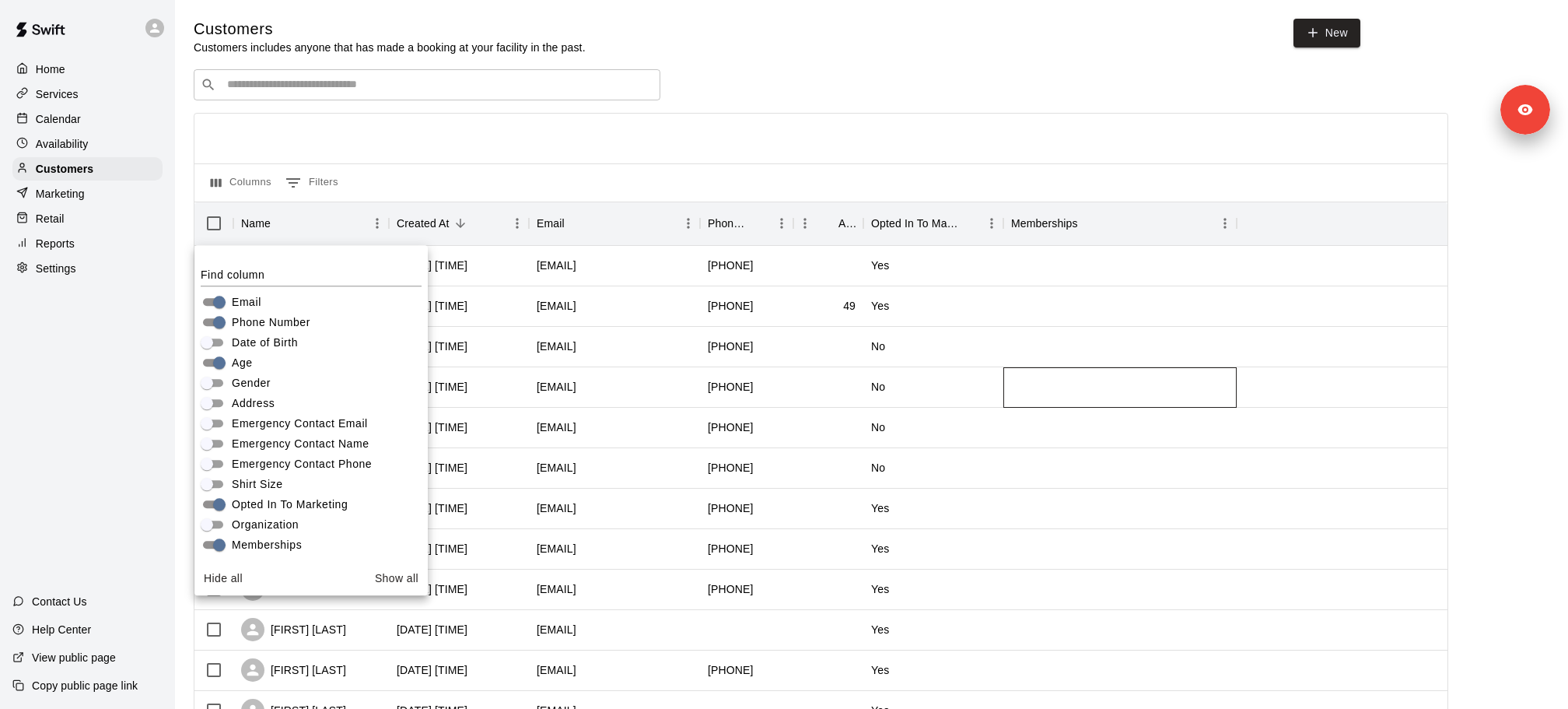 click at bounding box center [1120, 388] 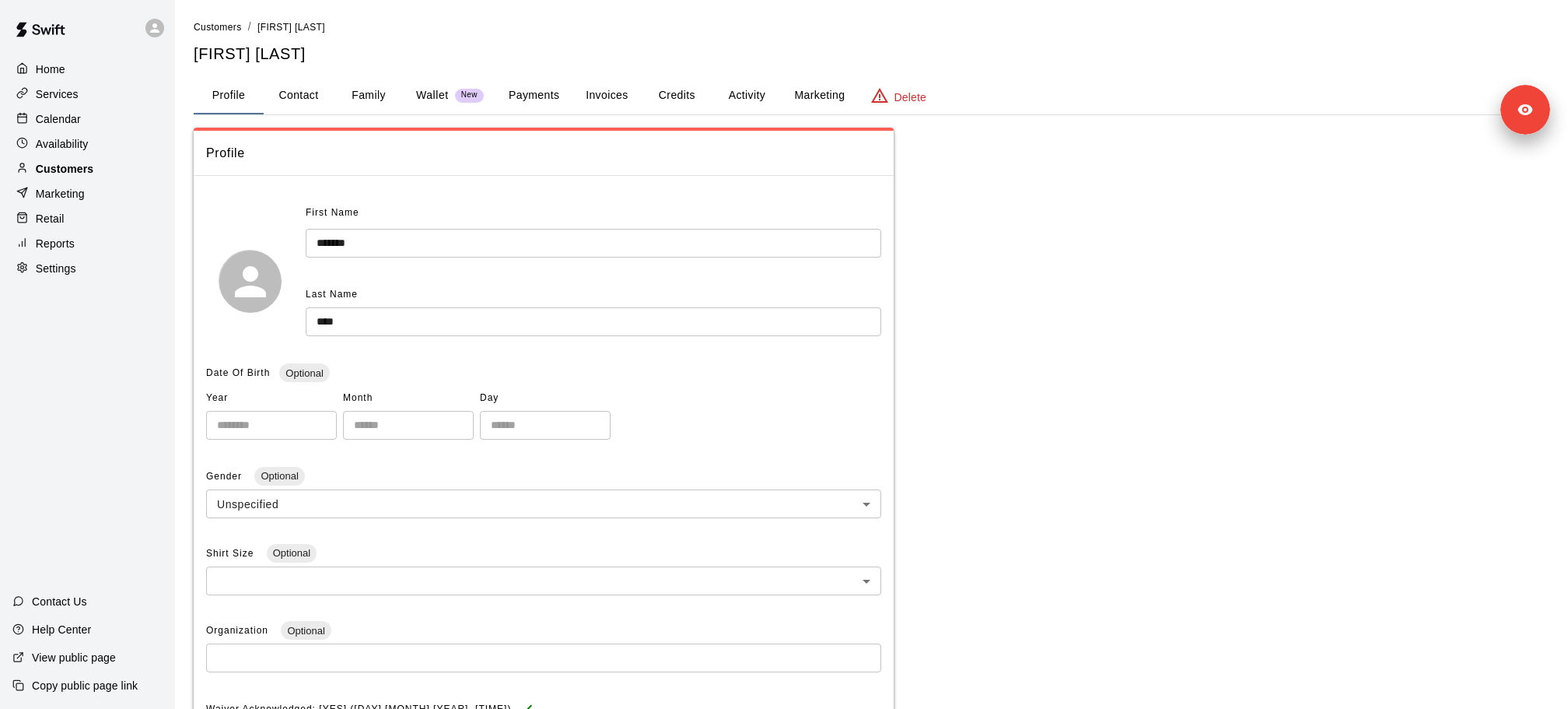 click on "Customers" at bounding box center (87, 169) 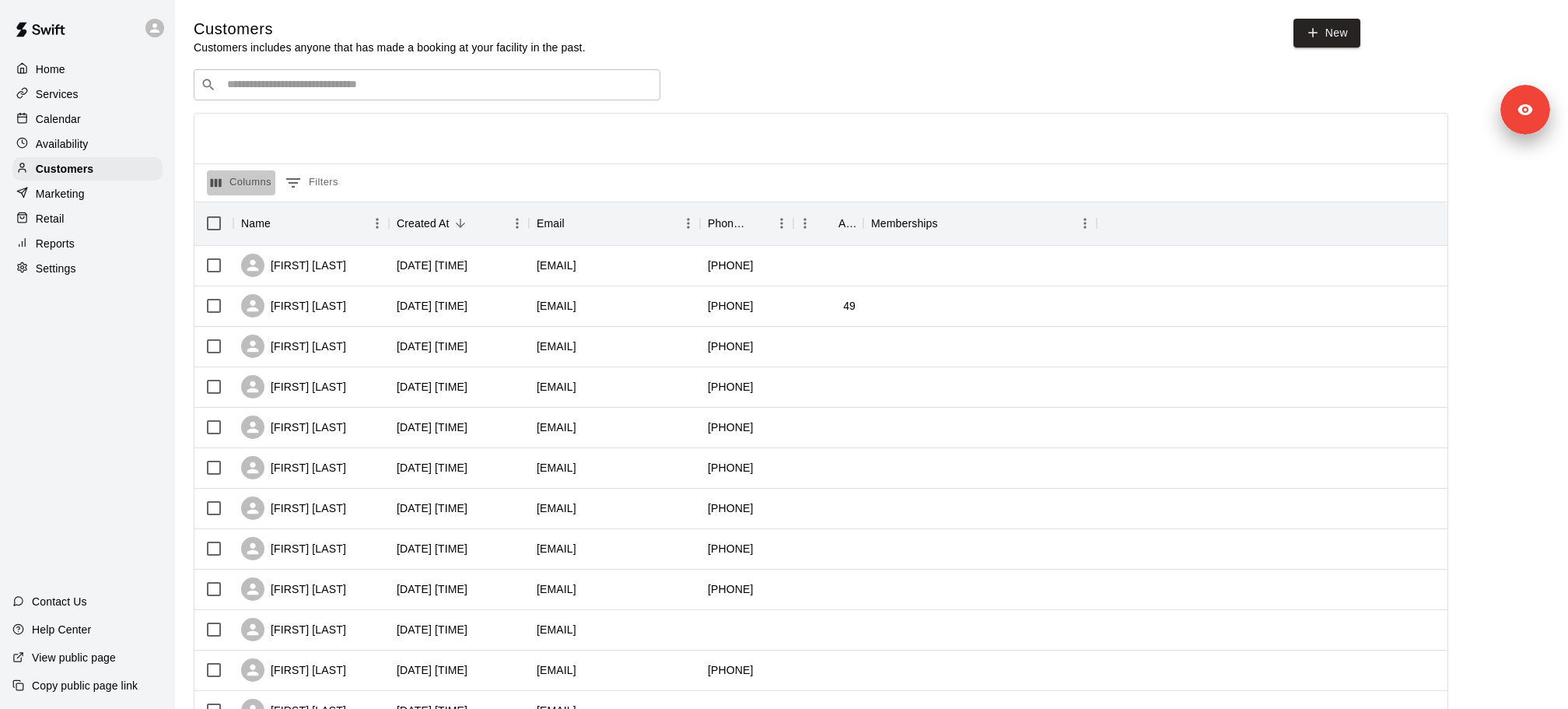 click on "Columns" at bounding box center (241, 183) 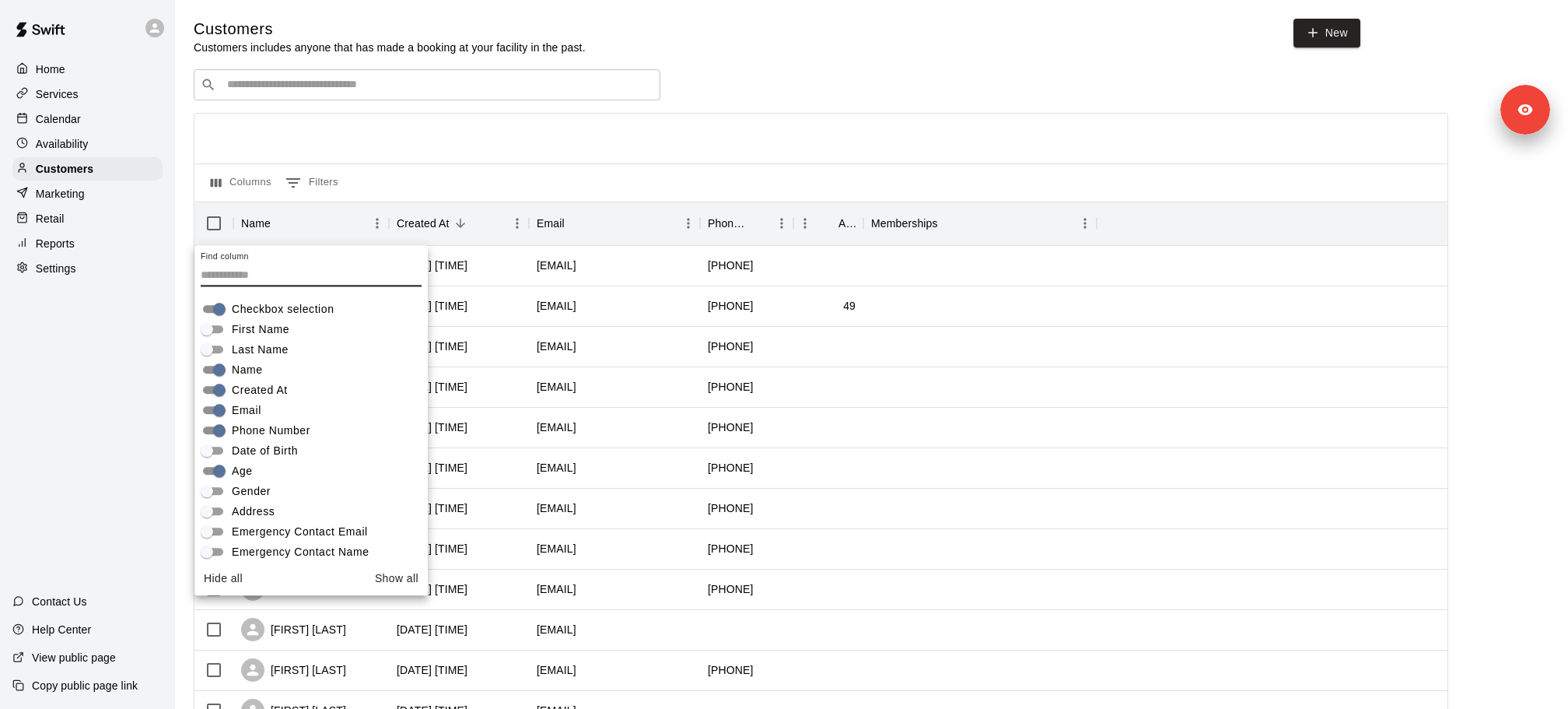 scroll, scrollTop: 108, scrollLeft: 0, axis: vertical 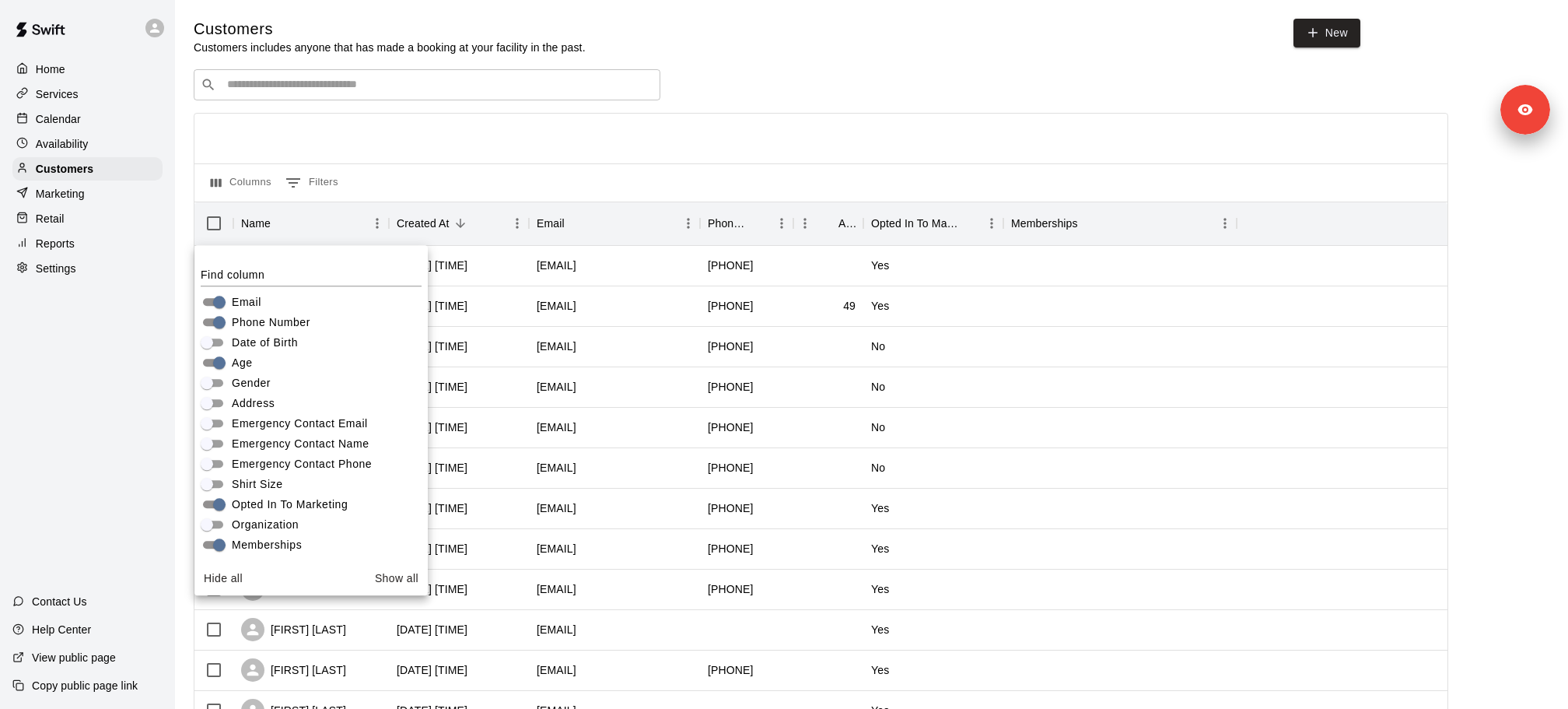 click on "Marketing" at bounding box center [87, 194] 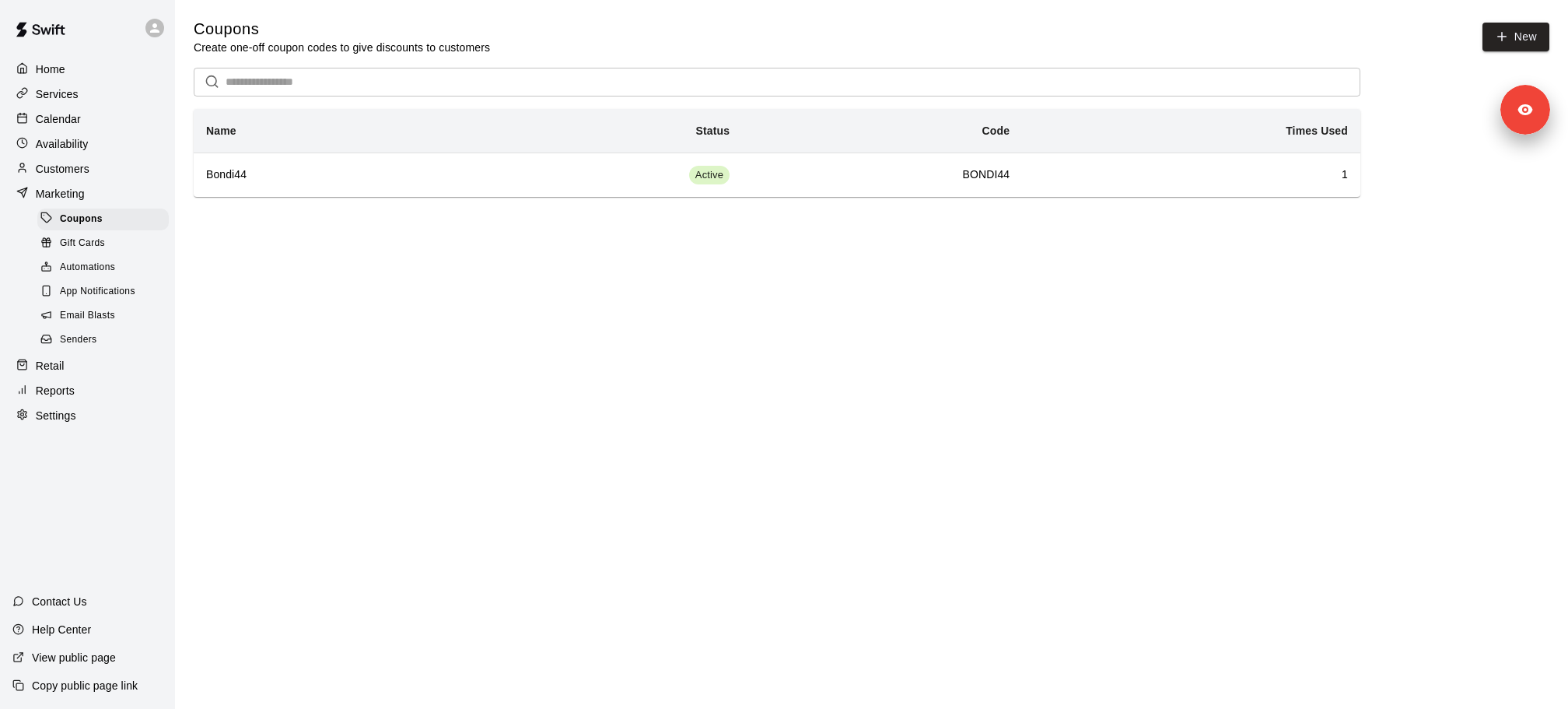 click on "Email Blasts" at bounding box center [87, 316] 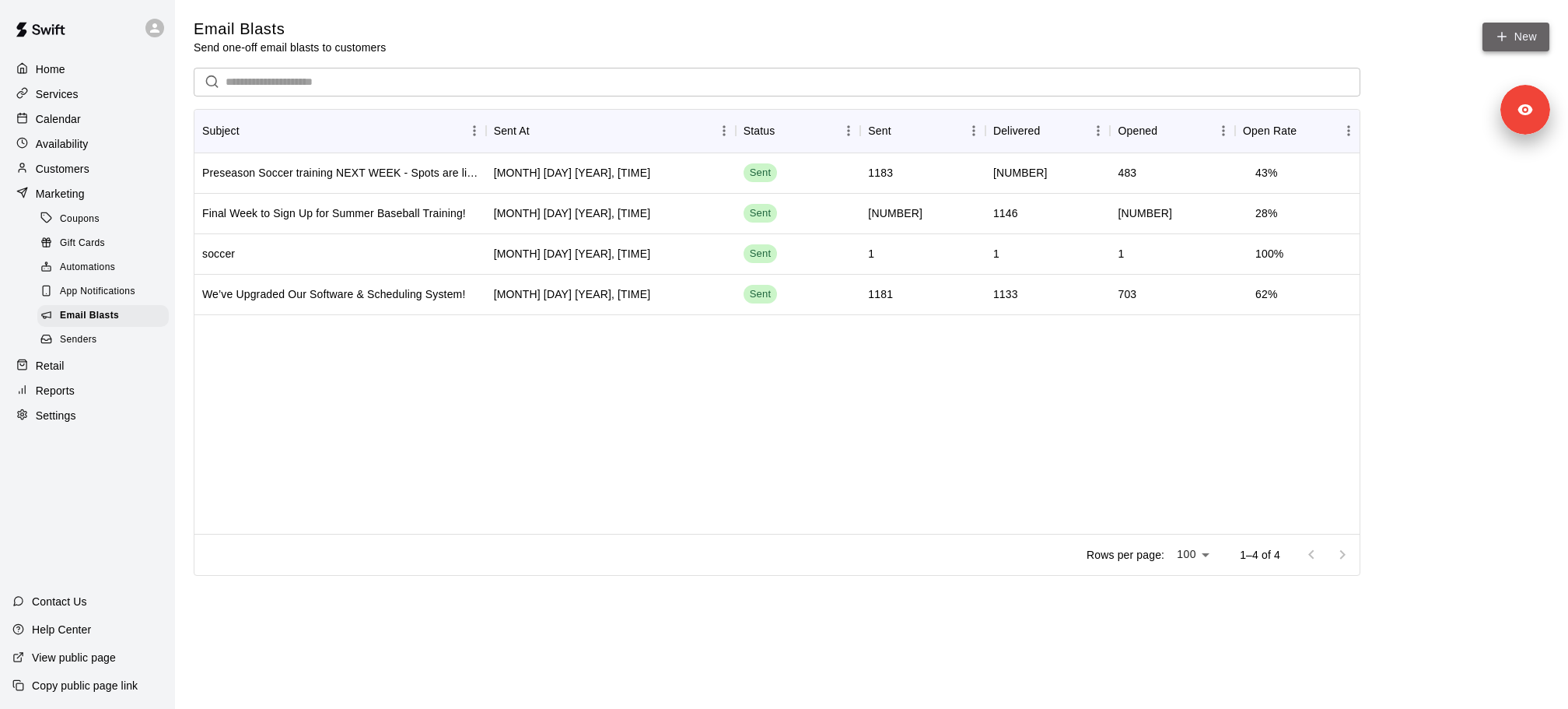 click on "New" at bounding box center (1516, 37) 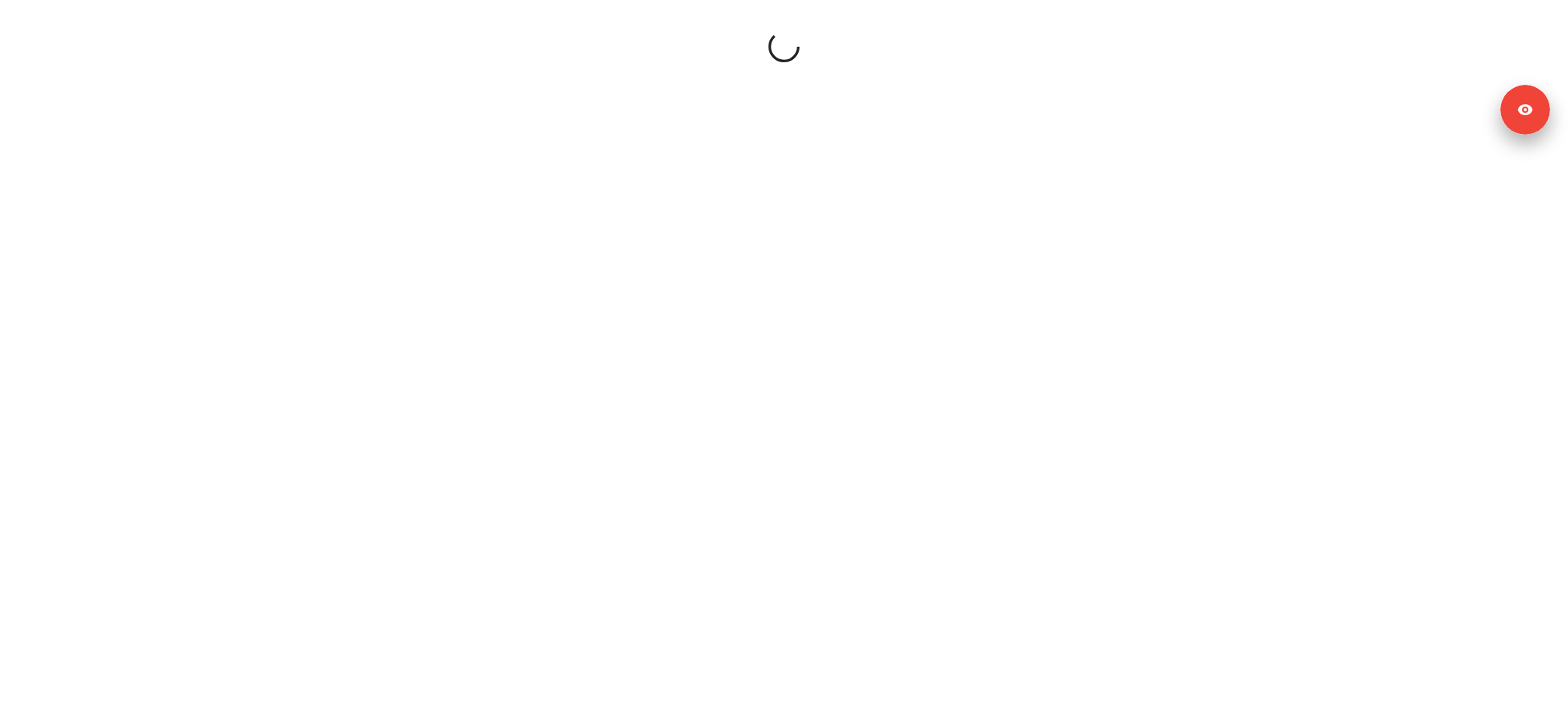 scroll, scrollTop: 0, scrollLeft: 0, axis: both 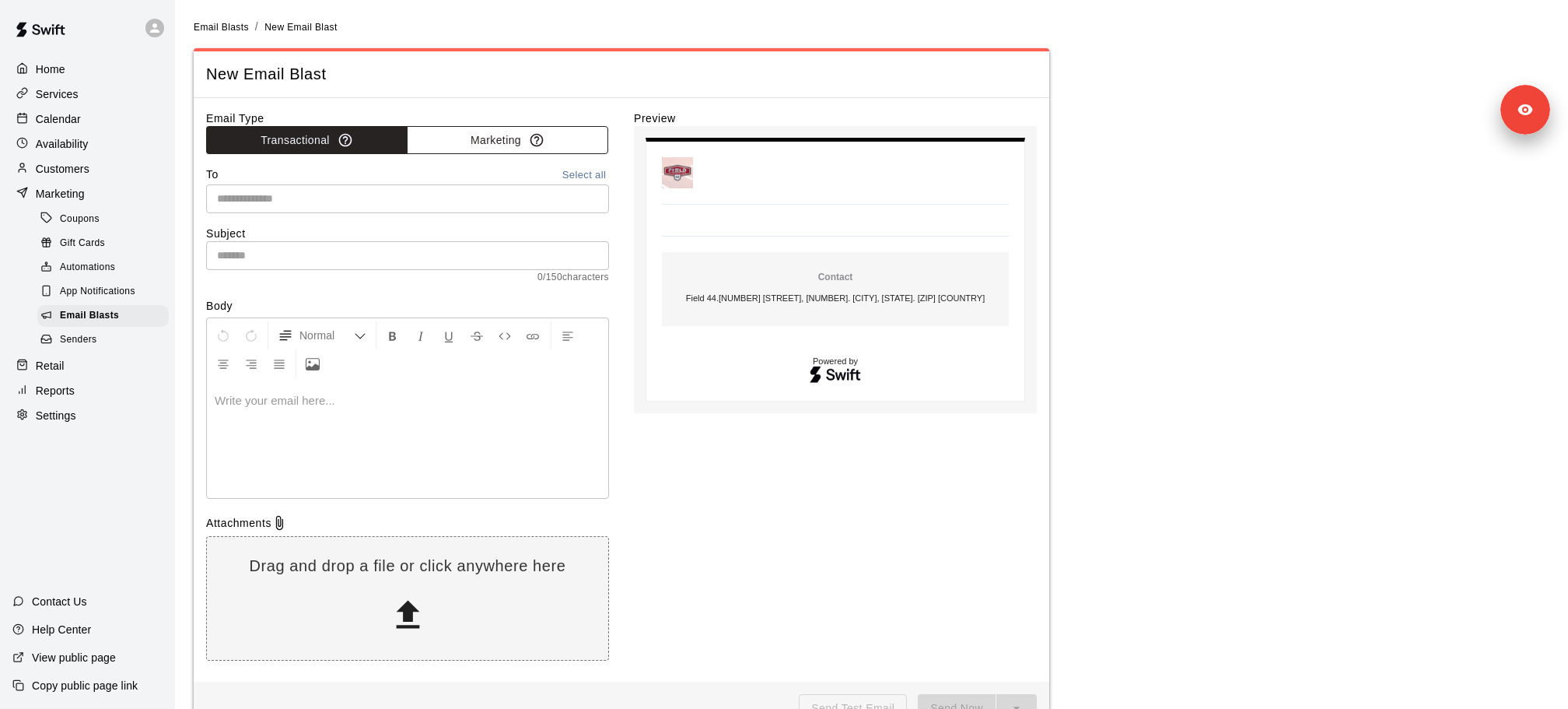 click on "Marketing" at bounding box center [507, 140] 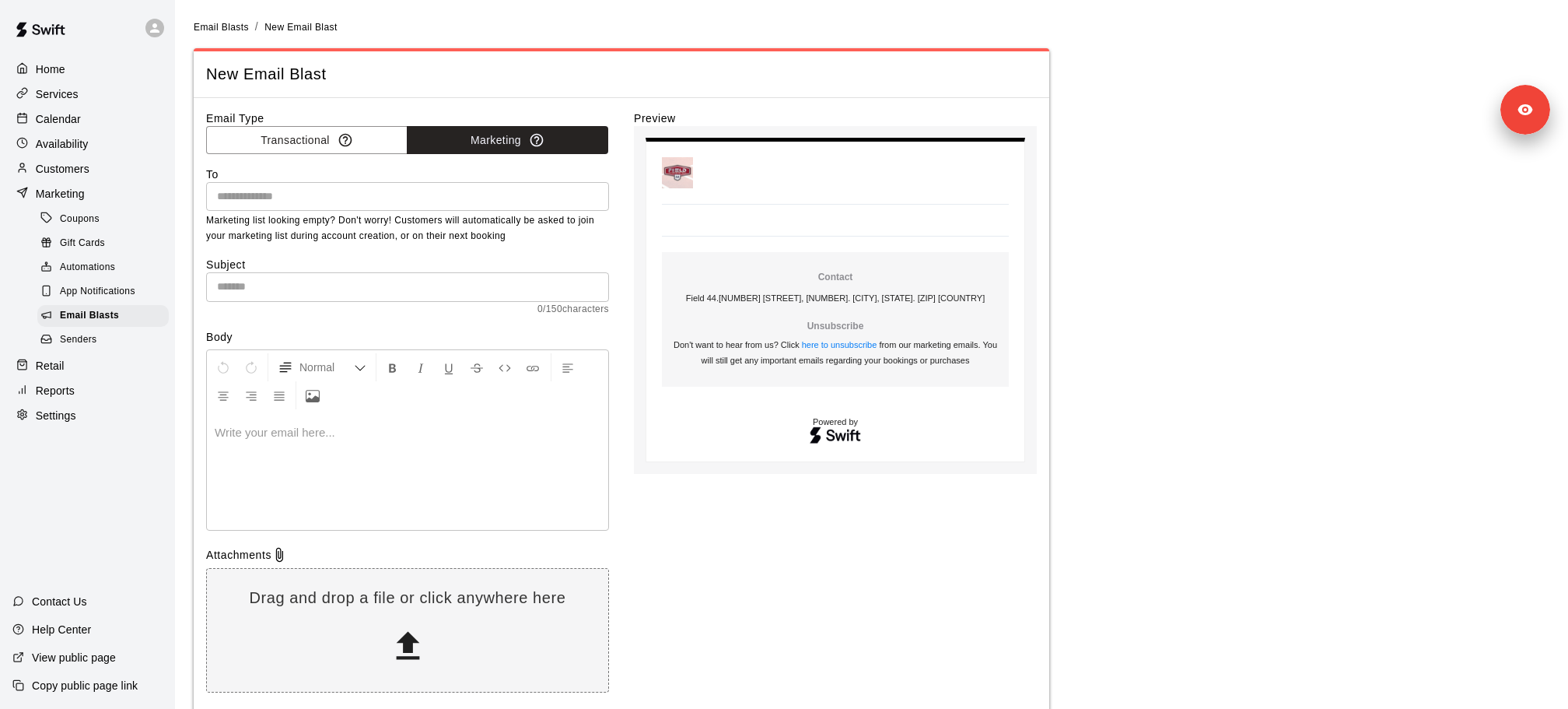 click at bounding box center [406, 196] 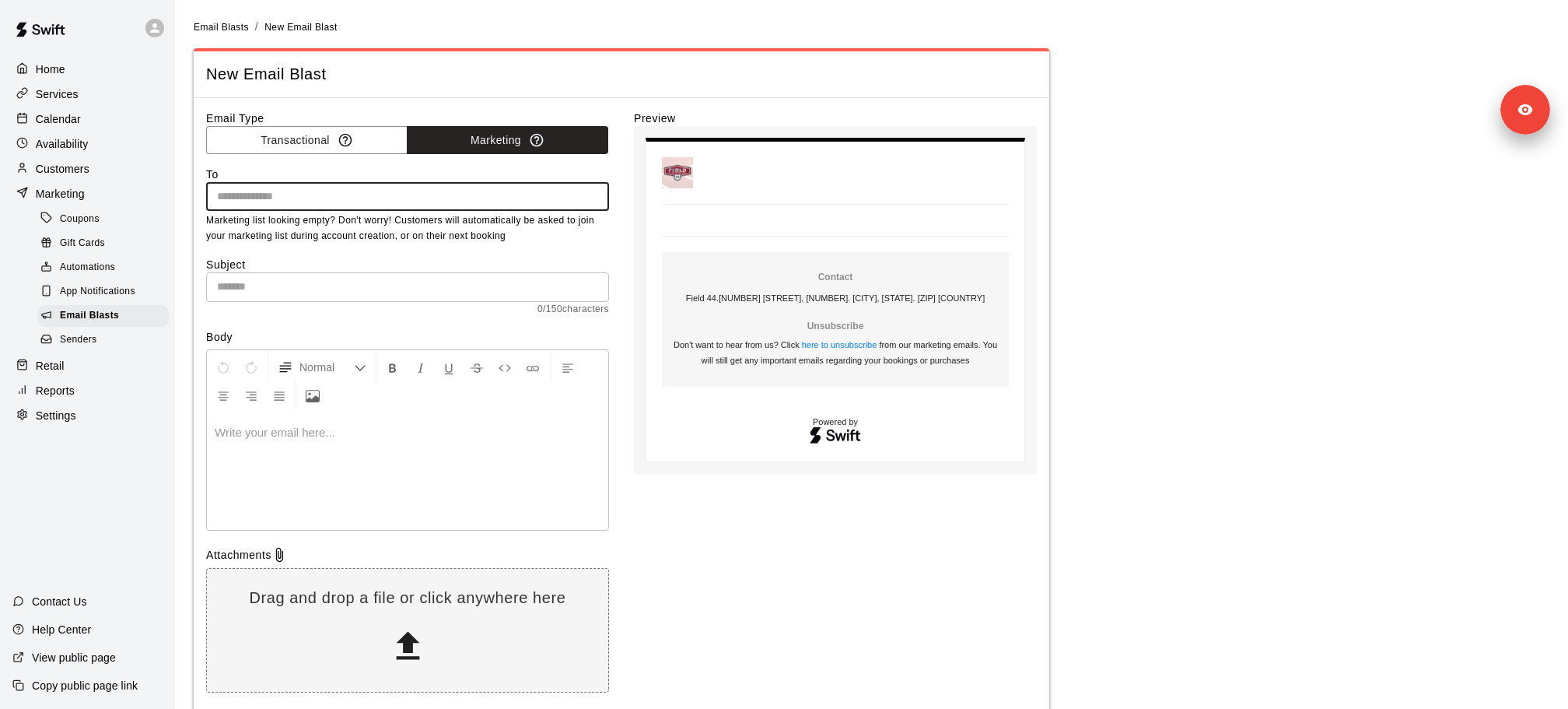 click on "Customers" at bounding box center (62, 169) 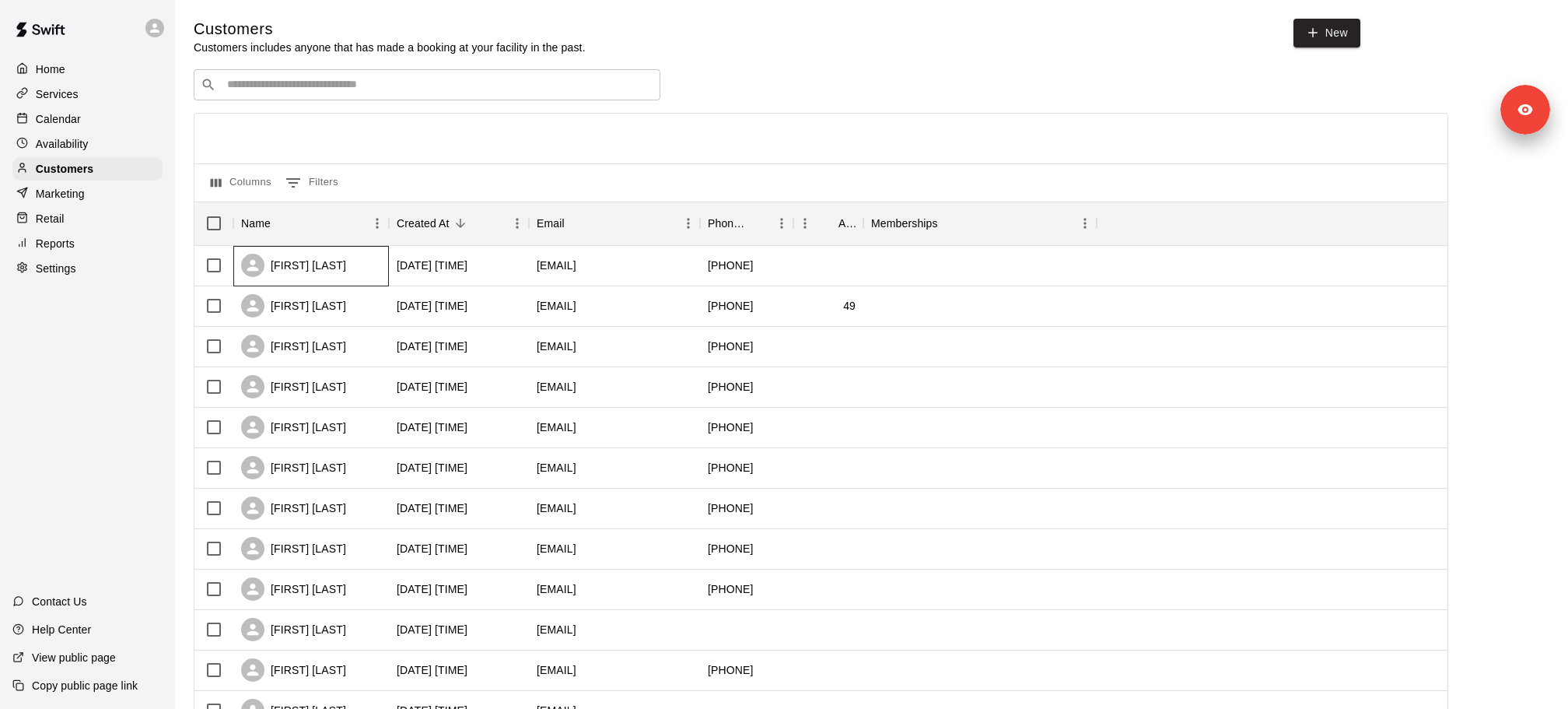 click on "[FIRST] [LAST]" at bounding box center [293, 265] 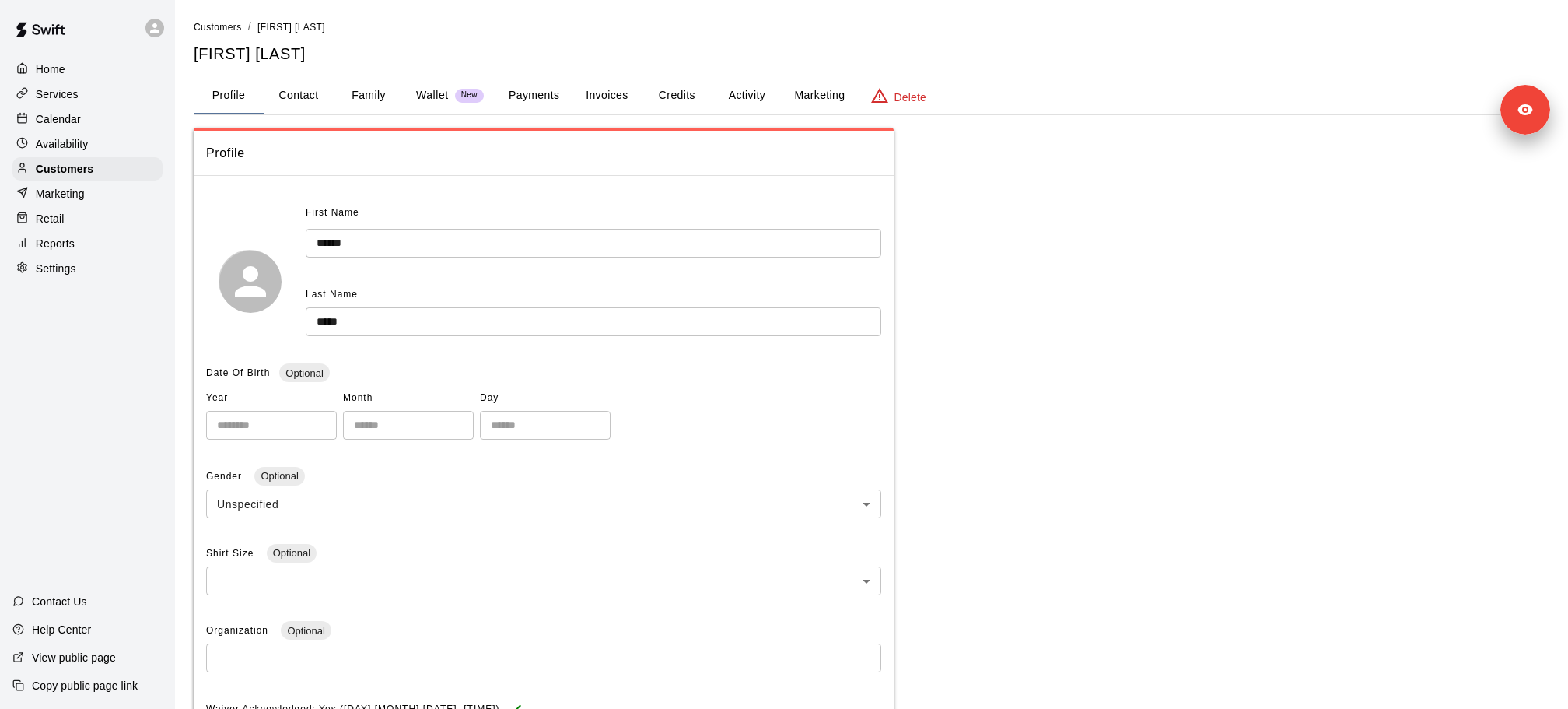 click on "Marketing" at bounding box center [819, 96] 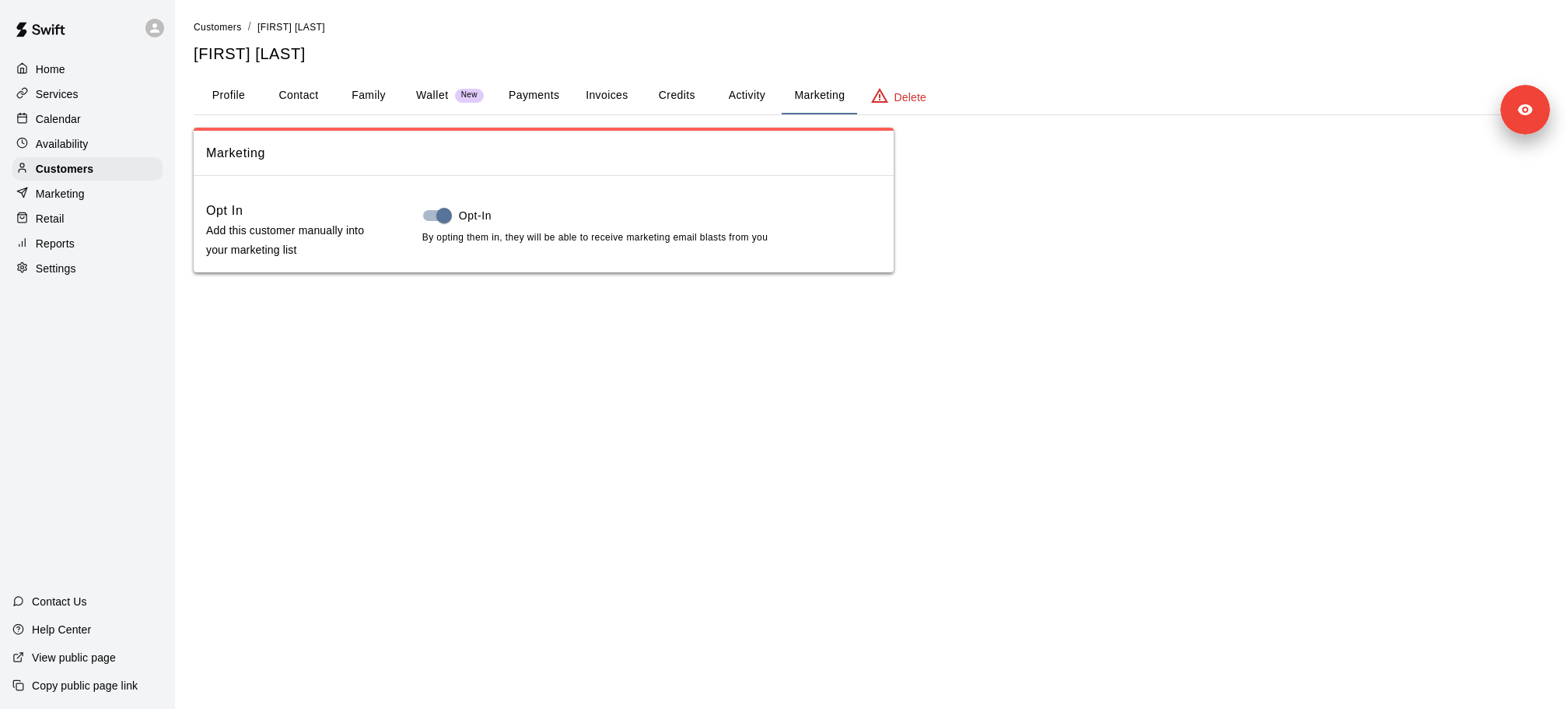type 